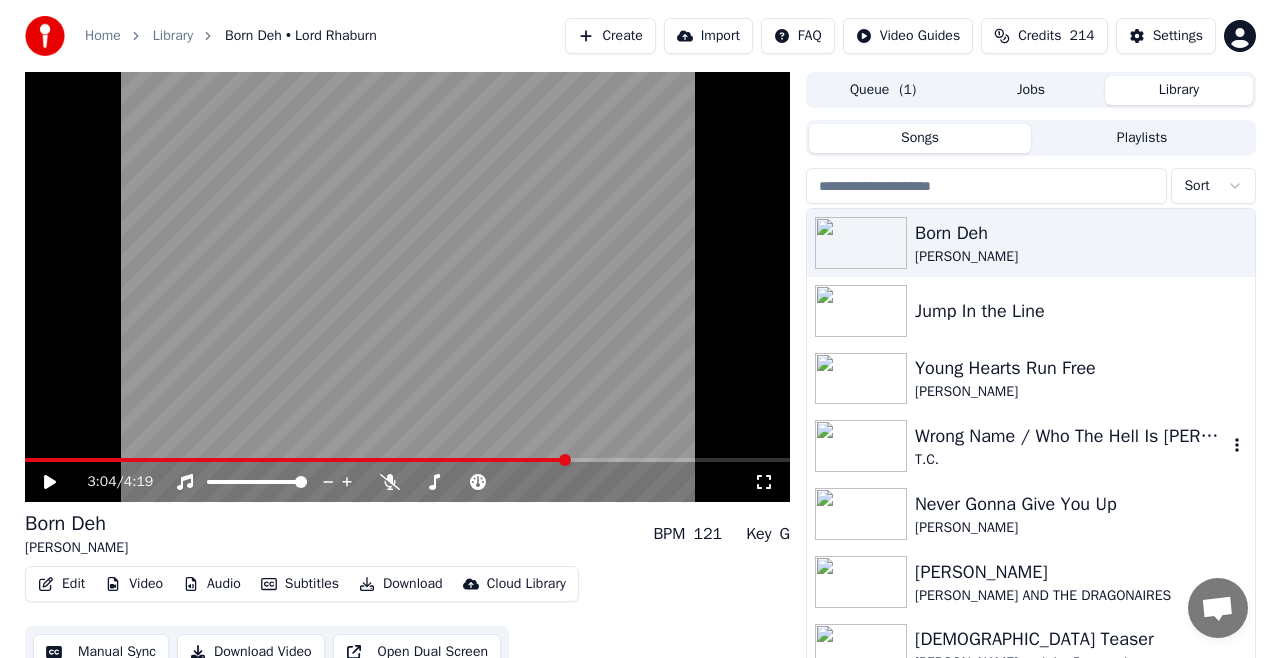 scroll, scrollTop: 0, scrollLeft: 0, axis: both 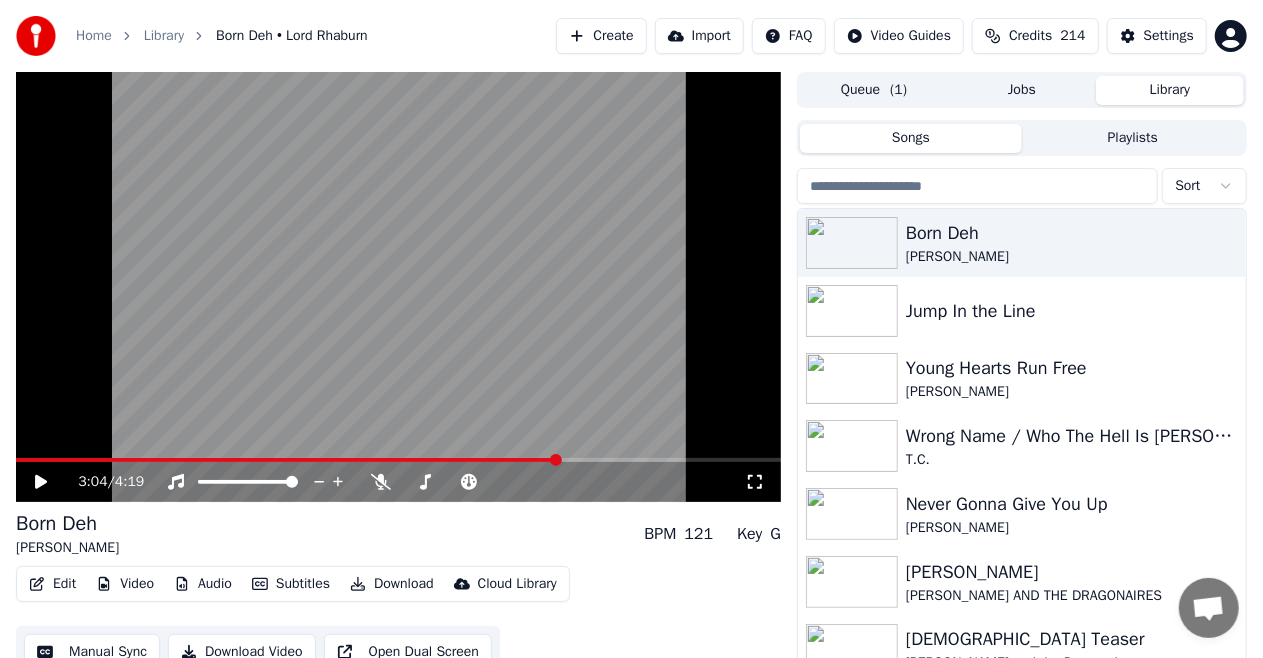 click on "Create" at bounding box center [601, 36] 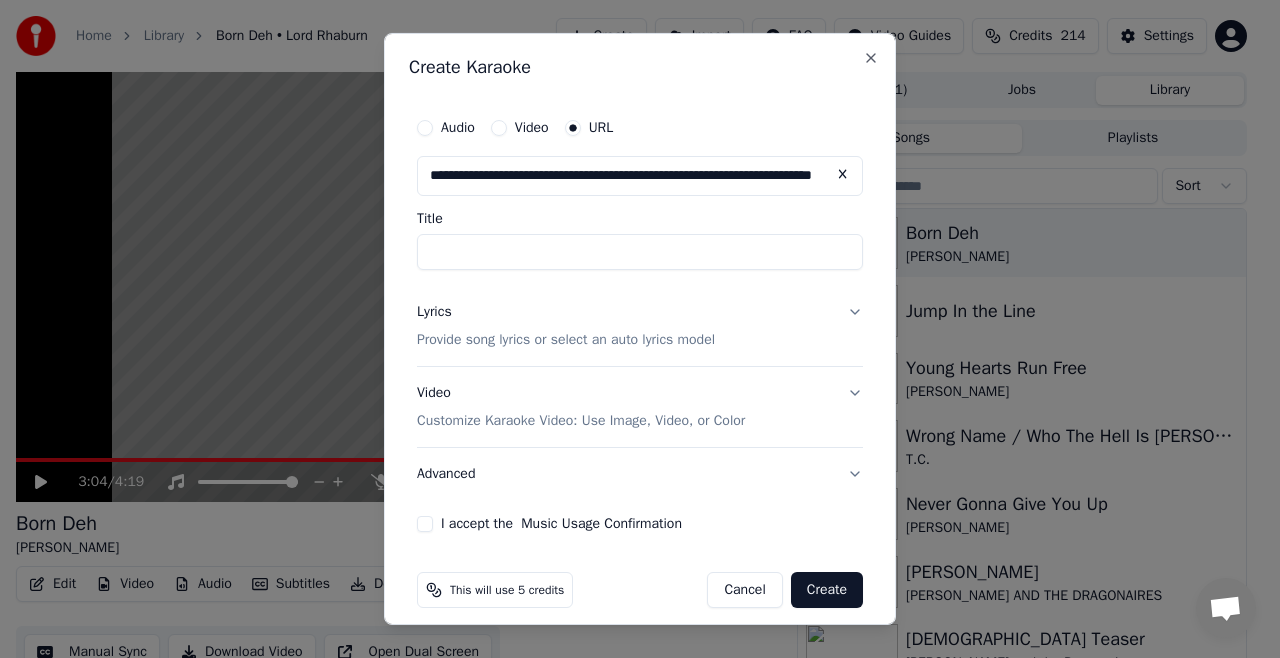 scroll, scrollTop: 0, scrollLeft: 145, axis: horizontal 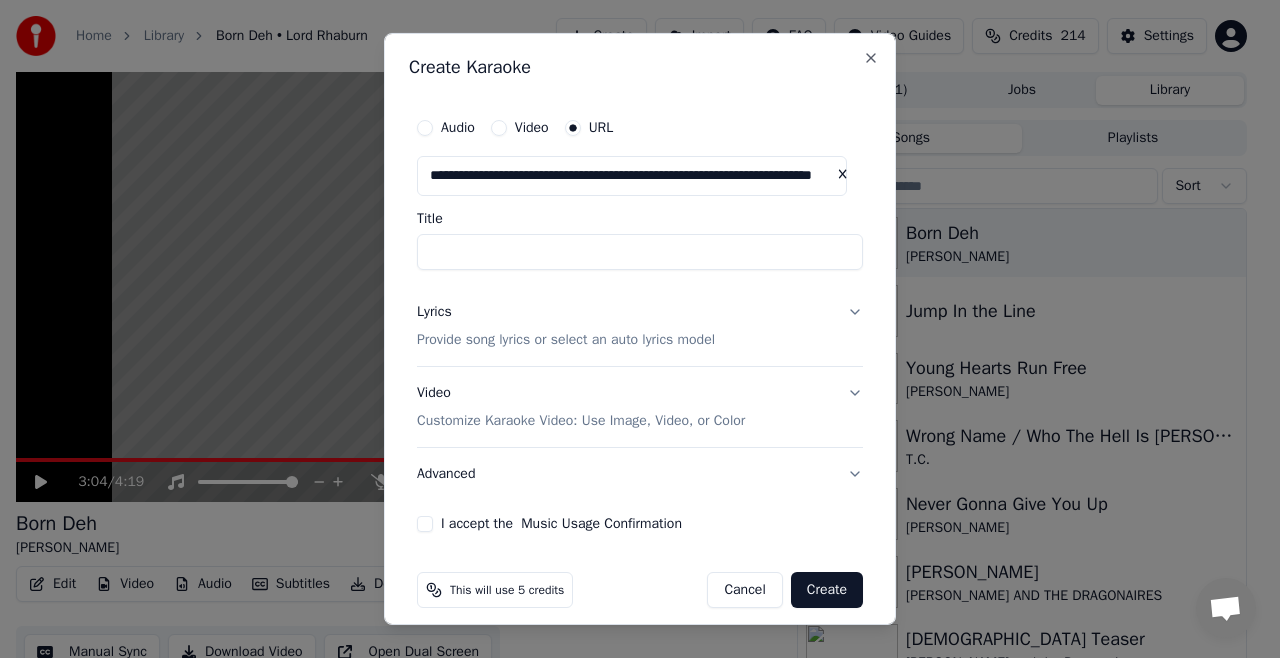 type on "**********" 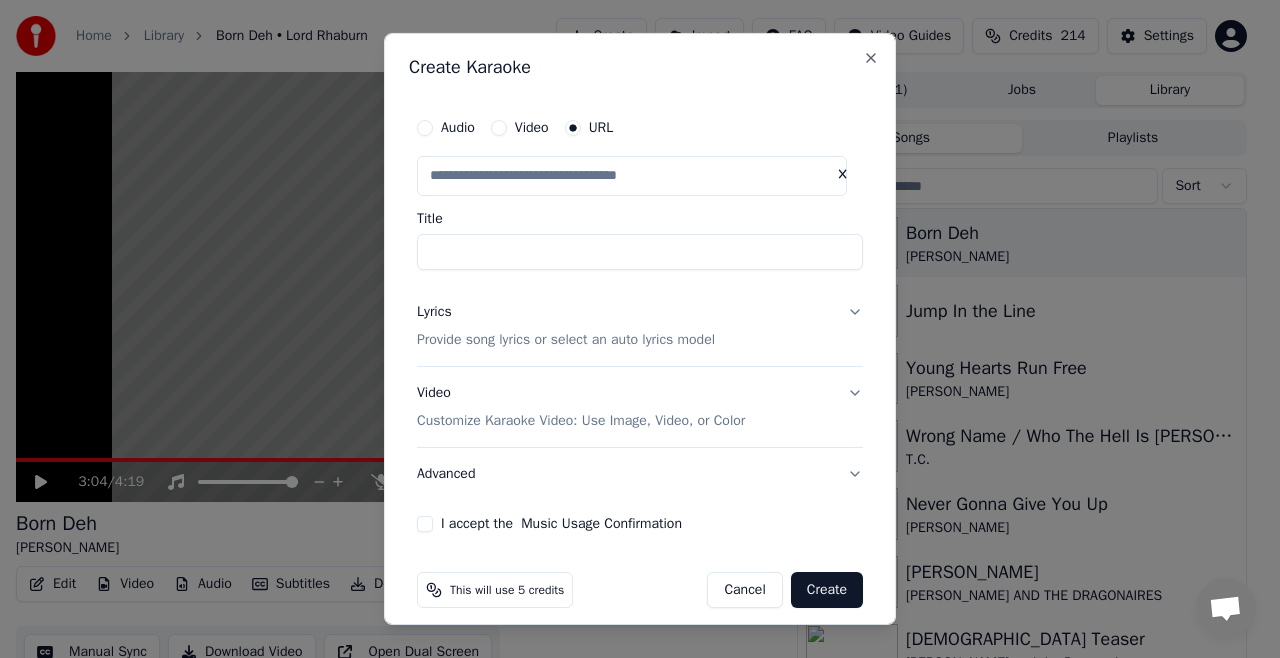 click on "Title" at bounding box center [640, 252] 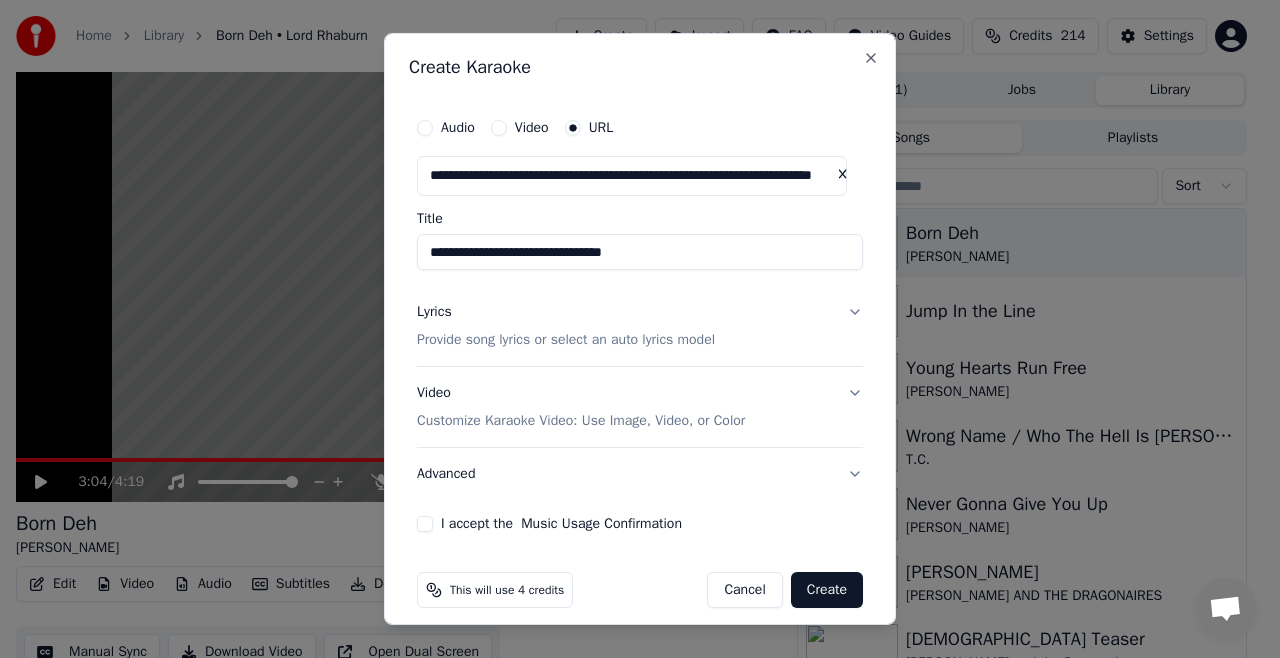 scroll, scrollTop: 0, scrollLeft: 0, axis: both 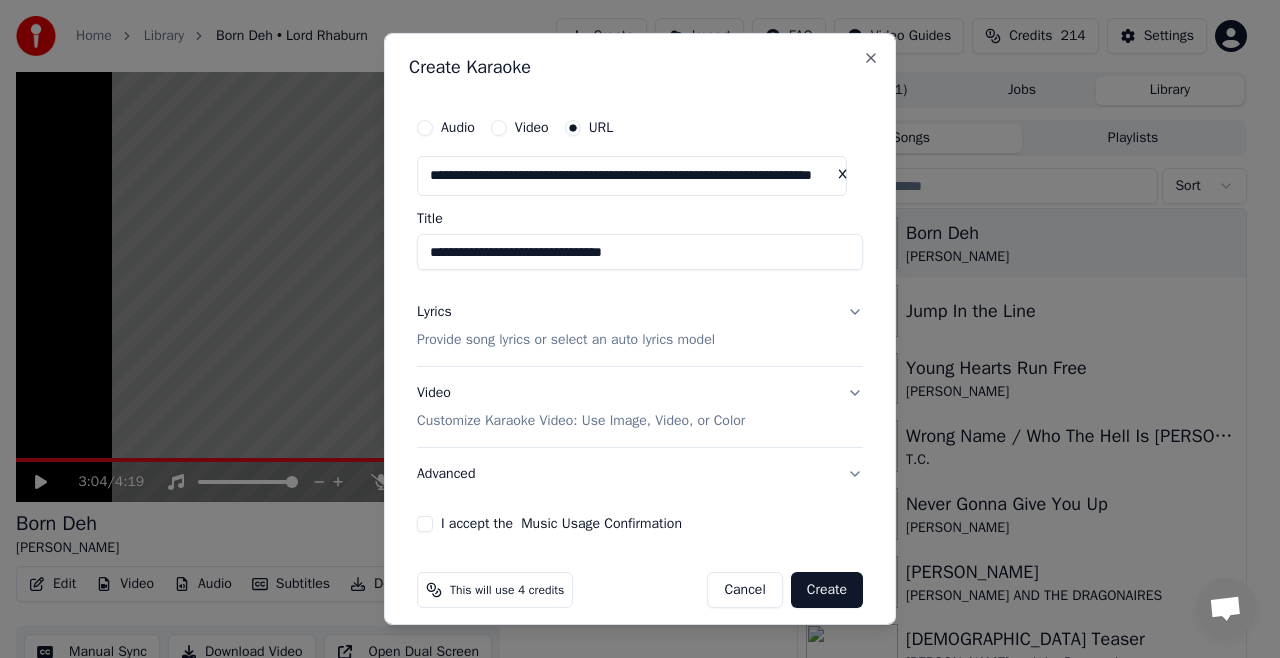 click on "Provide song lyrics or select an auto lyrics model" at bounding box center (566, 340) 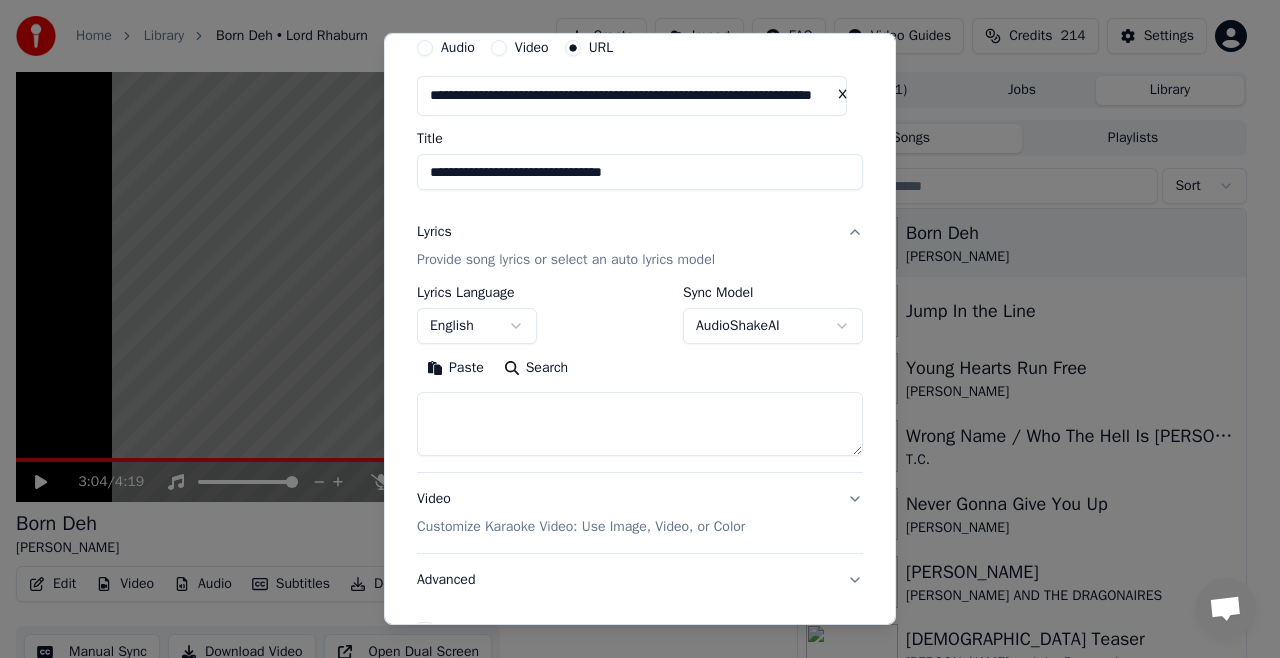 scroll, scrollTop: 200, scrollLeft: 0, axis: vertical 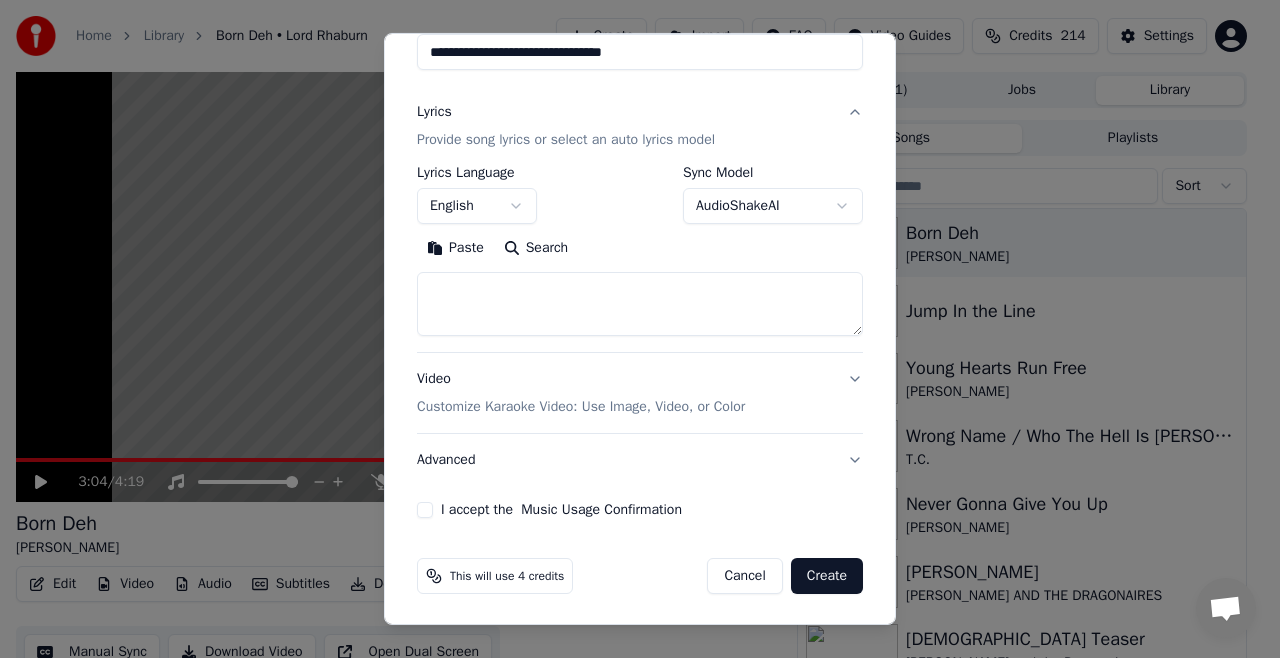 click at bounding box center [640, 304] 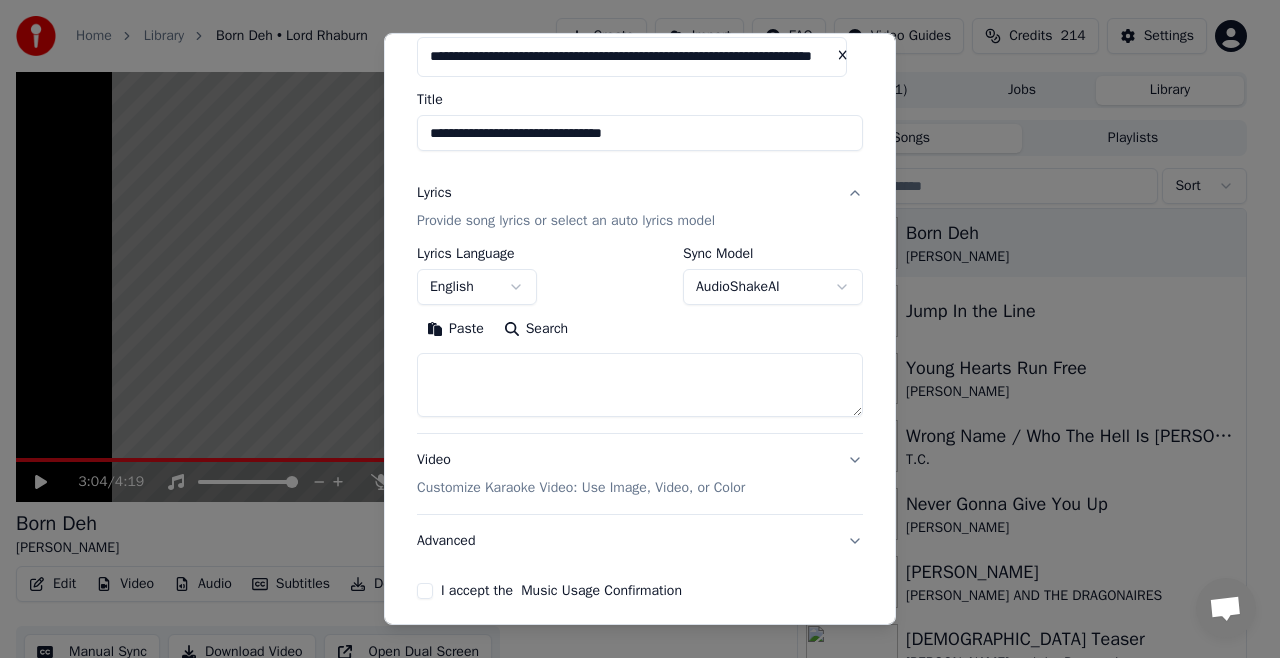 scroll, scrollTop: 117, scrollLeft: 0, axis: vertical 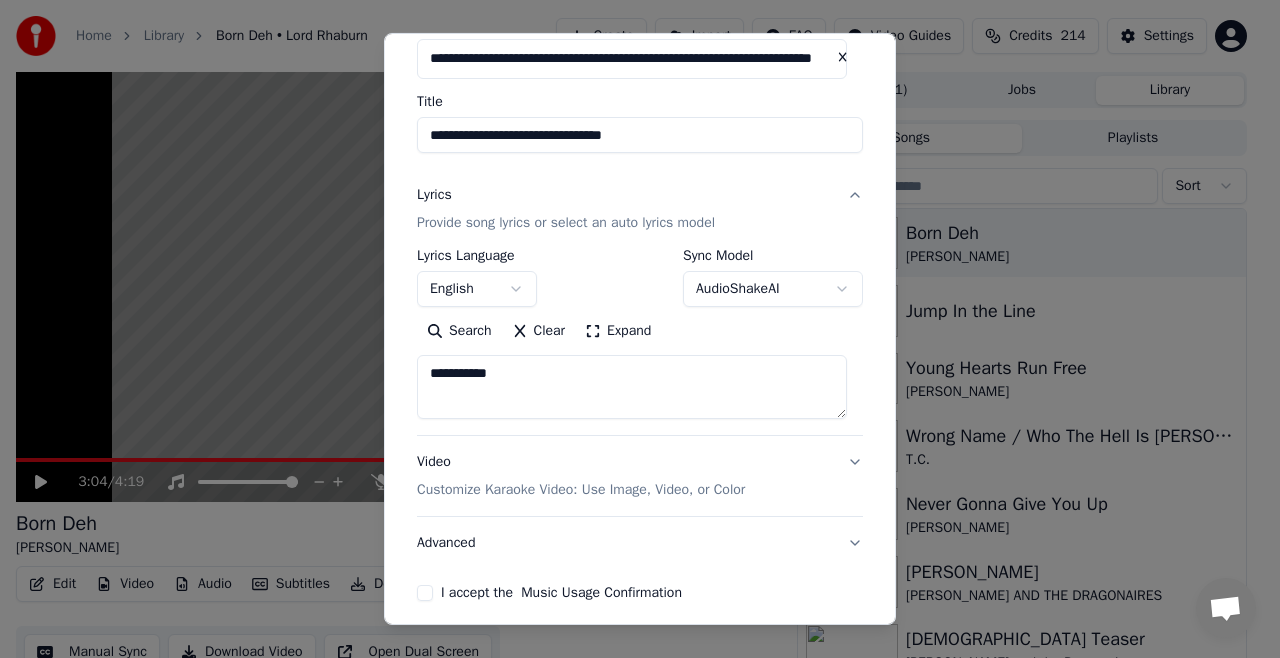 type on "**********" 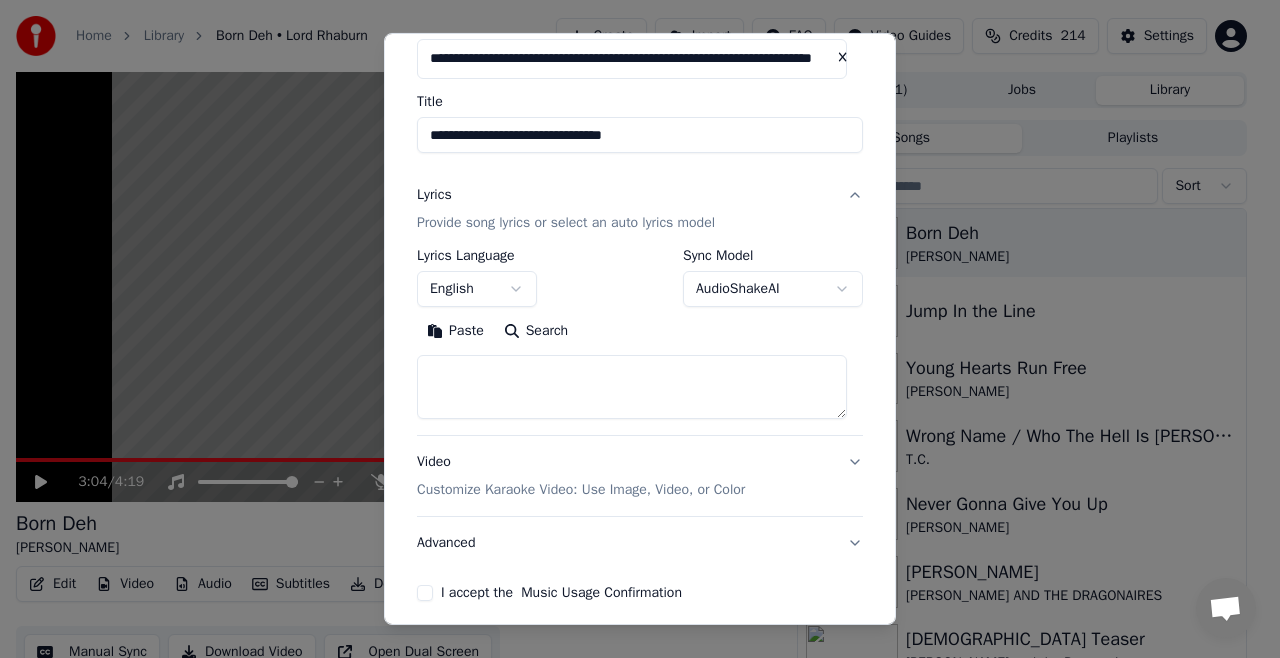 paste on "**********" 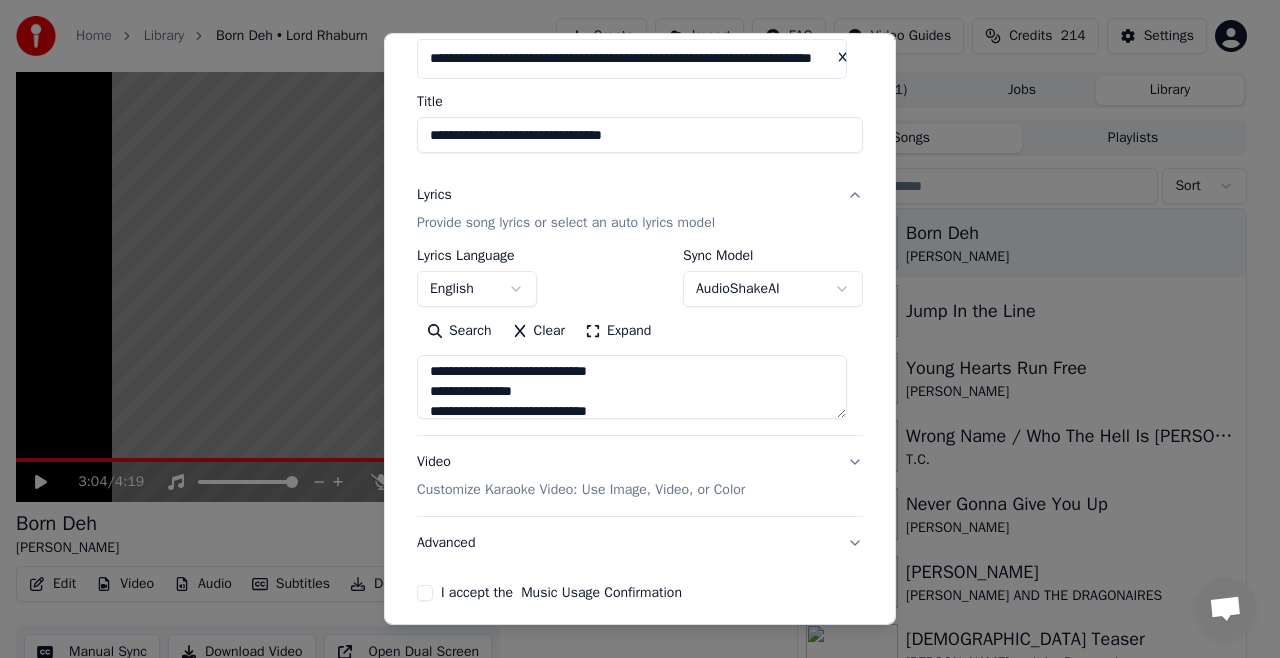 scroll, scrollTop: 0, scrollLeft: 0, axis: both 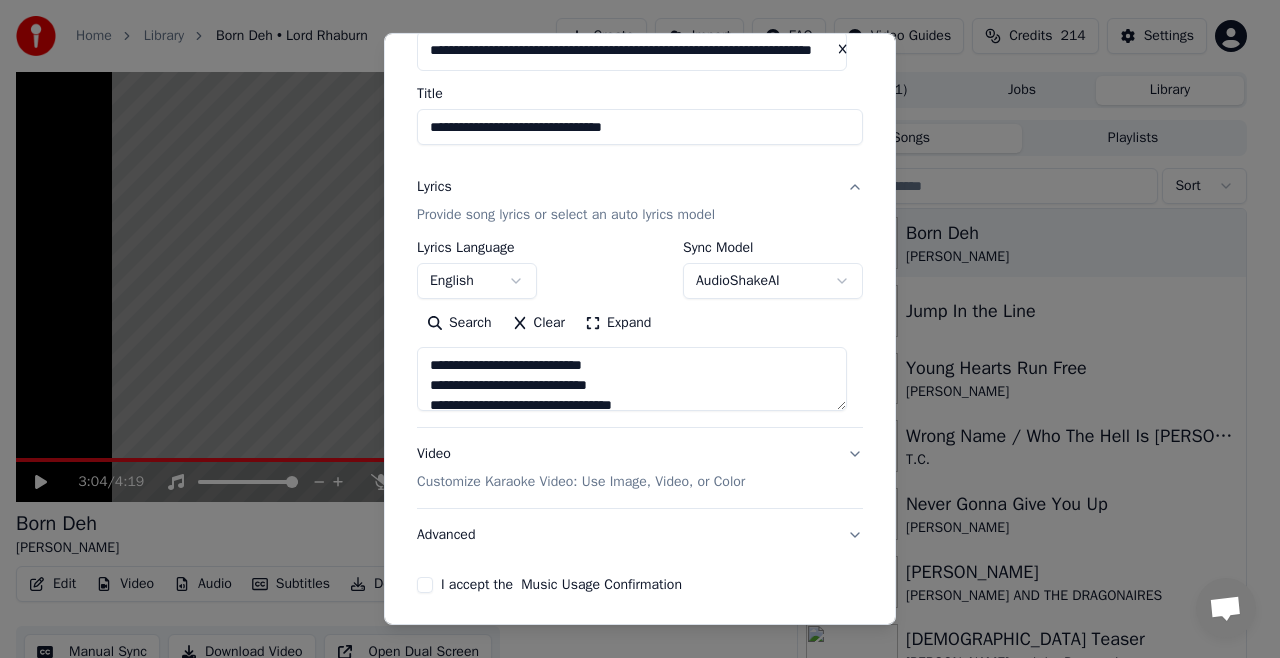 click at bounding box center [632, 379] 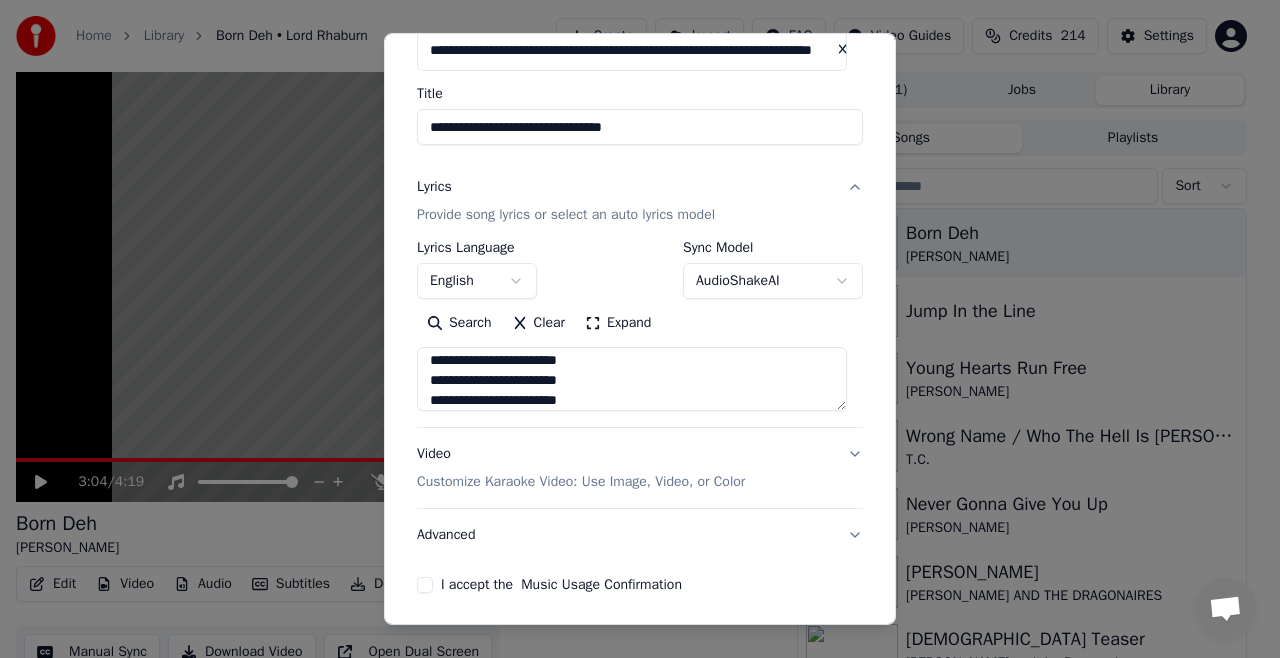 scroll, scrollTop: 1304, scrollLeft: 0, axis: vertical 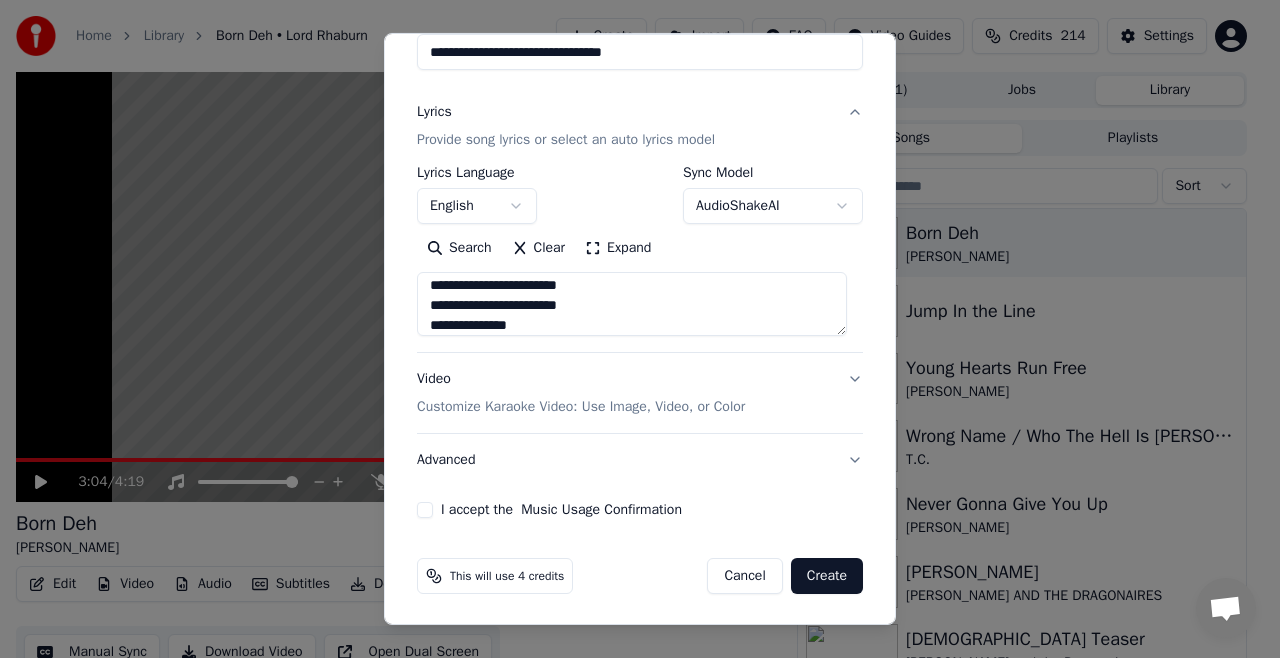 type on "**********" 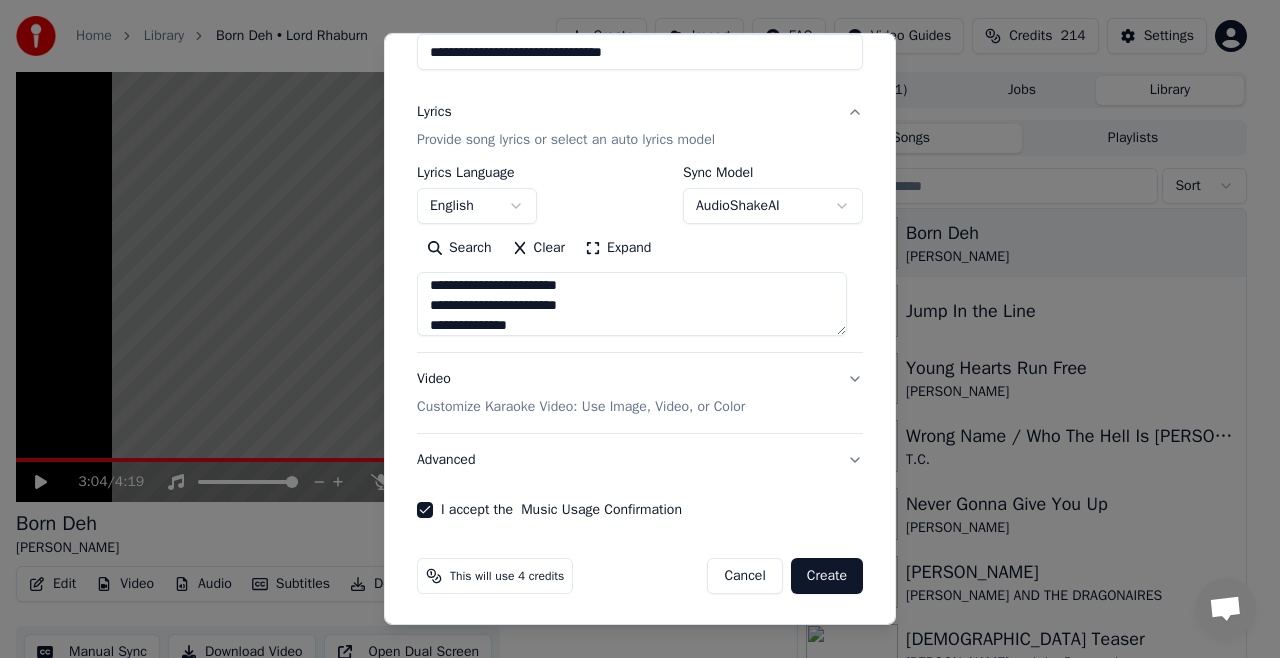 click at bounding box center (632, 304) 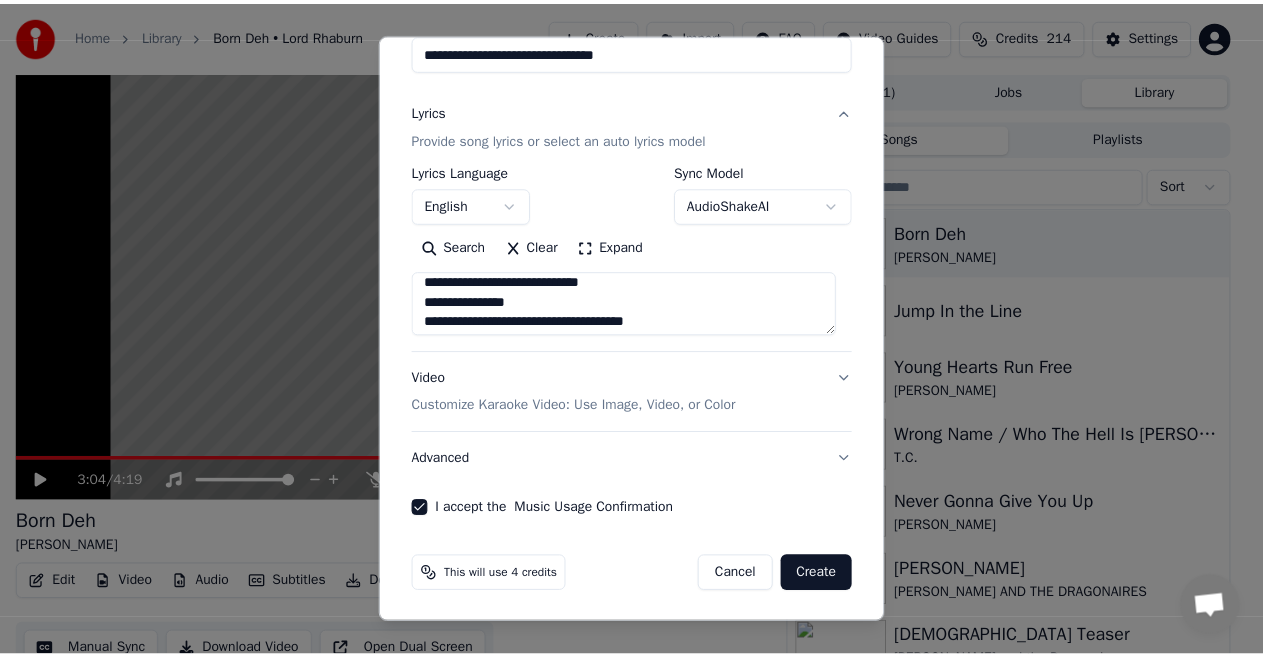 scroll, scrollTop: 867, scrollLeft: 0, axis: vertical 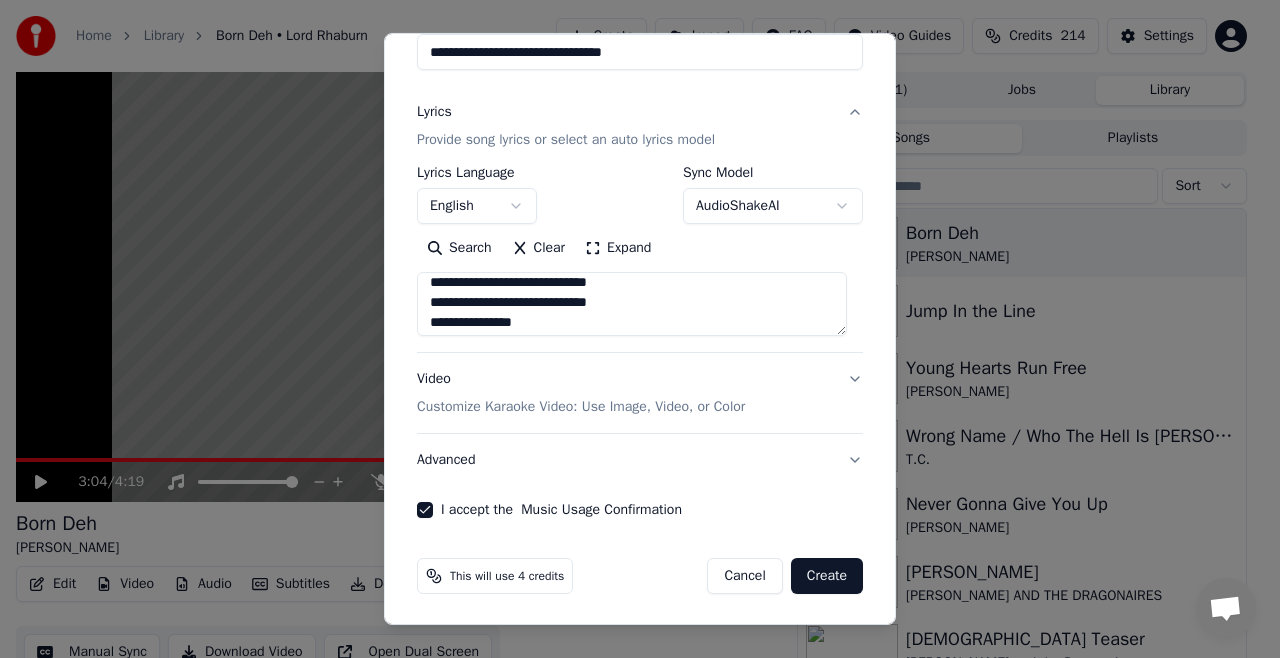 click on "Create" at bounding box center [827, 576] 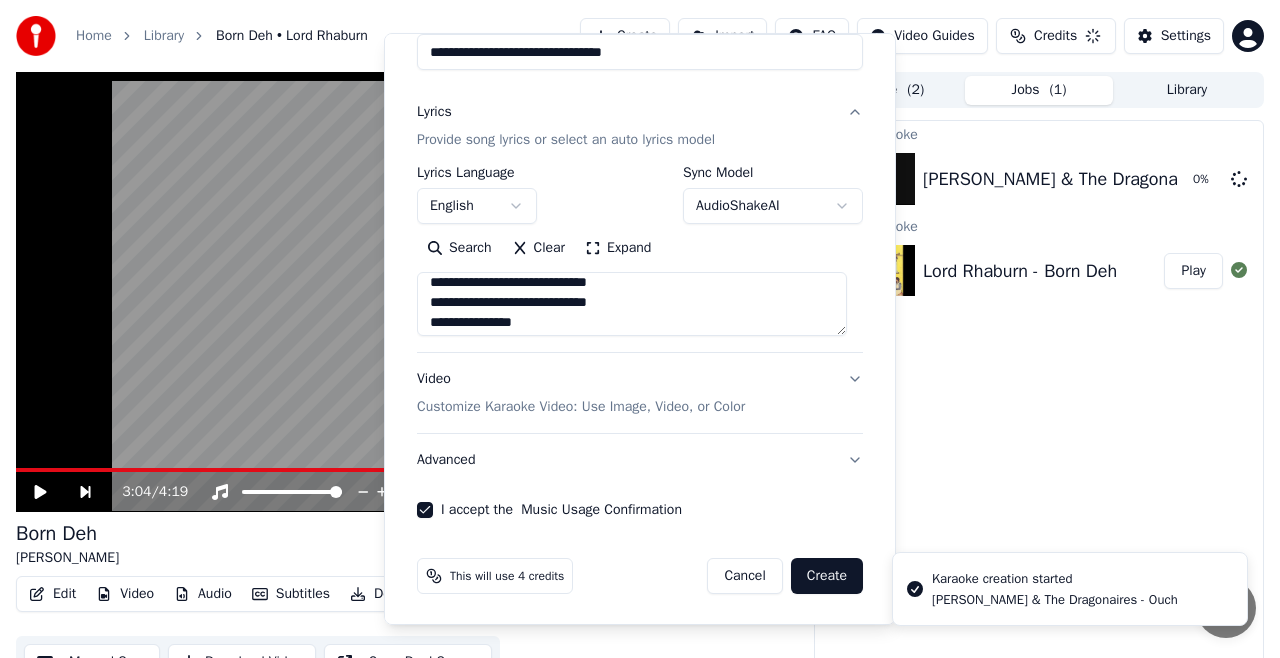type 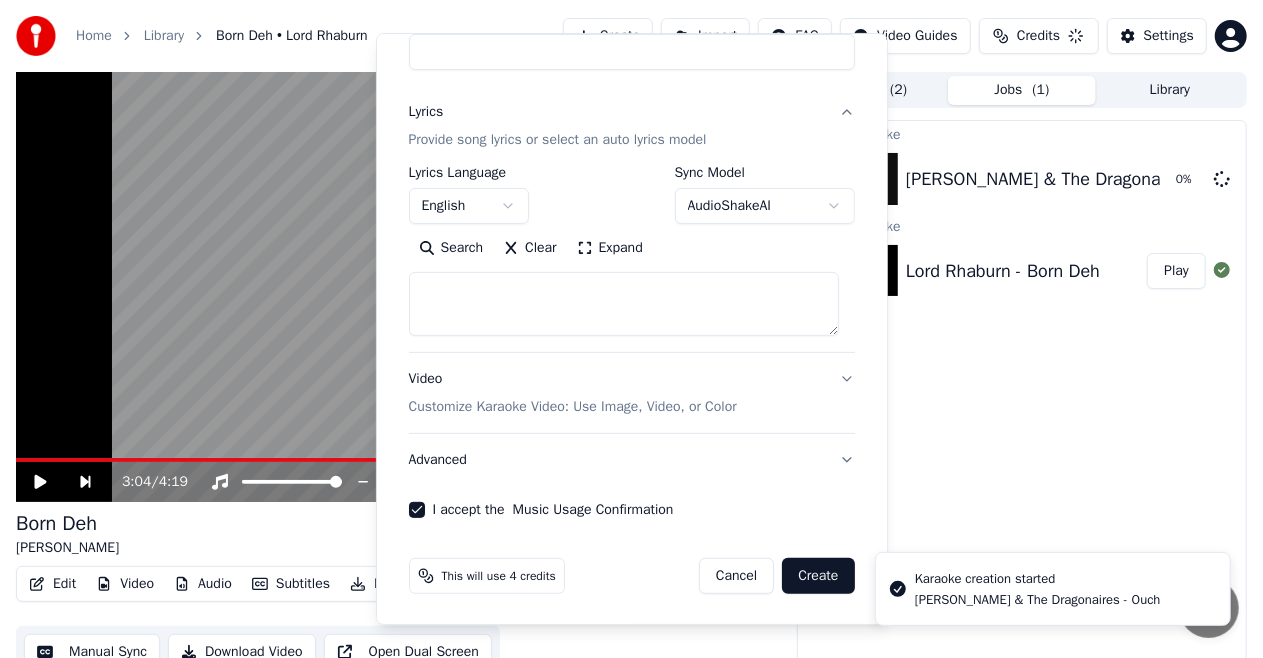 select 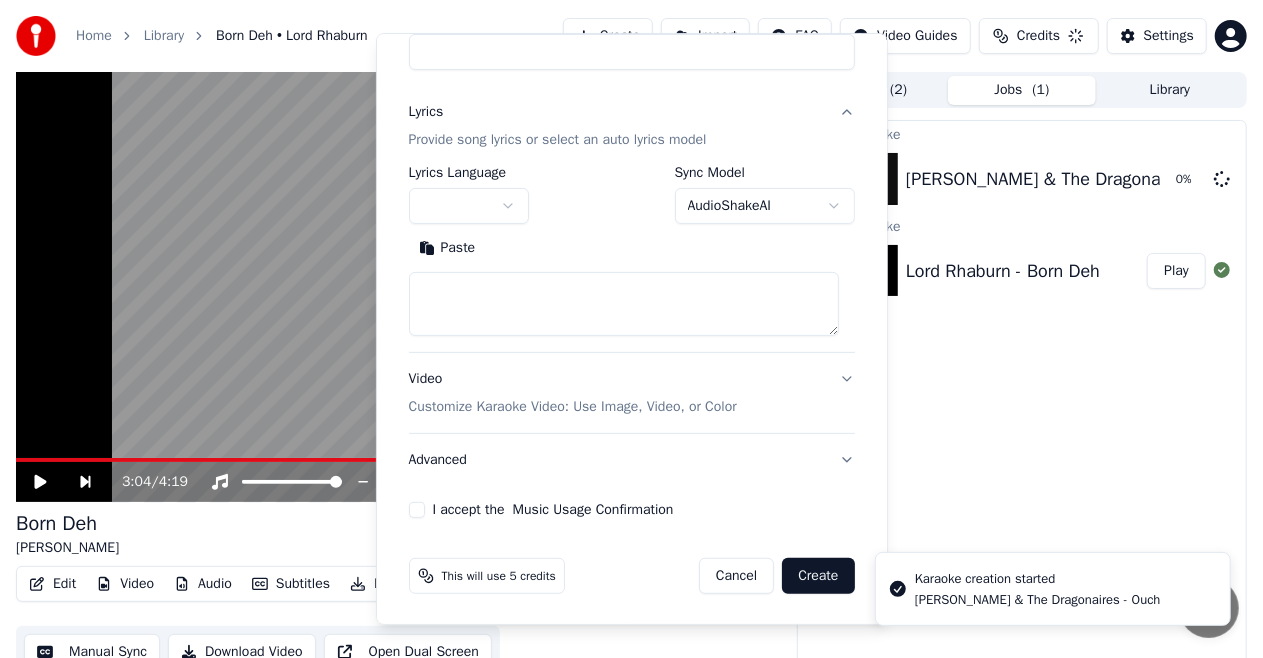 scroll, scrollTop: 0, scrollLeft: 0, axis: both 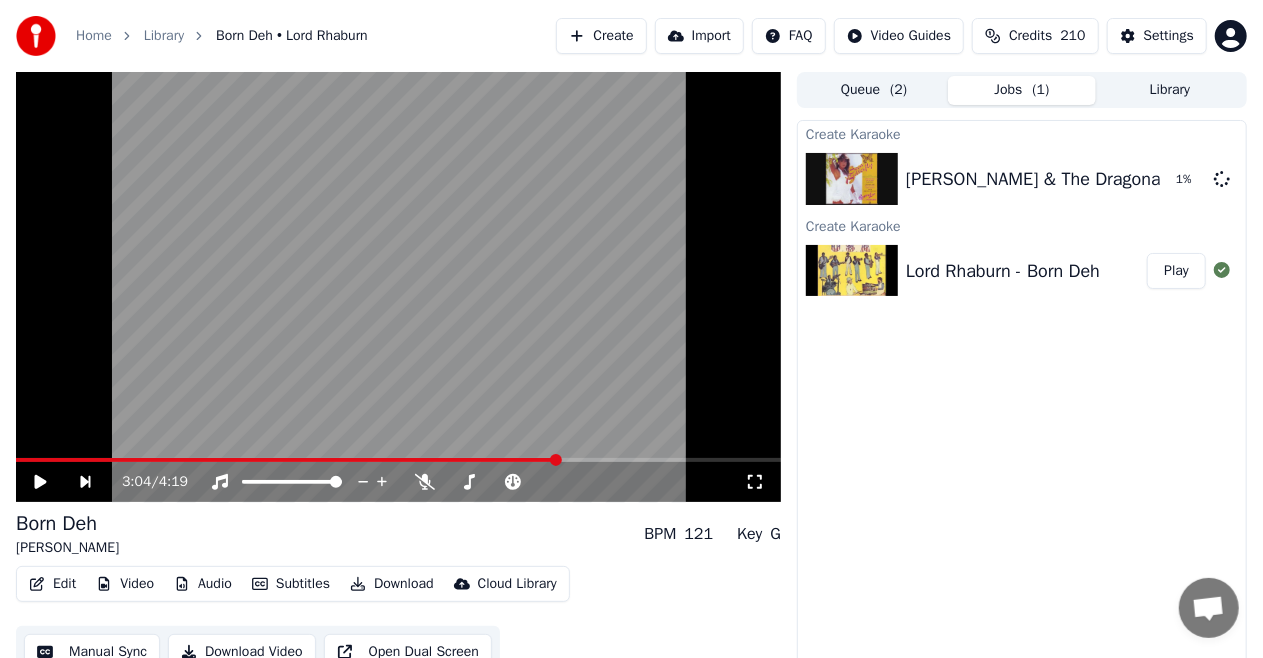 click on "Queue ( 2 )" at bounding box center (874, 90) 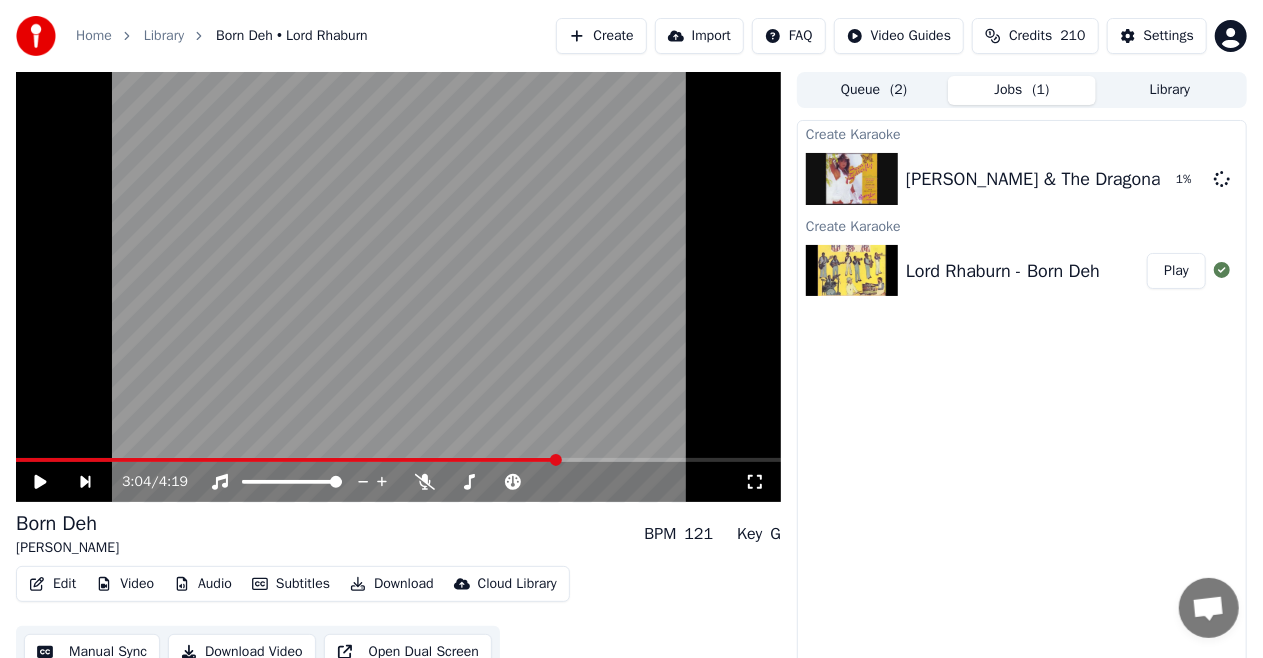 click on "Jobs ( 1 )" at bounding box center (1022, 90) 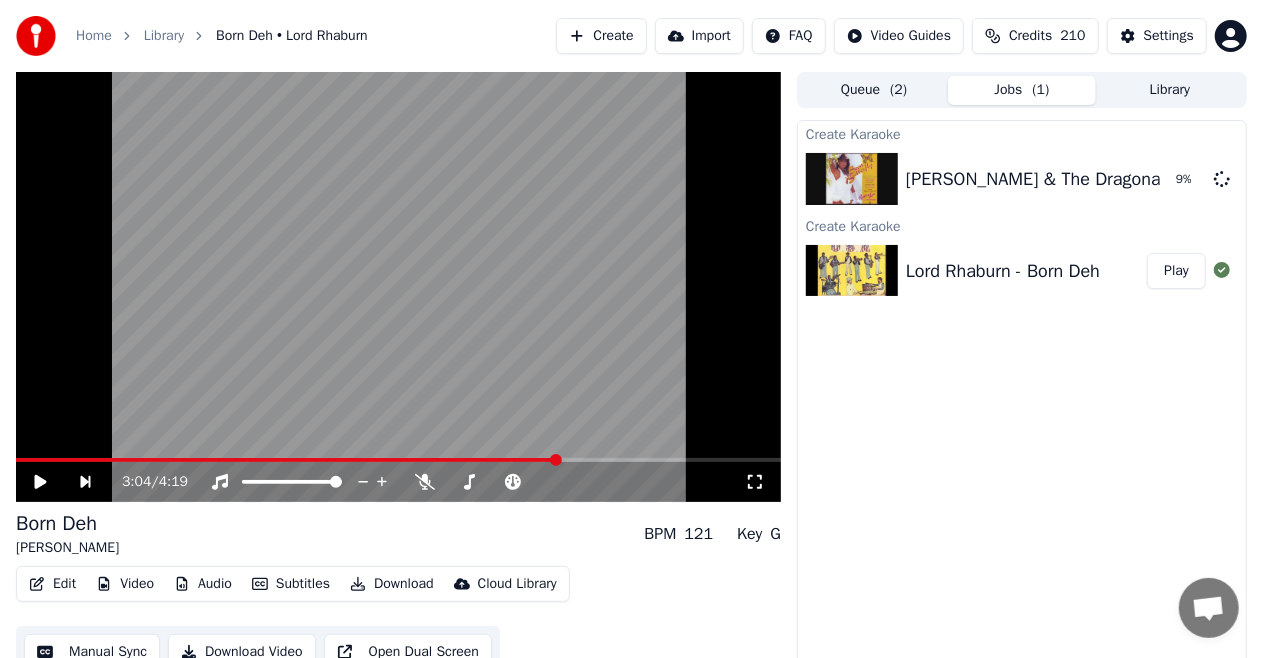 type 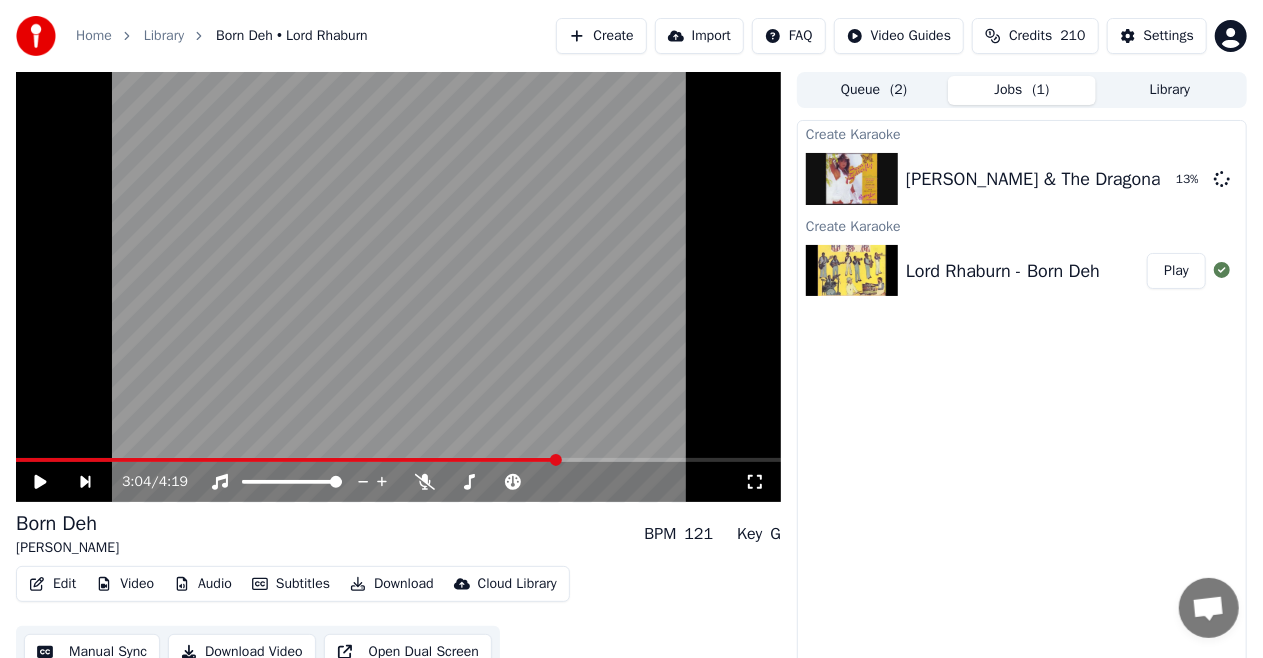 click on "Queue ( 2 )" at bounding box center [874, 90] 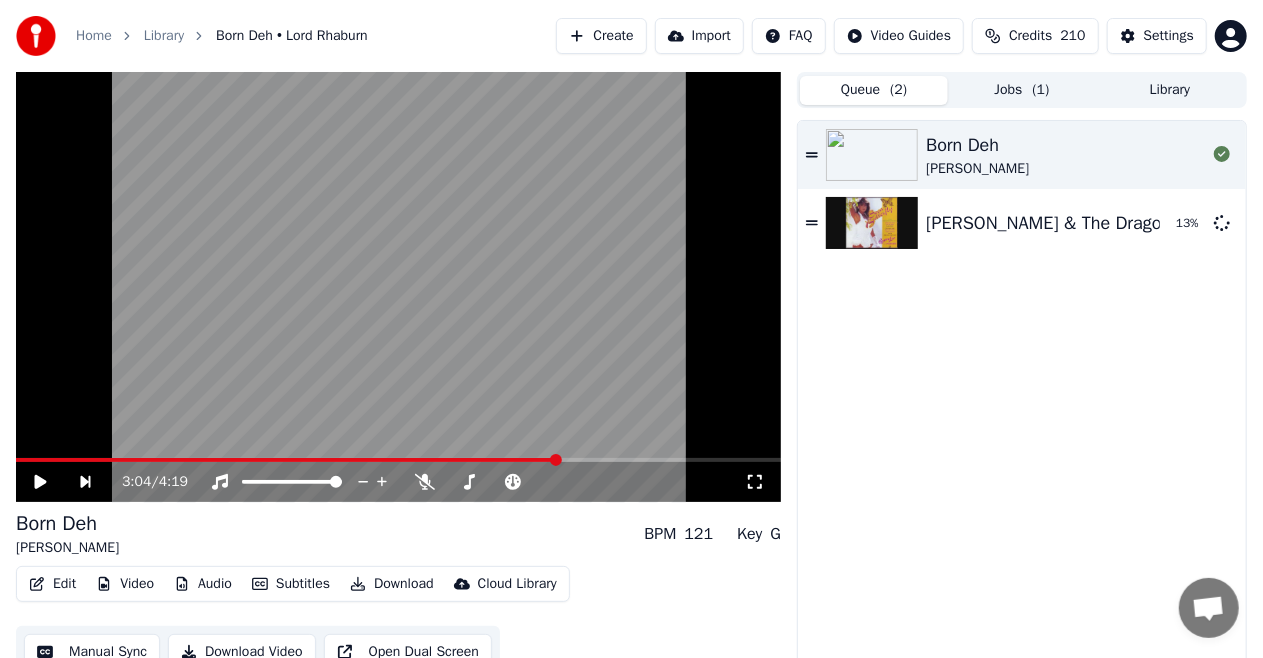 click on "Jobs ( 1 )" at bounding box center [1022, 90] 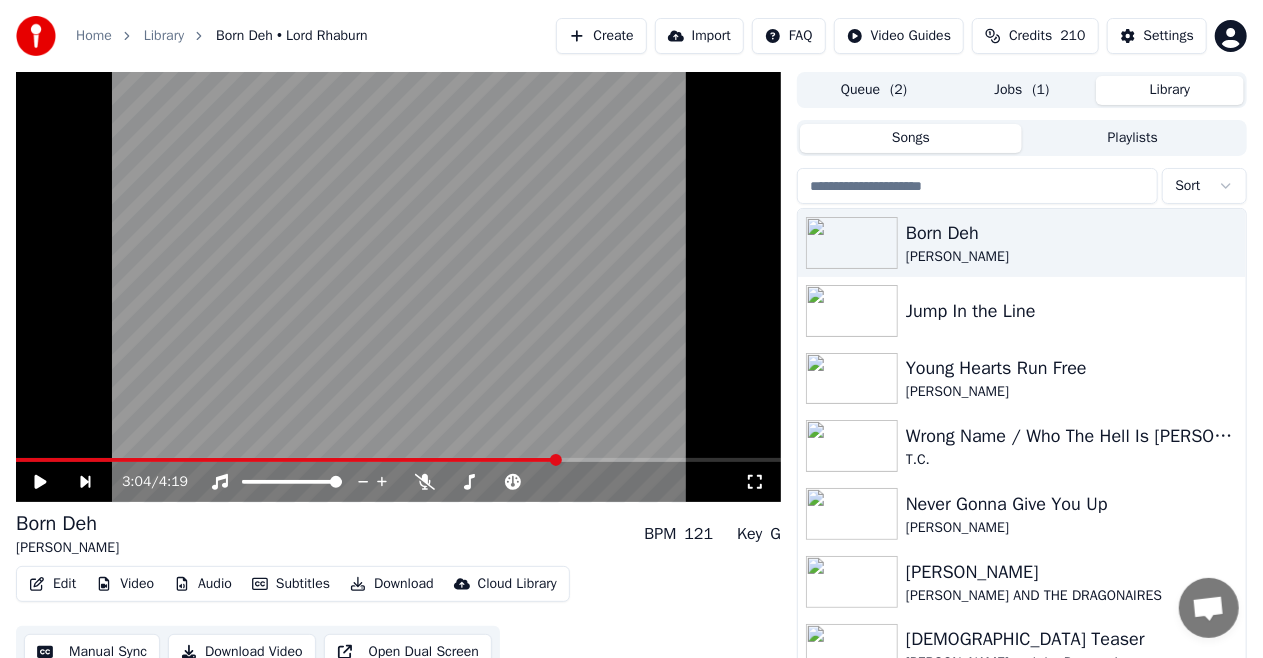 click on "Library" at bounding box center (1170, 90) 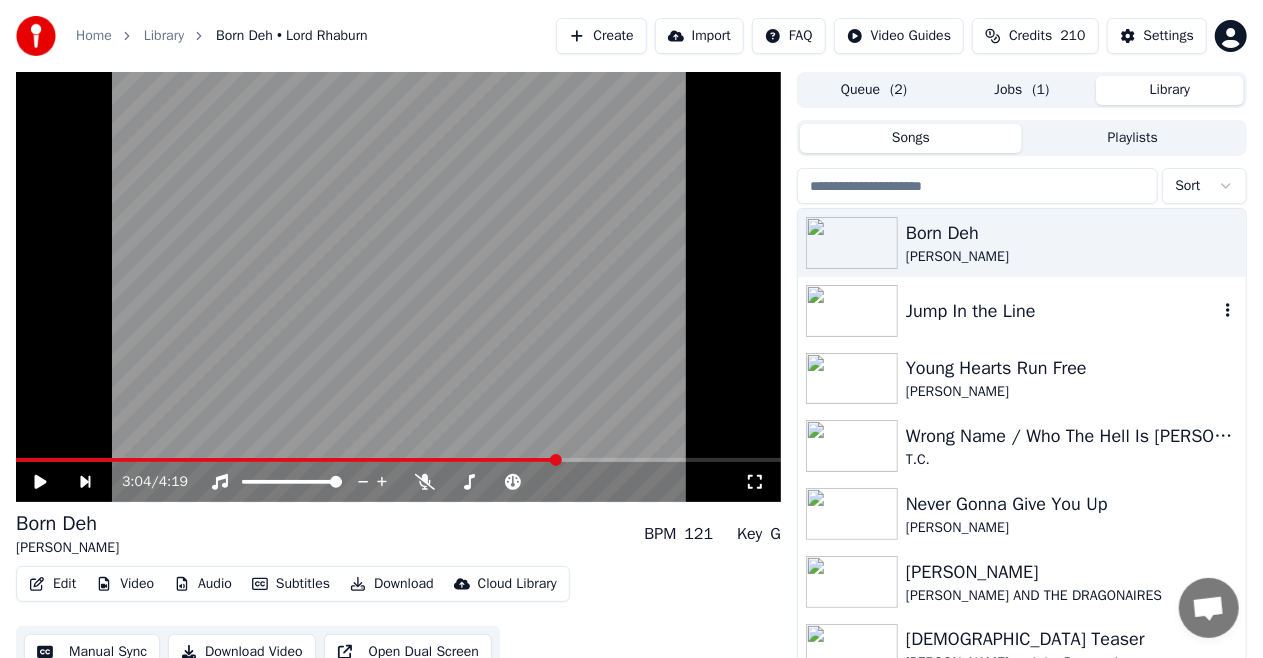 click on "Jump In the Line" at bounding box center [1022, 311] 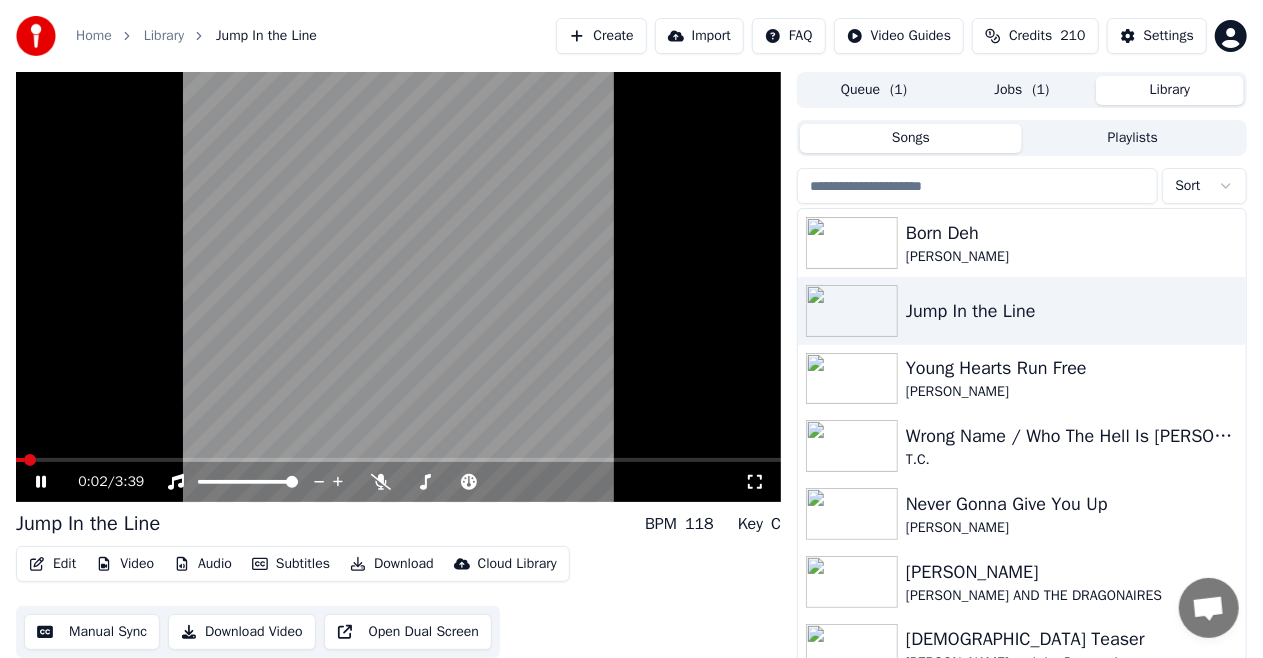 click at bounding box center [398, 460] 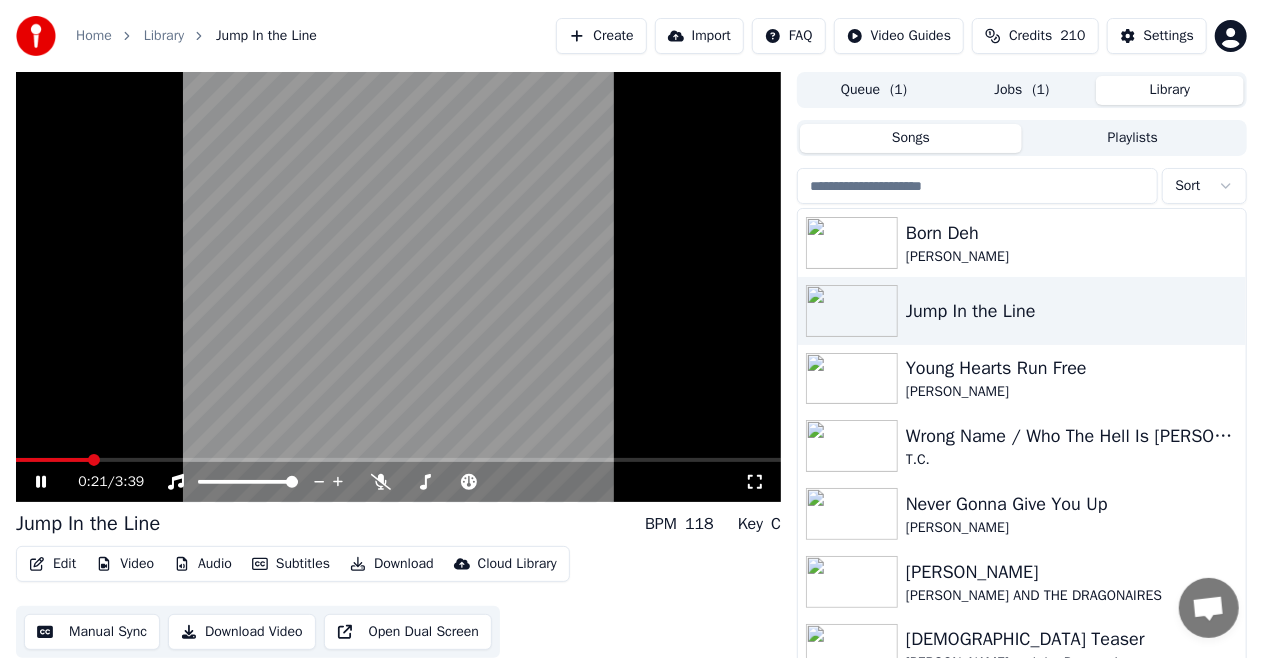 click at bounding box center (398, 460) 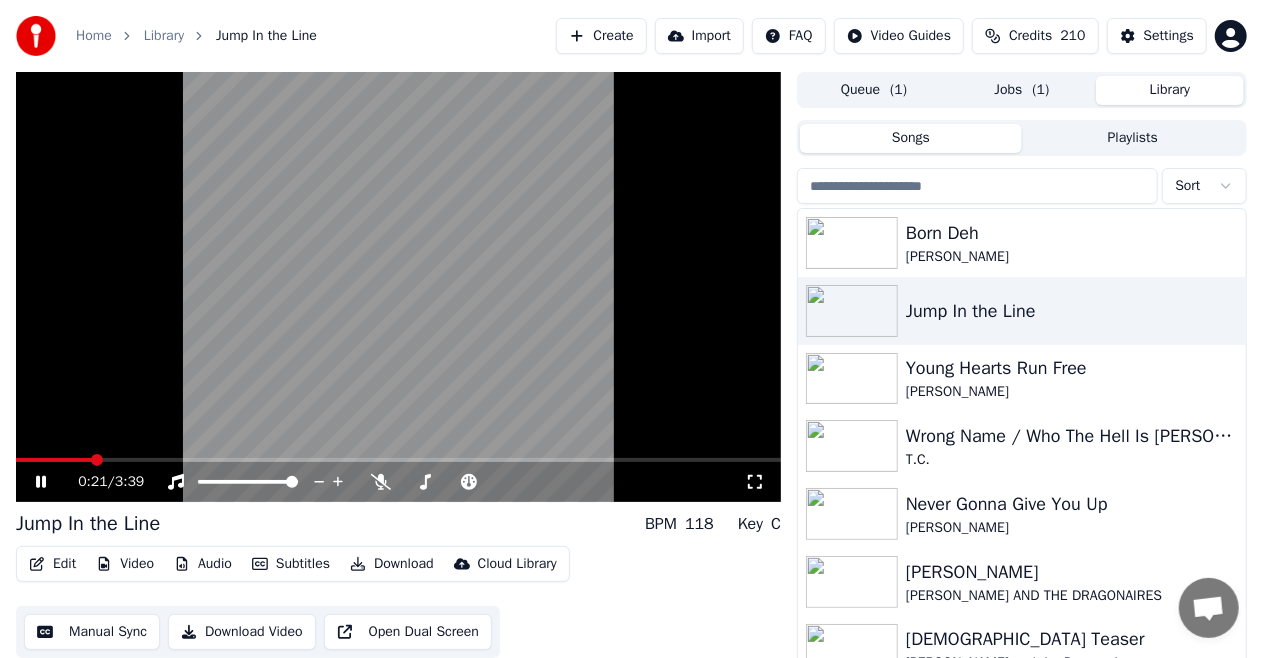 click at bounding box center (398, 460) 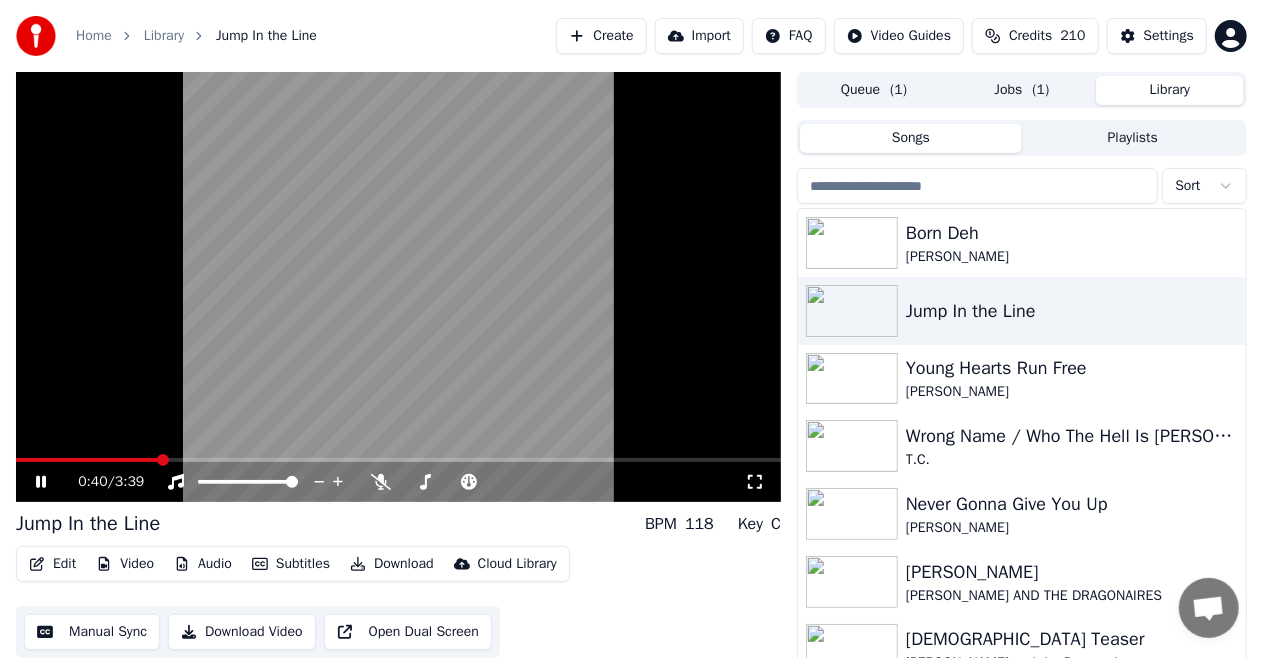 click at bounding box center (398, 460) 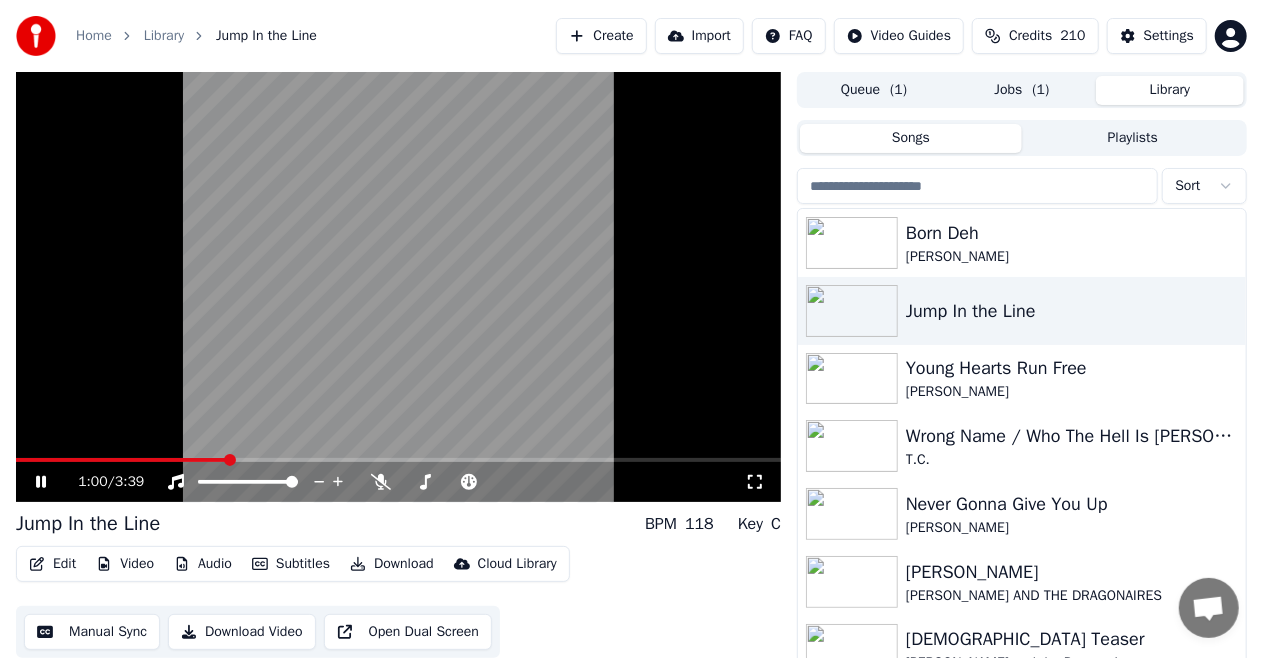click 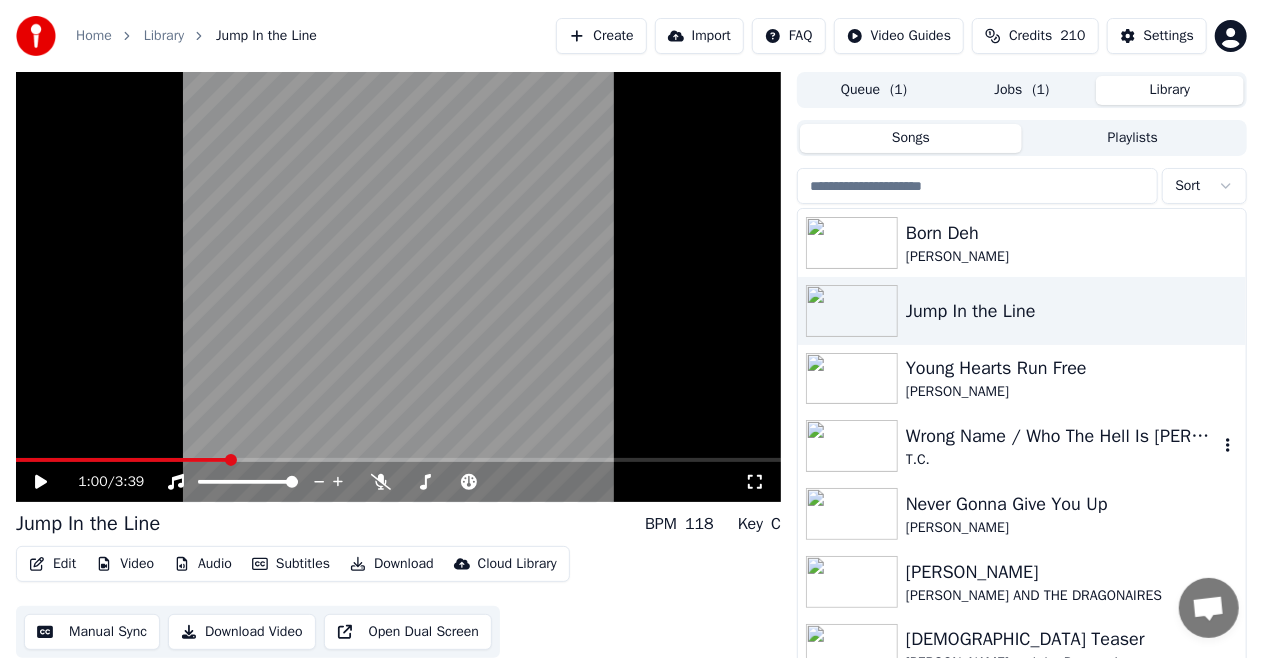 scroll, scrollTop: 50, scrollLeft: 0, axis: vertical 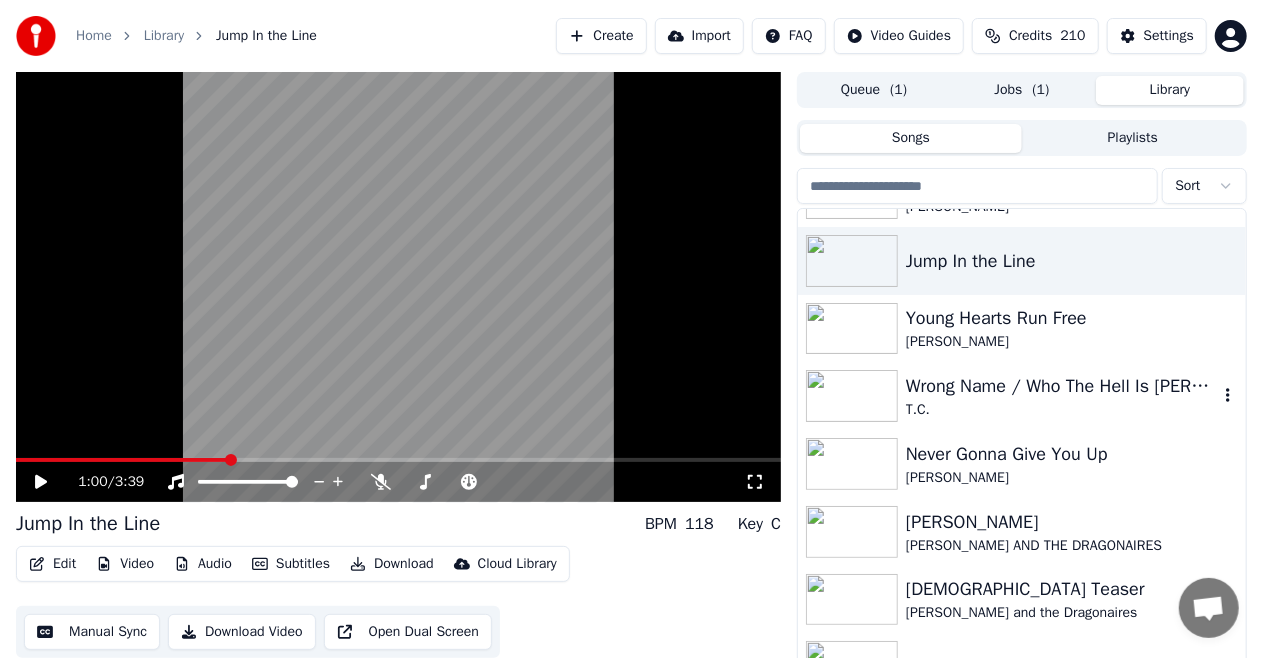 click on "Wrong Name / Who The Hell Is [PERSON_NAME]" at bounding box center [1062, 386] 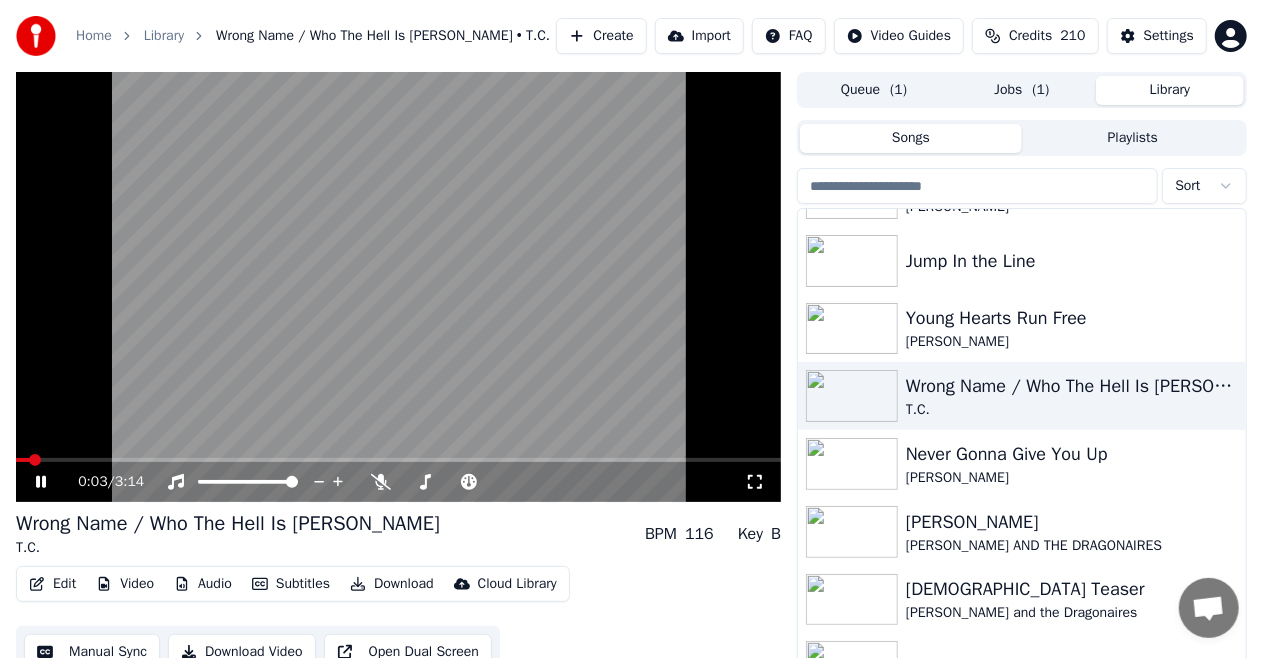 click at bounding box center (398, 460) 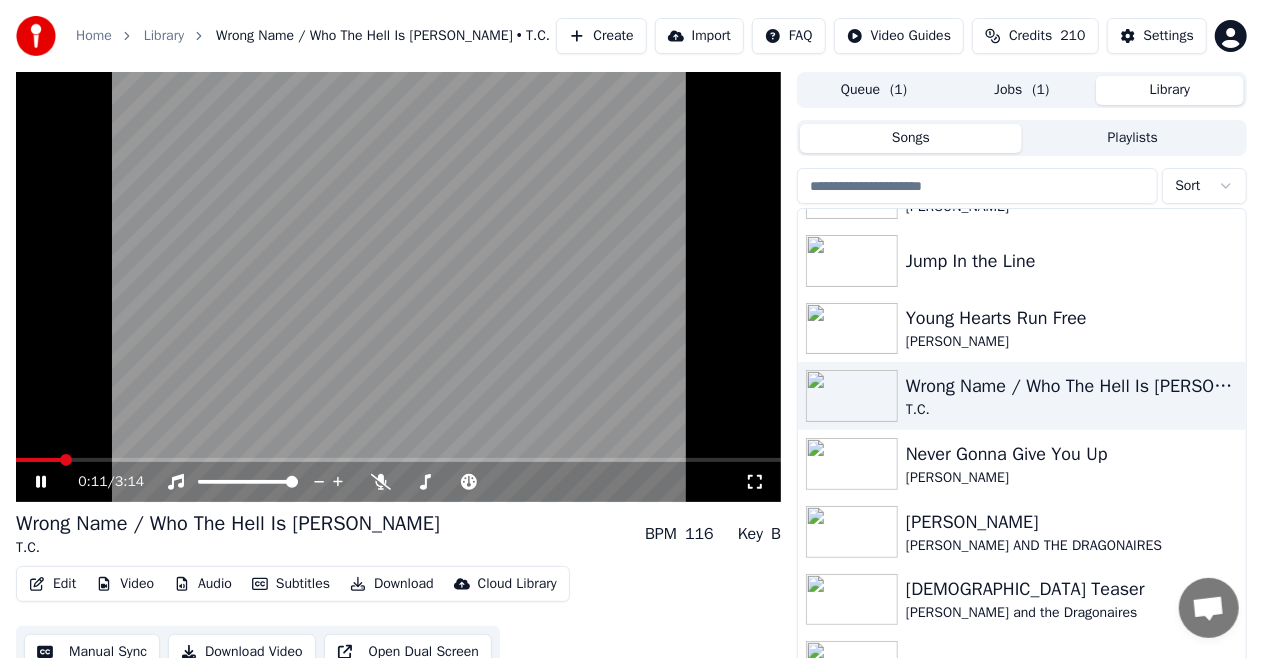 click at bounding box center (398, 460) 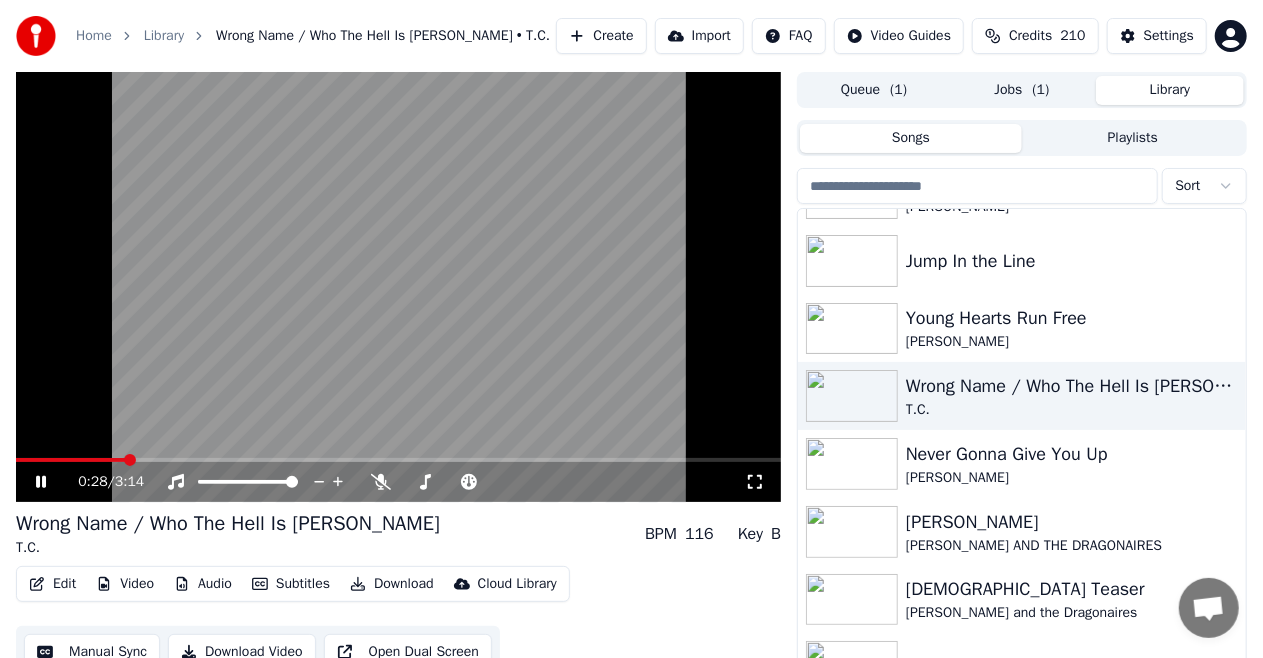 click at bounding box center [398, 460] 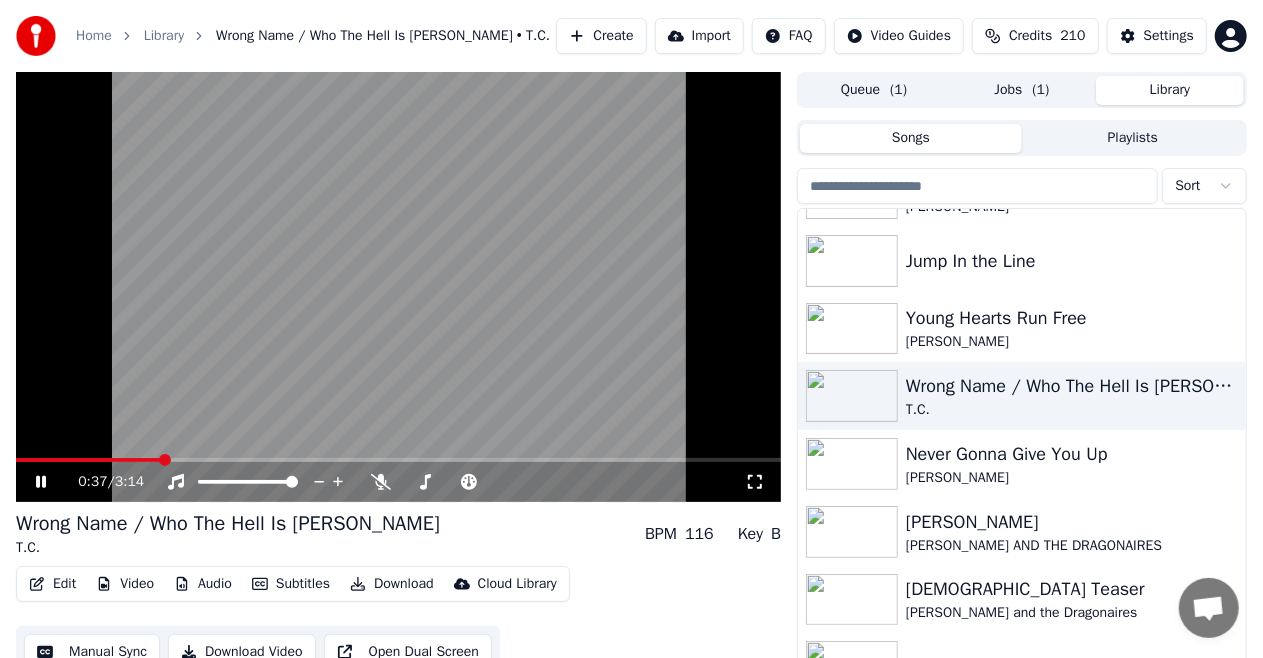 click at bounding box center [398, 460] 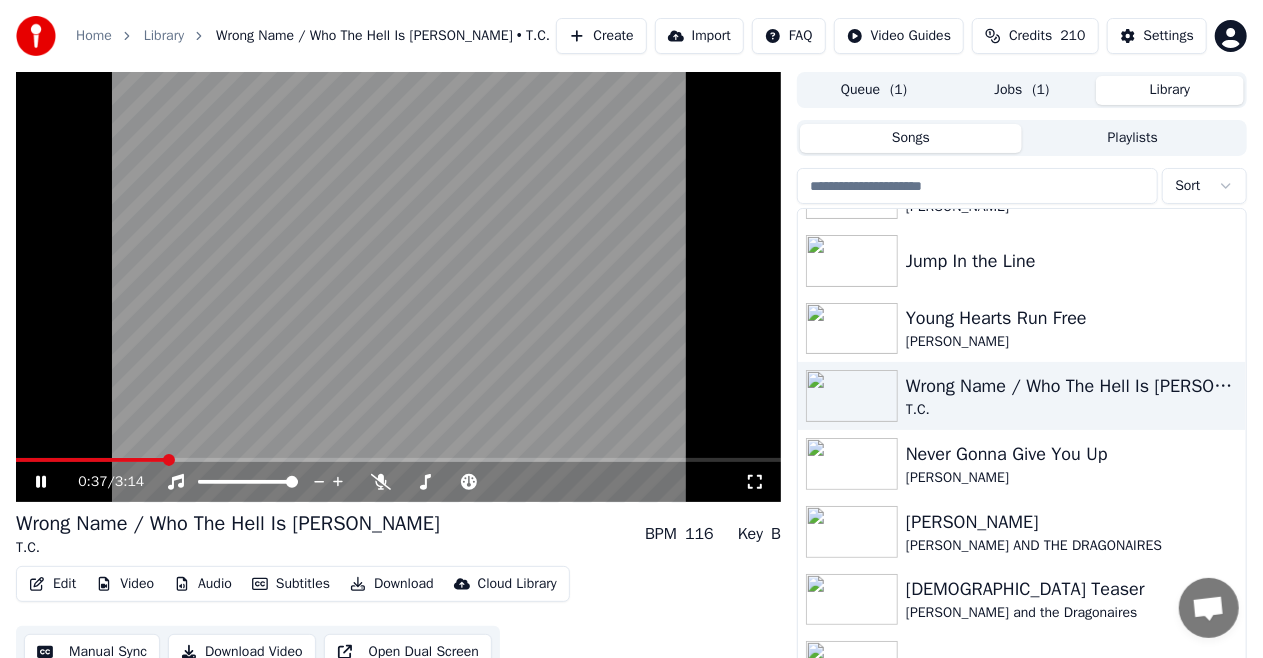 click at bounding box center (398, 460) 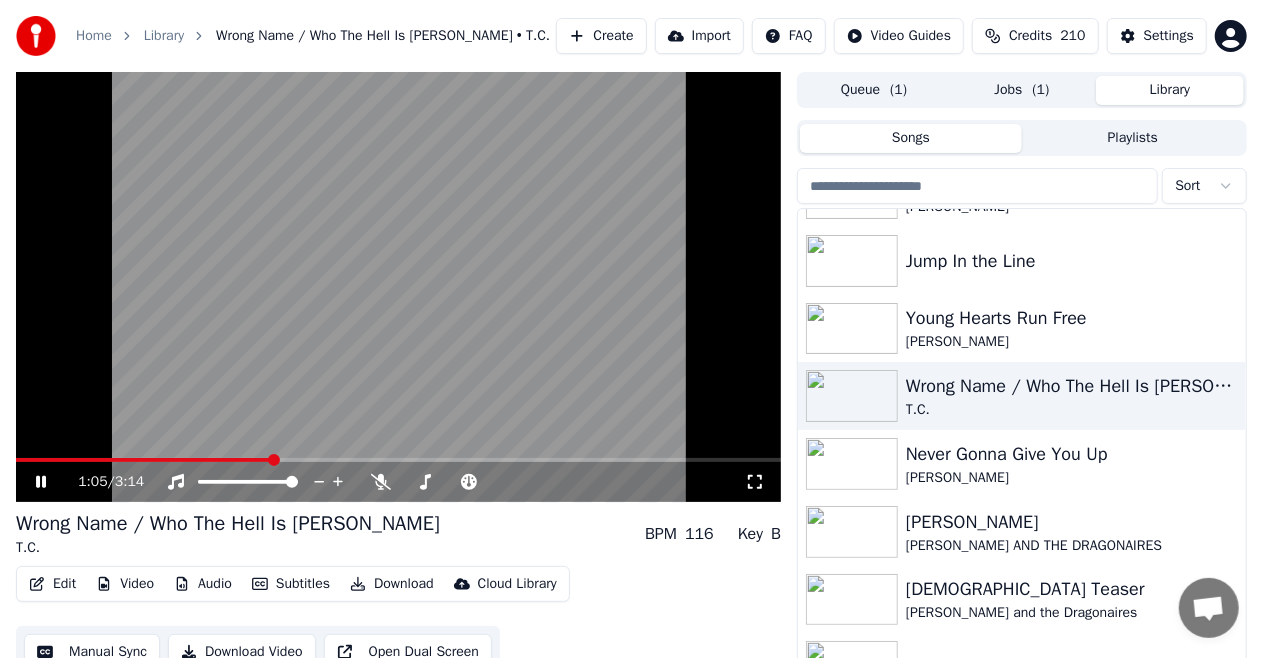 click 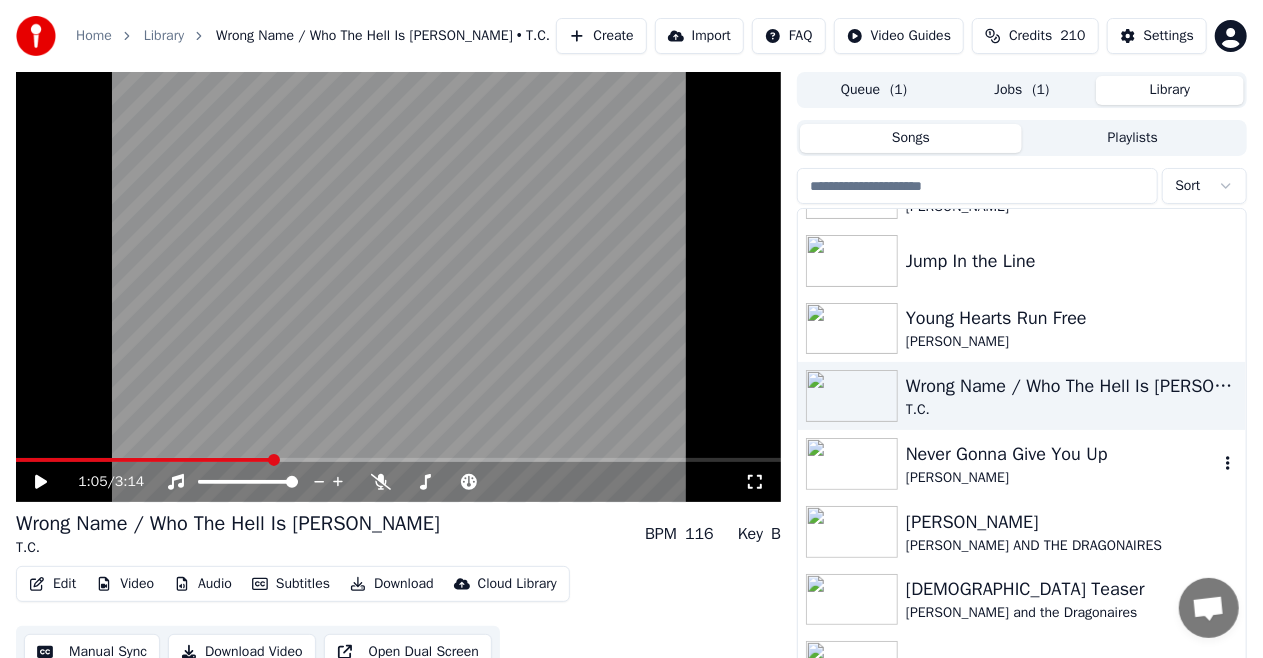 scroll, scrollTop: 43, scrollLeft: 0, axis: vertical 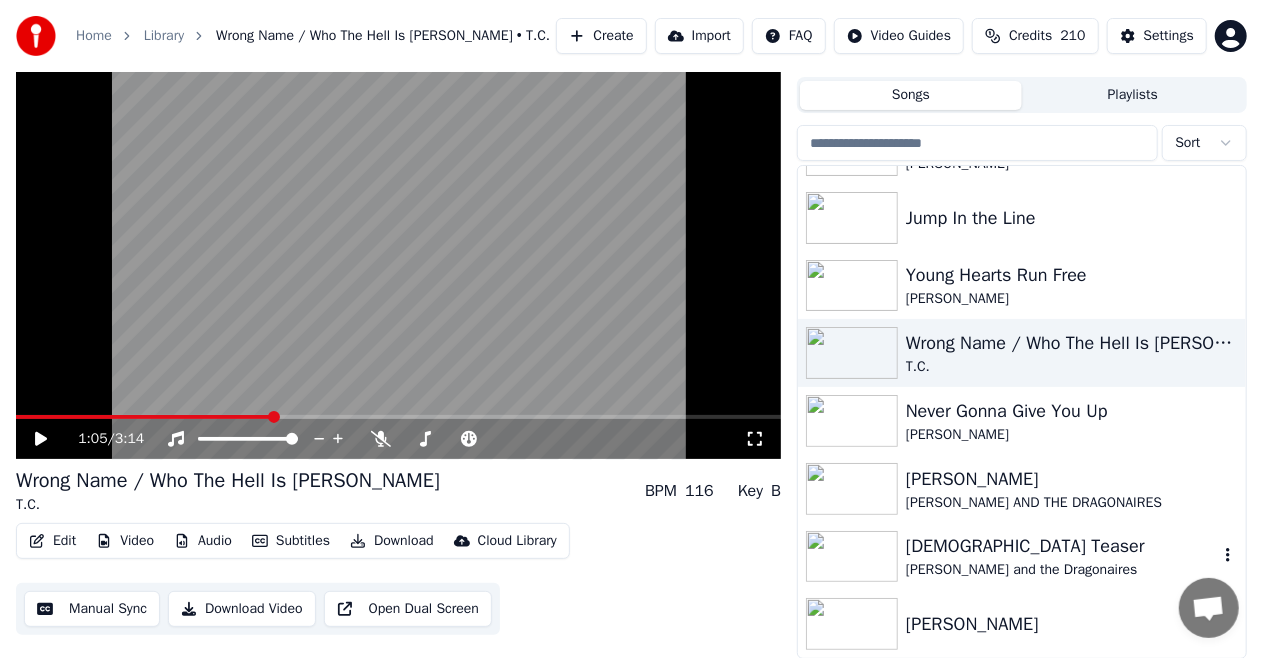 click on "[DEMOGRAPHIC_DATA] Teaser" at bounding box center [1062, 546] 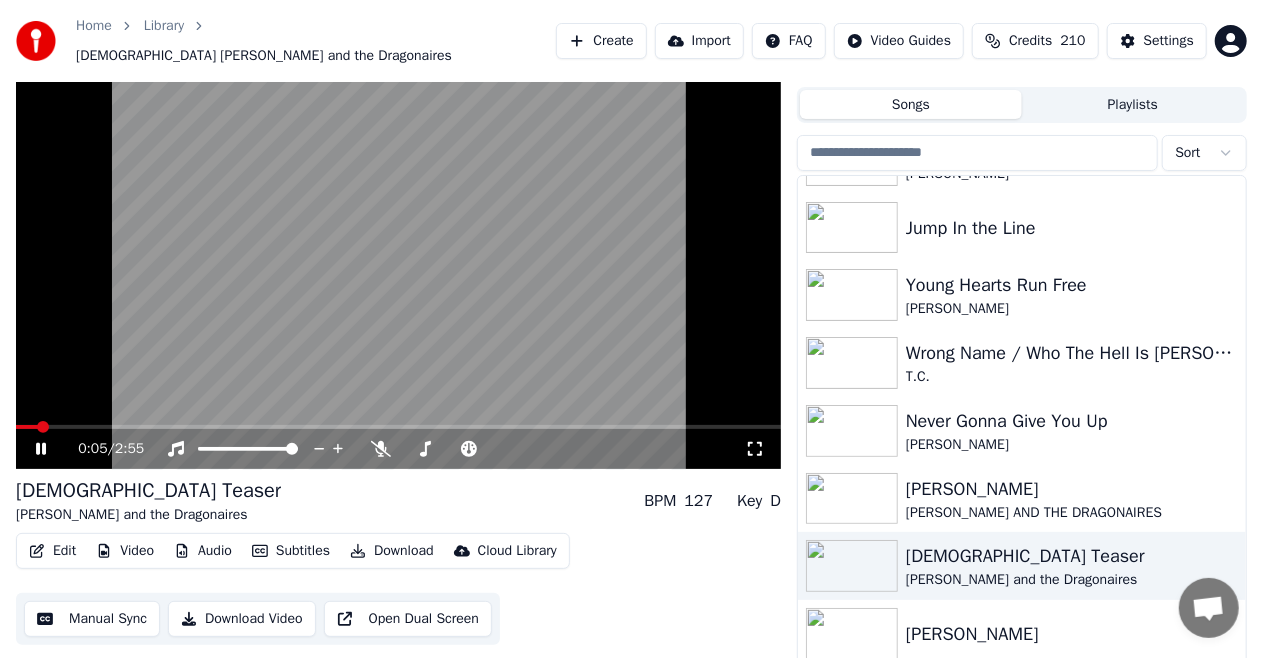 click at bounding box center (398, 427) 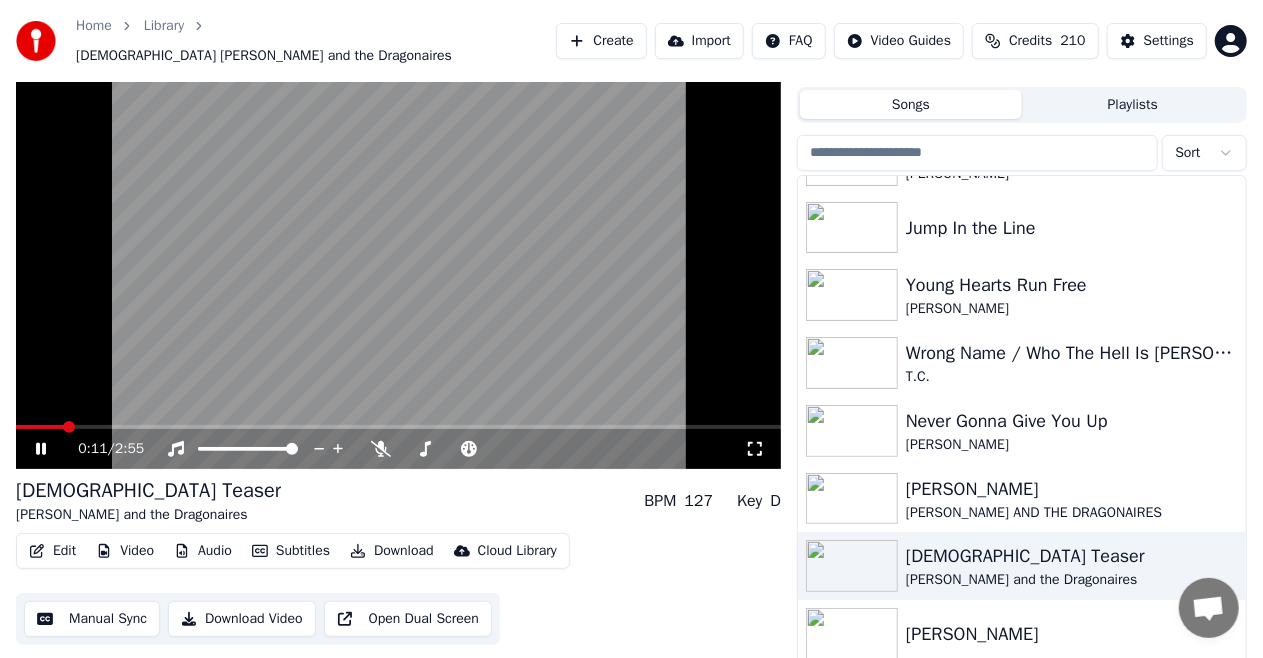 click at bounding box center (398, 427) 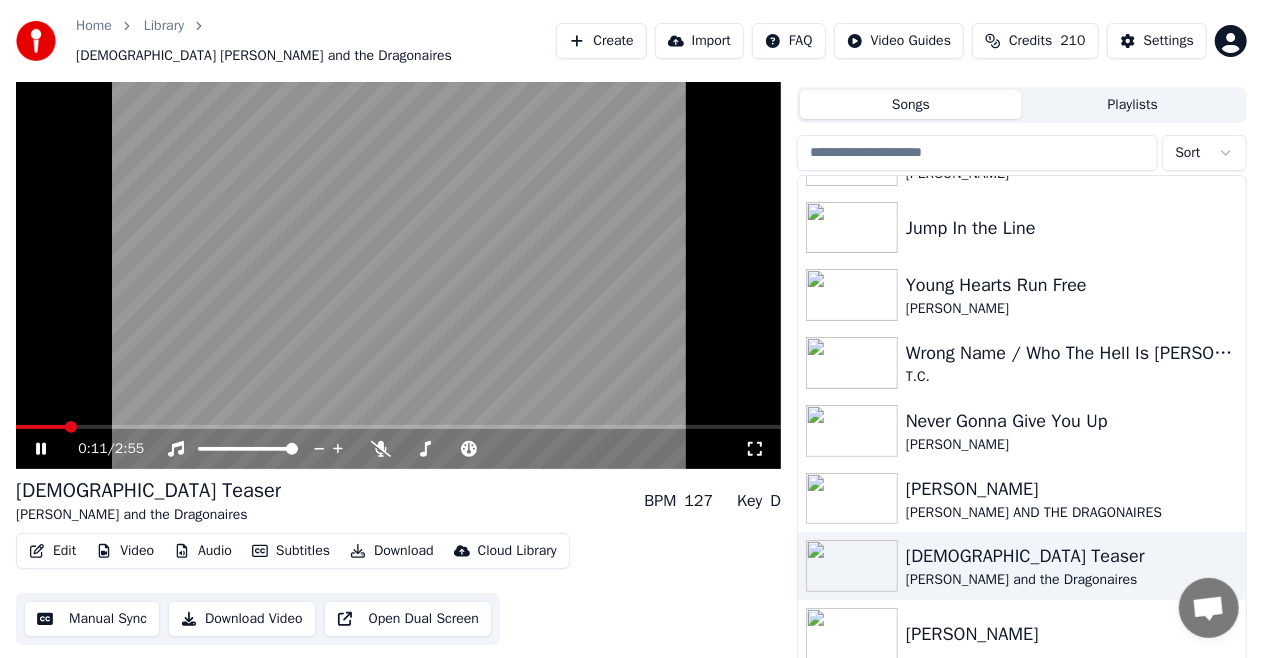 click at bounding box center [398, 427] 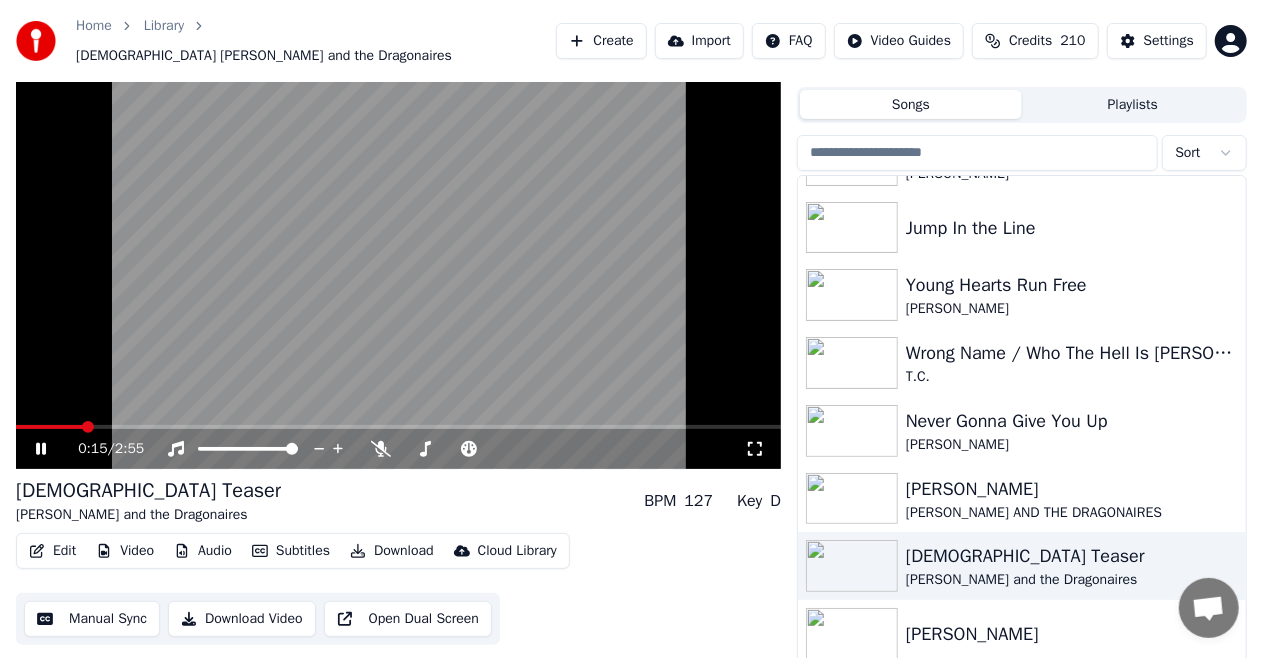 click at bounding box center [398, 427] 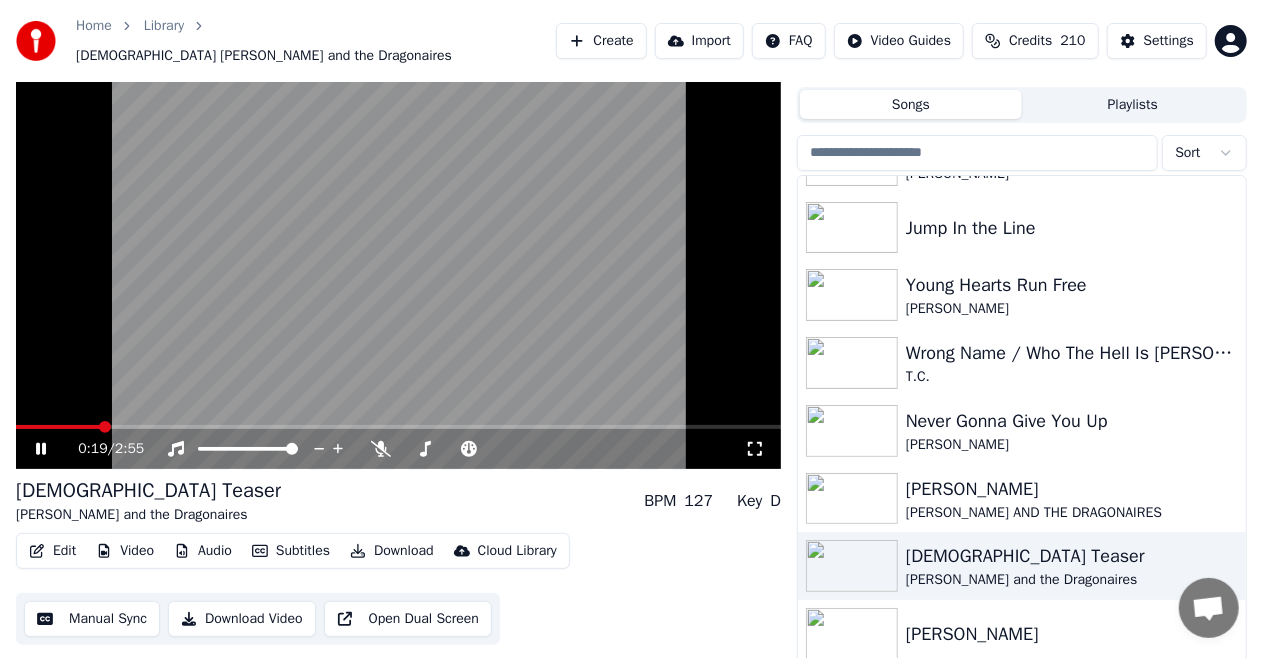 click at bounding box center (398, 427) 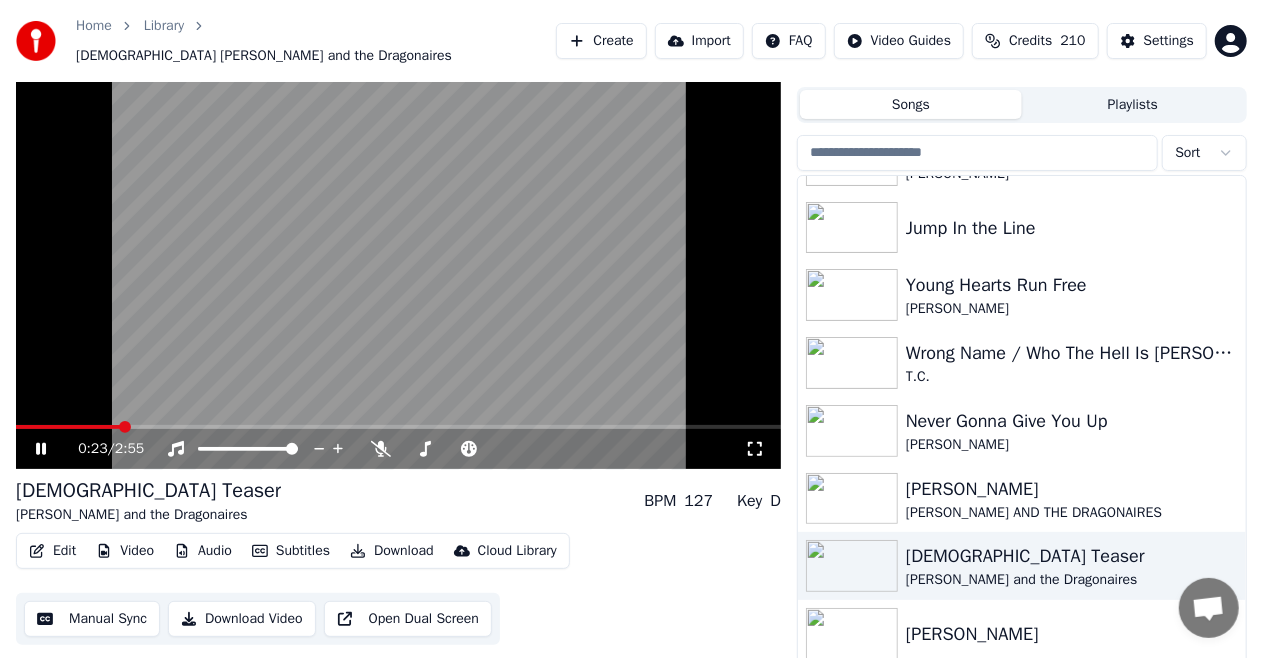 click on "0:23  /  2:55" at bounding box center (398, 449) 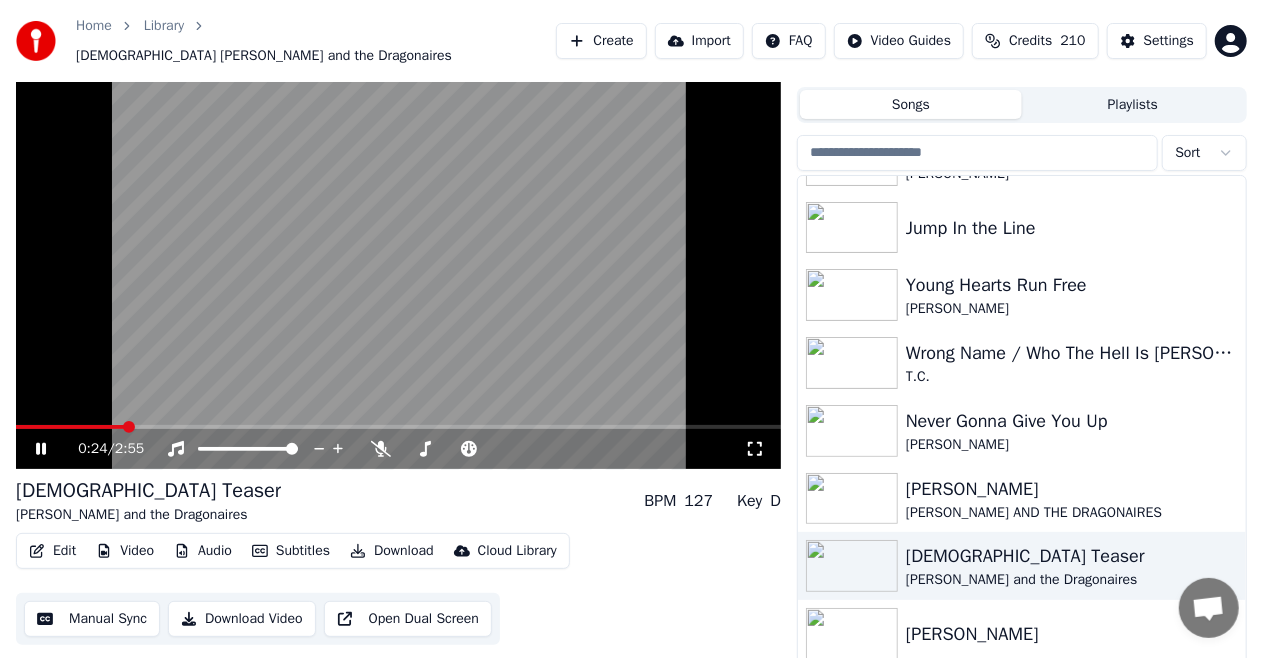 click on "0:24  /  2:55" at bounding box center [398, 449] 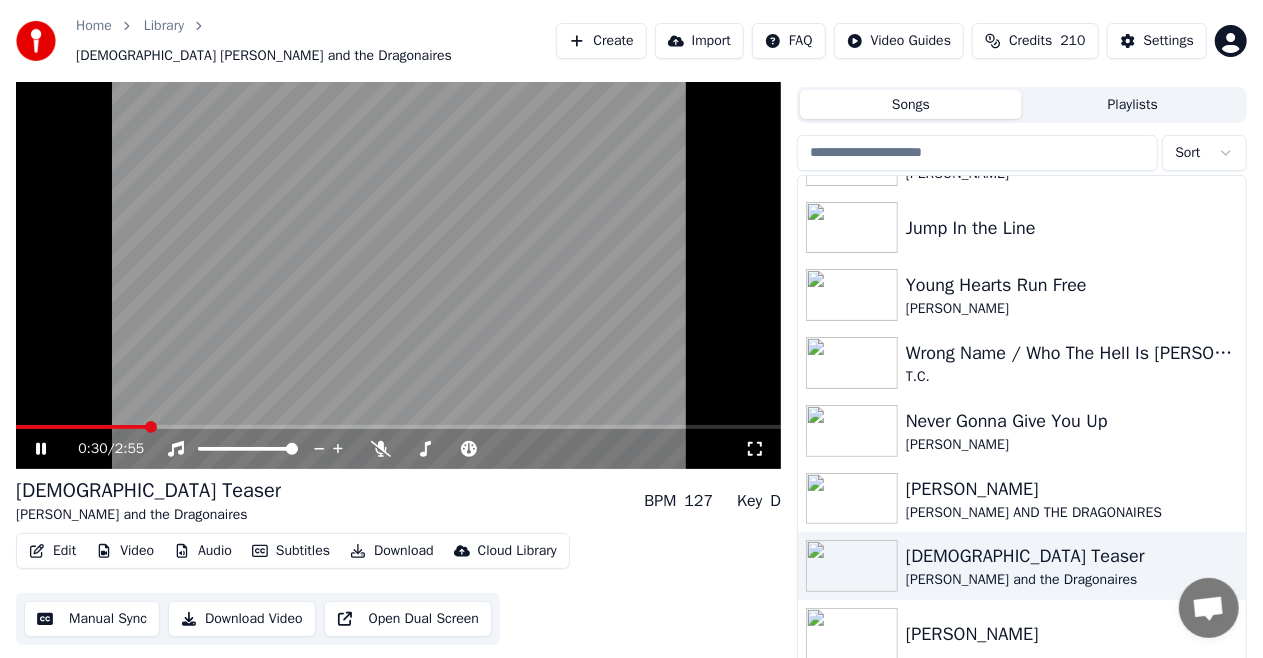click at bounding box center [398, 427] 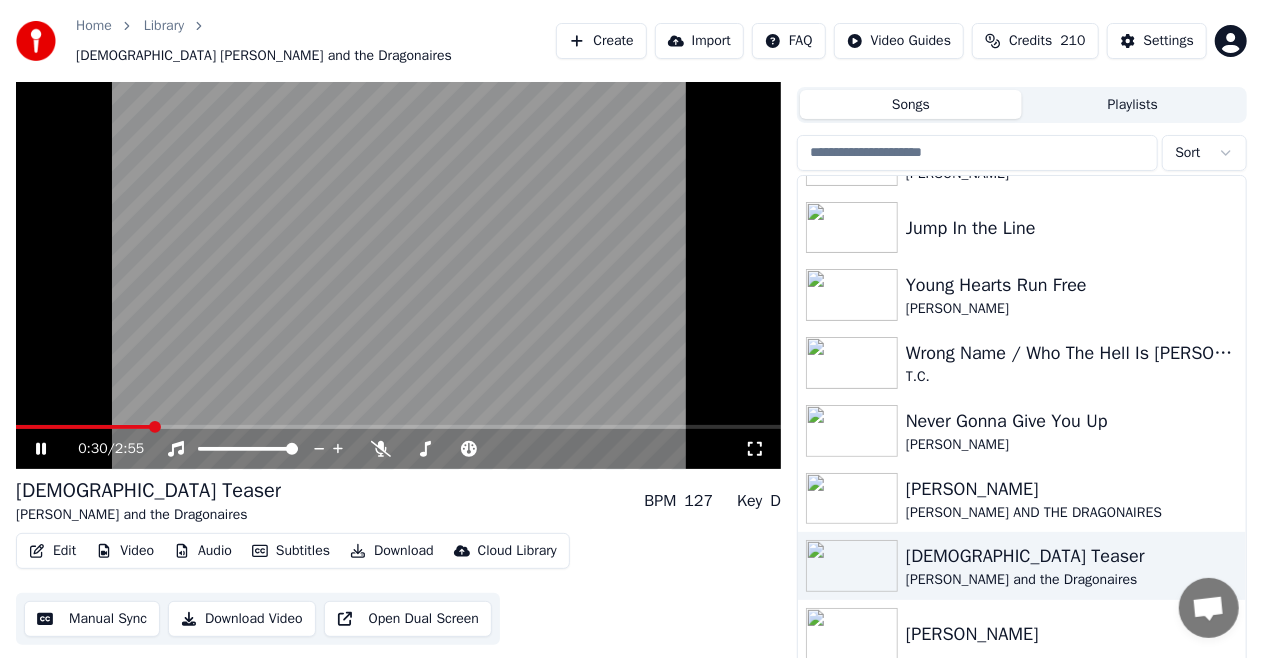 click at bounding box center [398, 427] 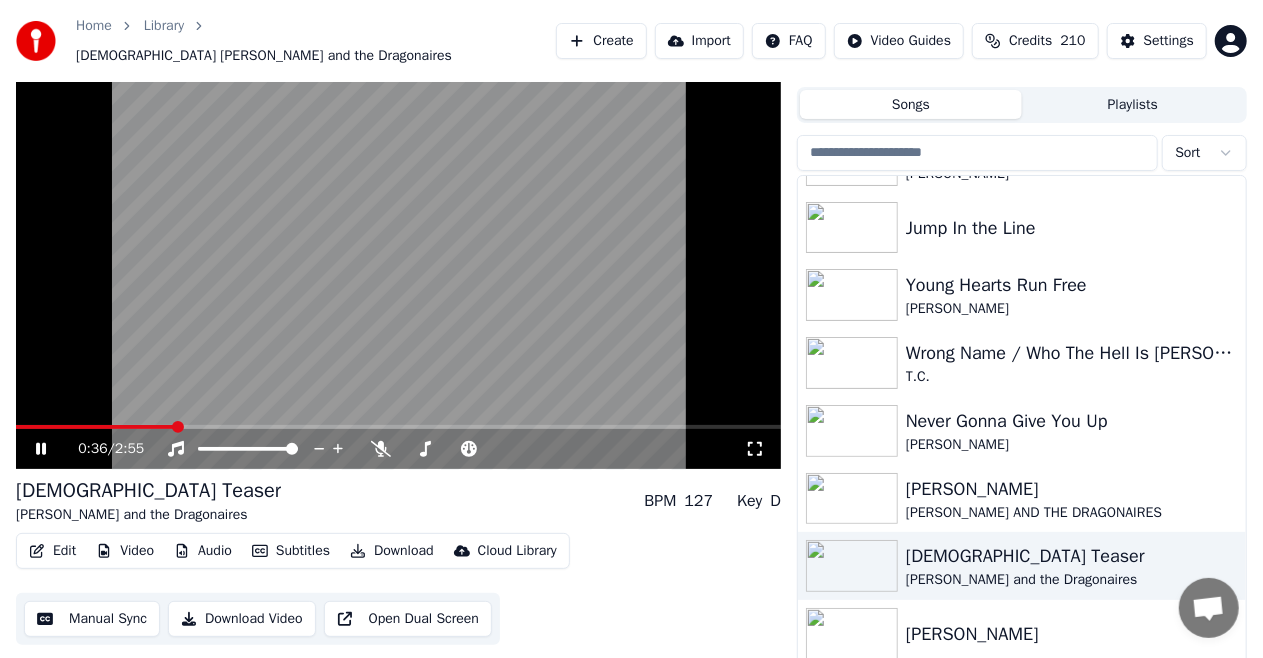 click at bounding box center [95, 427] 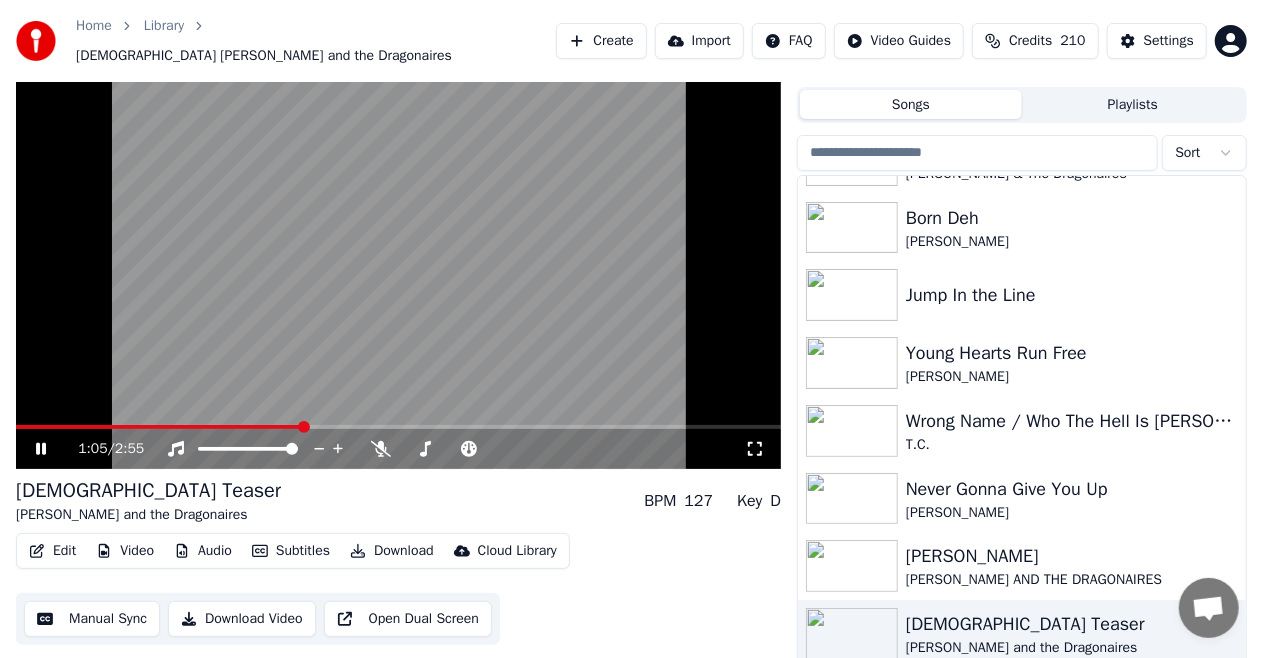 click 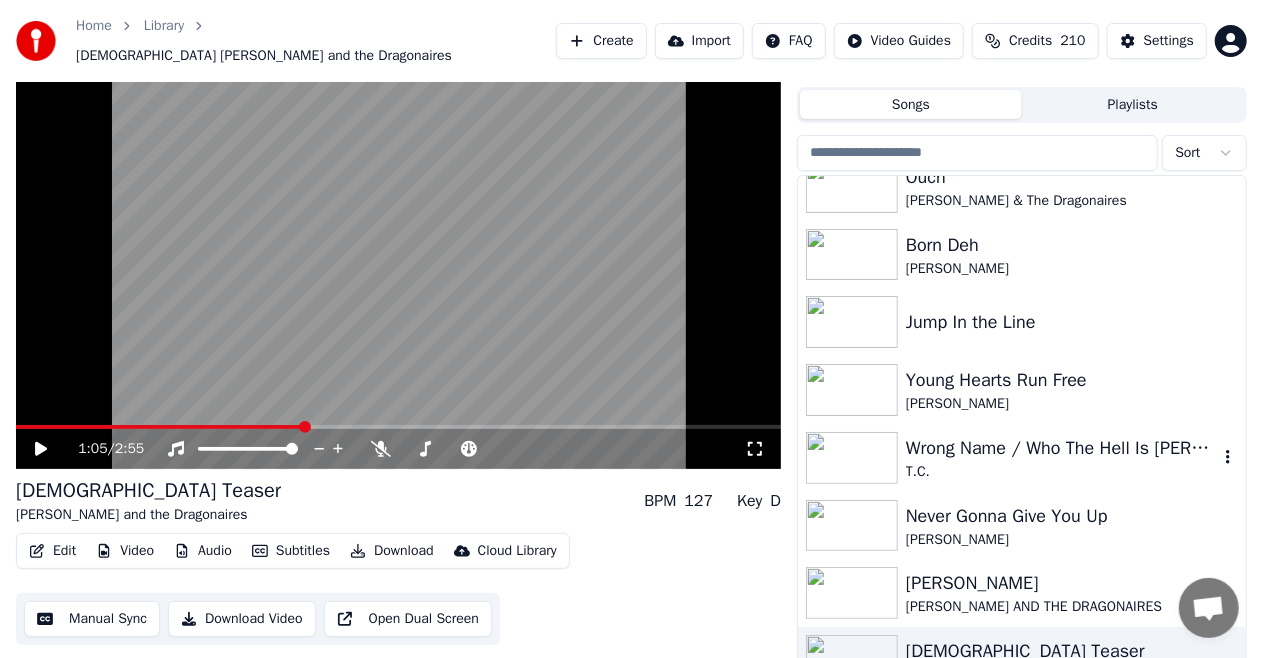 scroll, scrollTop: 0, scrollLeft: 0, axis: both 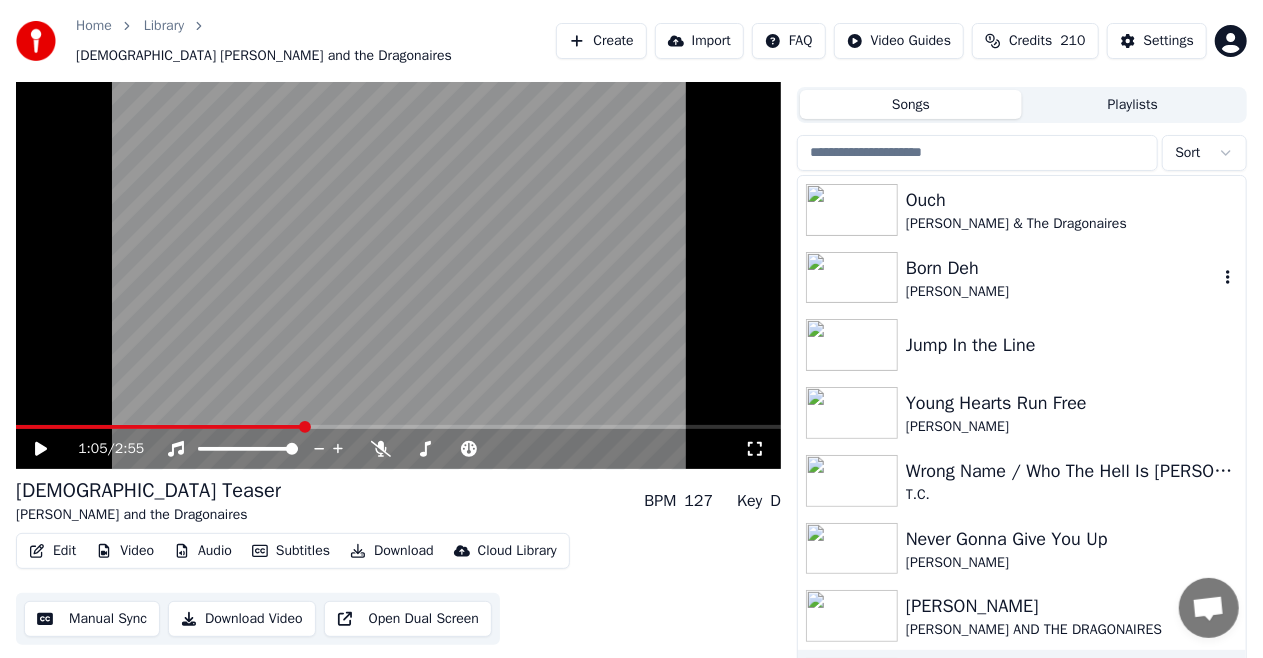 click on "Born Deh" at bounding box center [1062, 268] 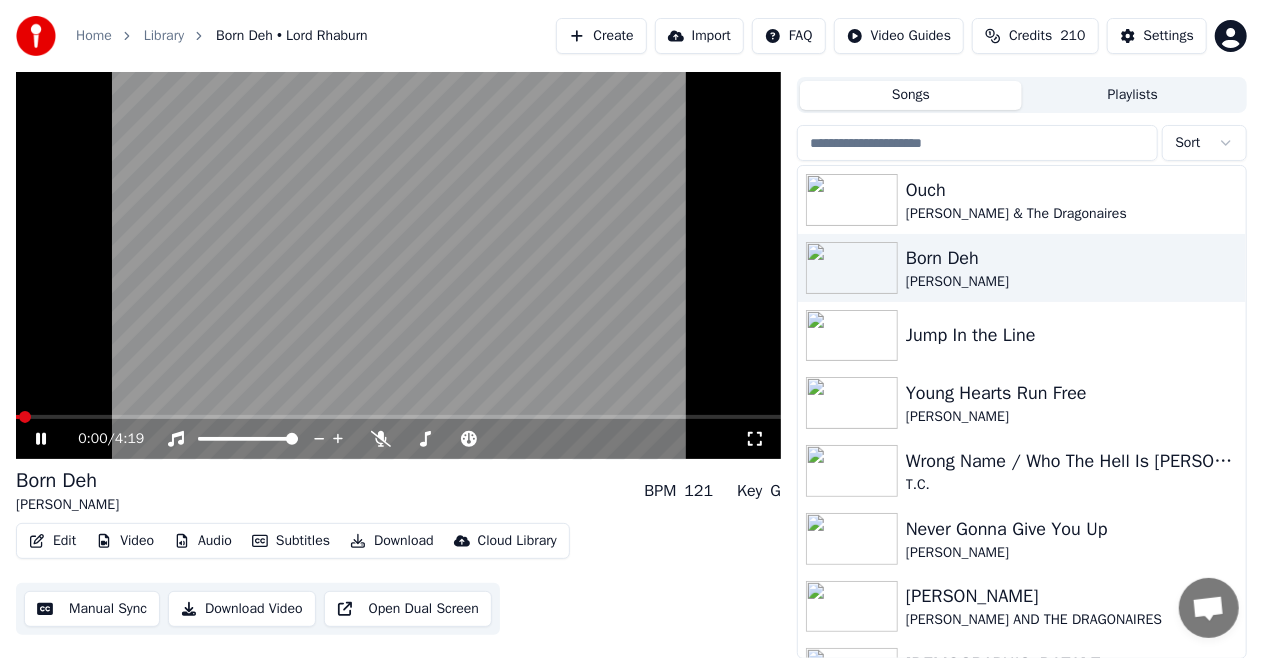 click at bounding box center (398, 417) 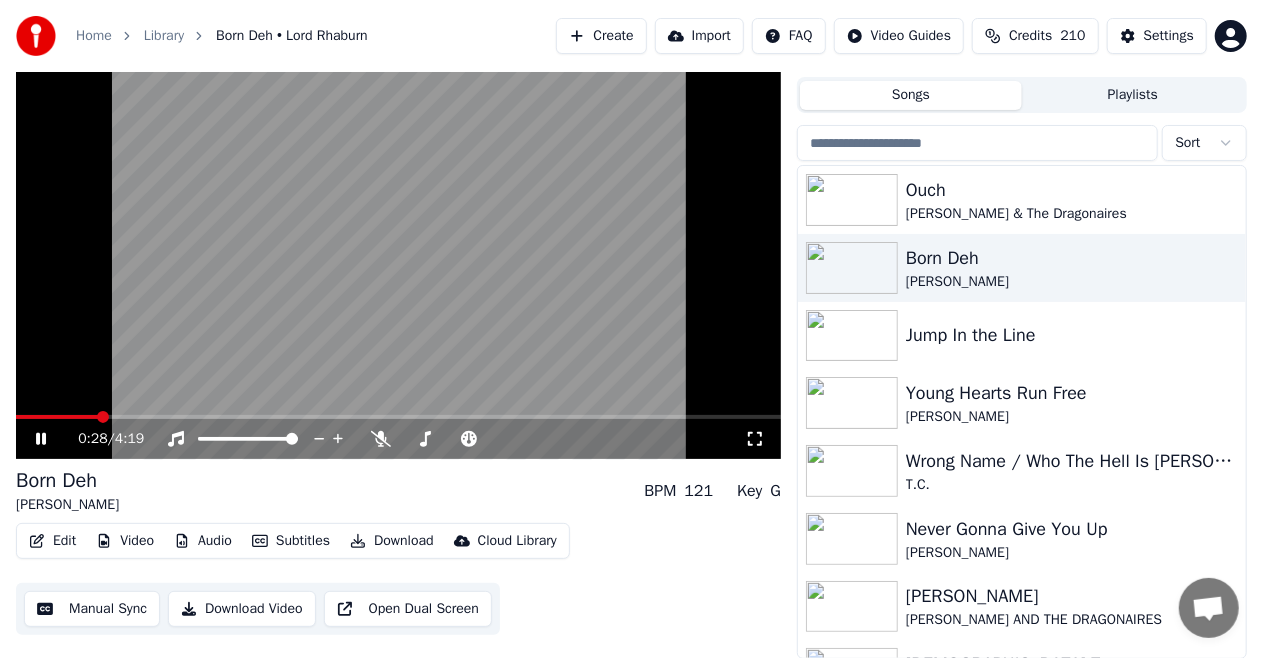 click at bounding box center [398, 417] 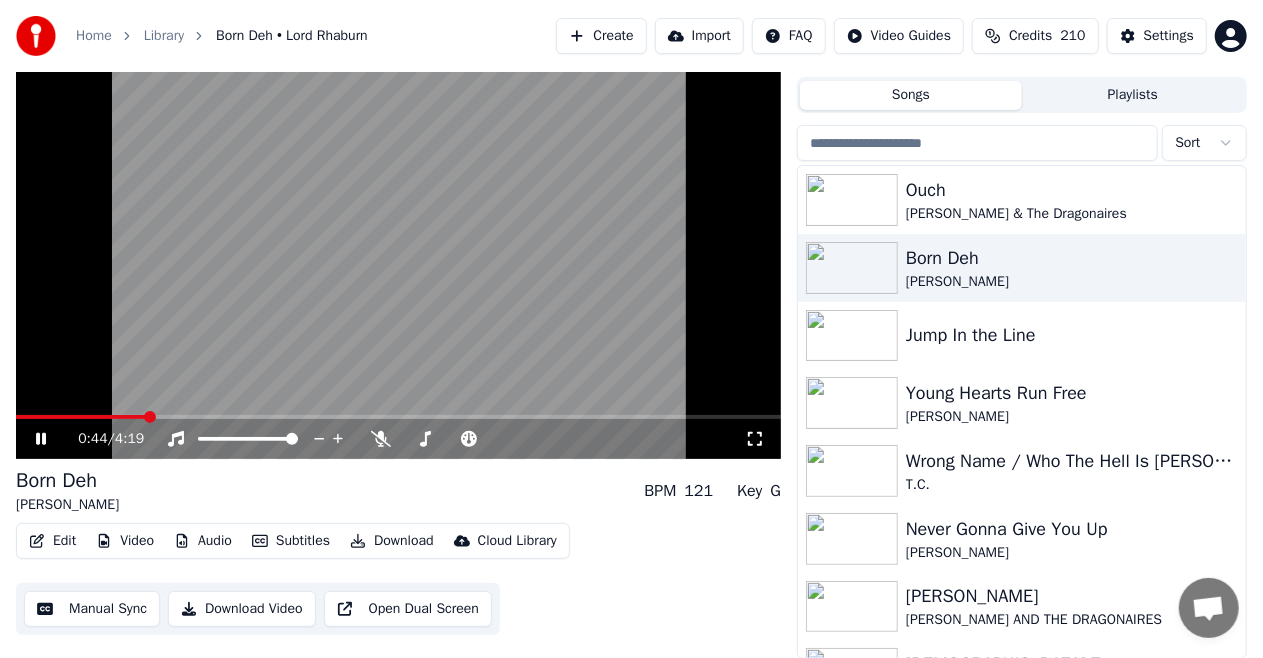 click at bounding box center (398, 417) 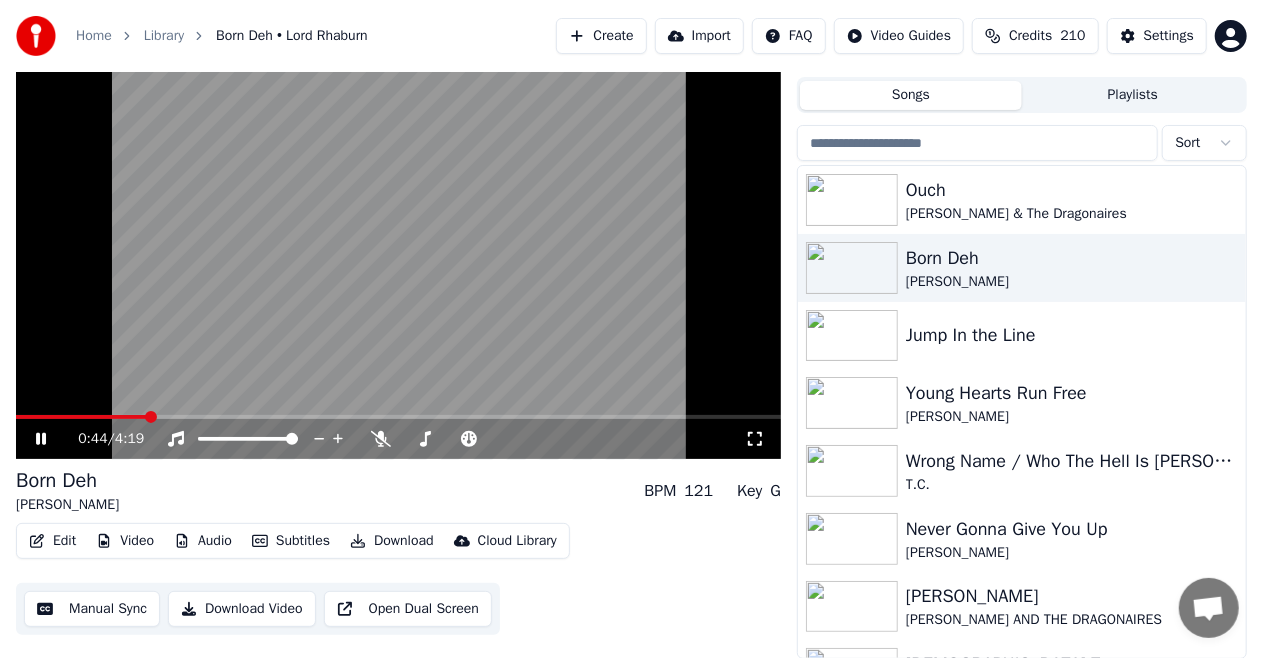 click 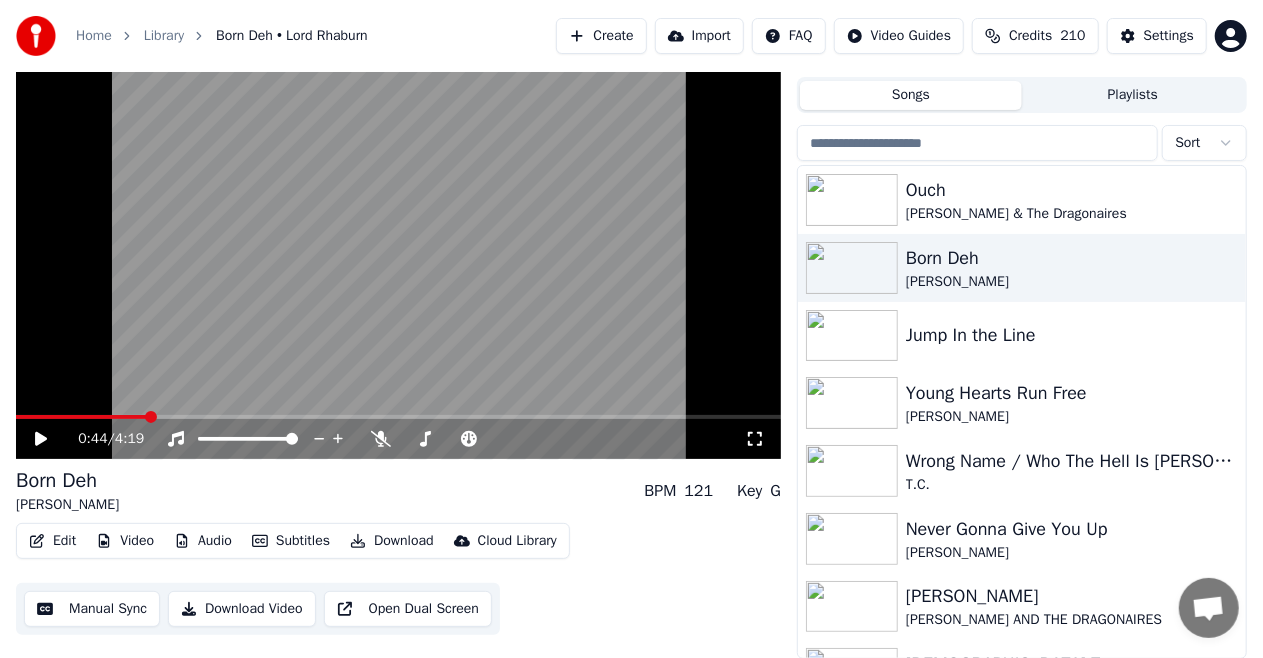 scroll, scrollTop: 0, scrollLeft: 0, axis: both 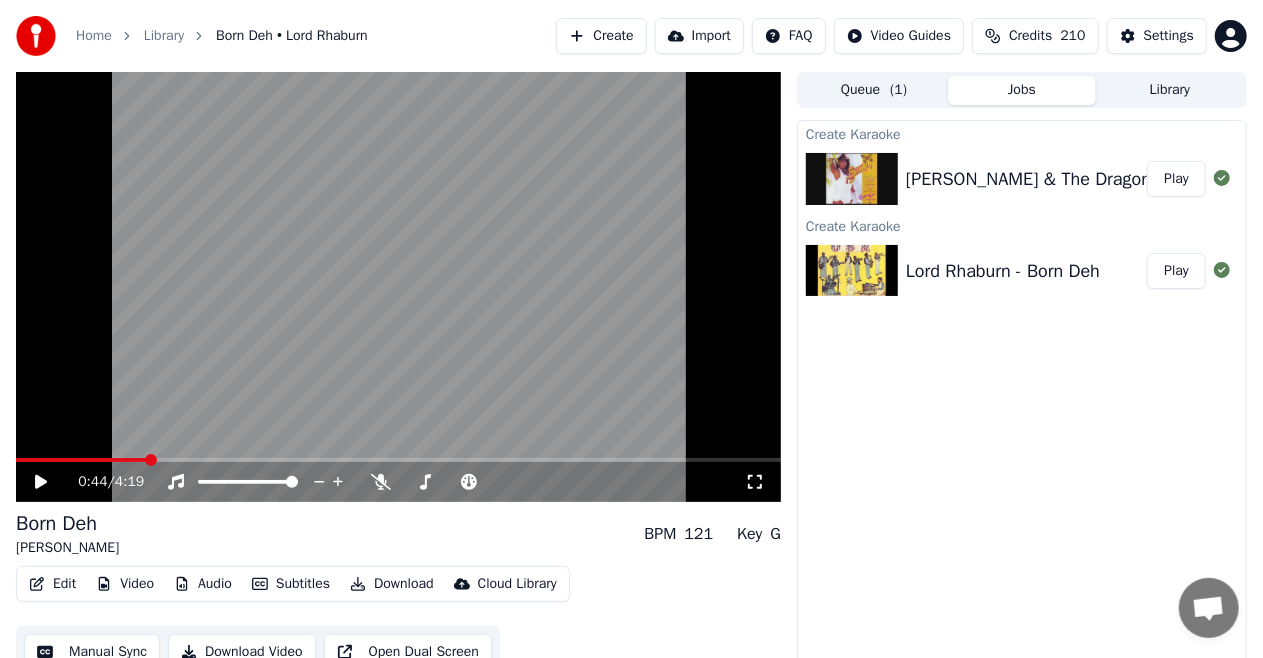 click on "Jobs" at bounding box center (1022, 90) 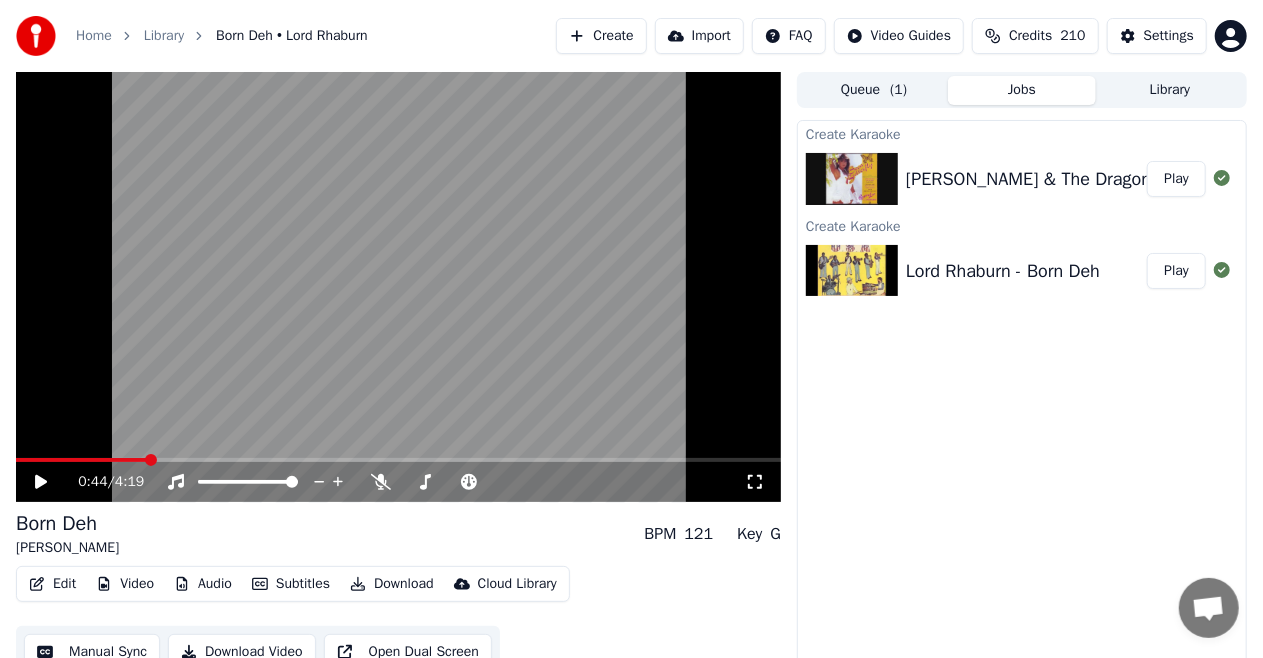 click on "( 1 )" at bounding box center [898, 90] 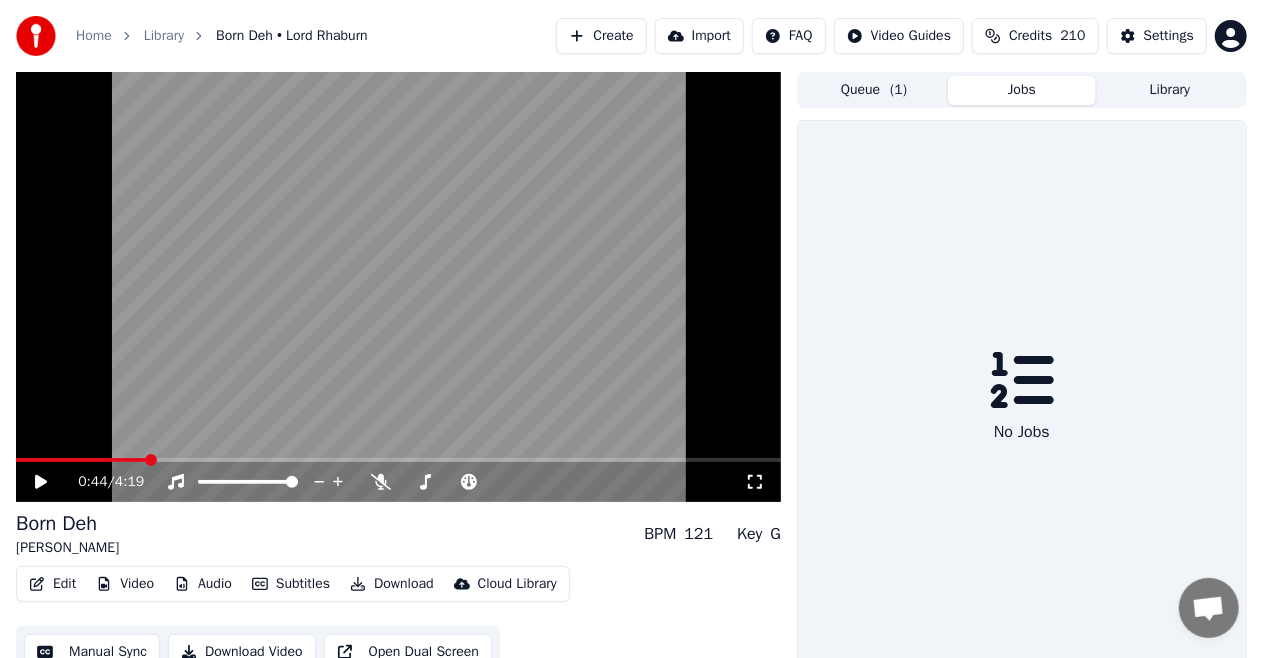 click on "Jobs" at bounding box center (1022, 90) 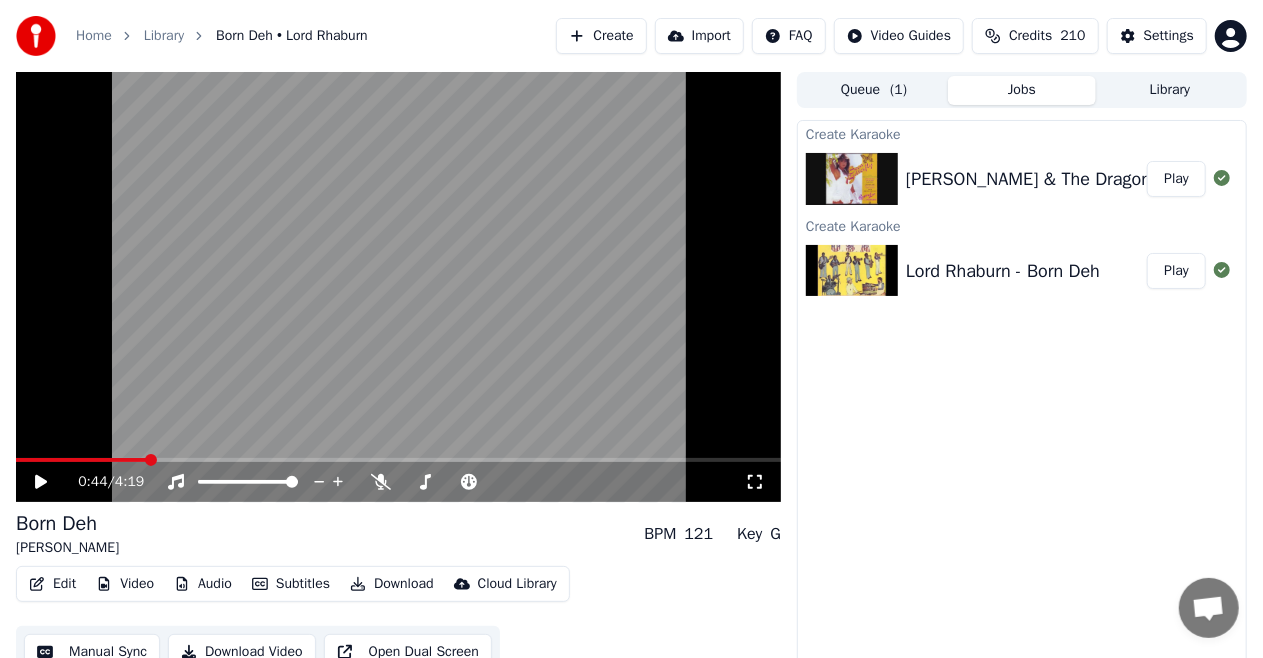 click on "Library" at bounding box center [1170, 90] 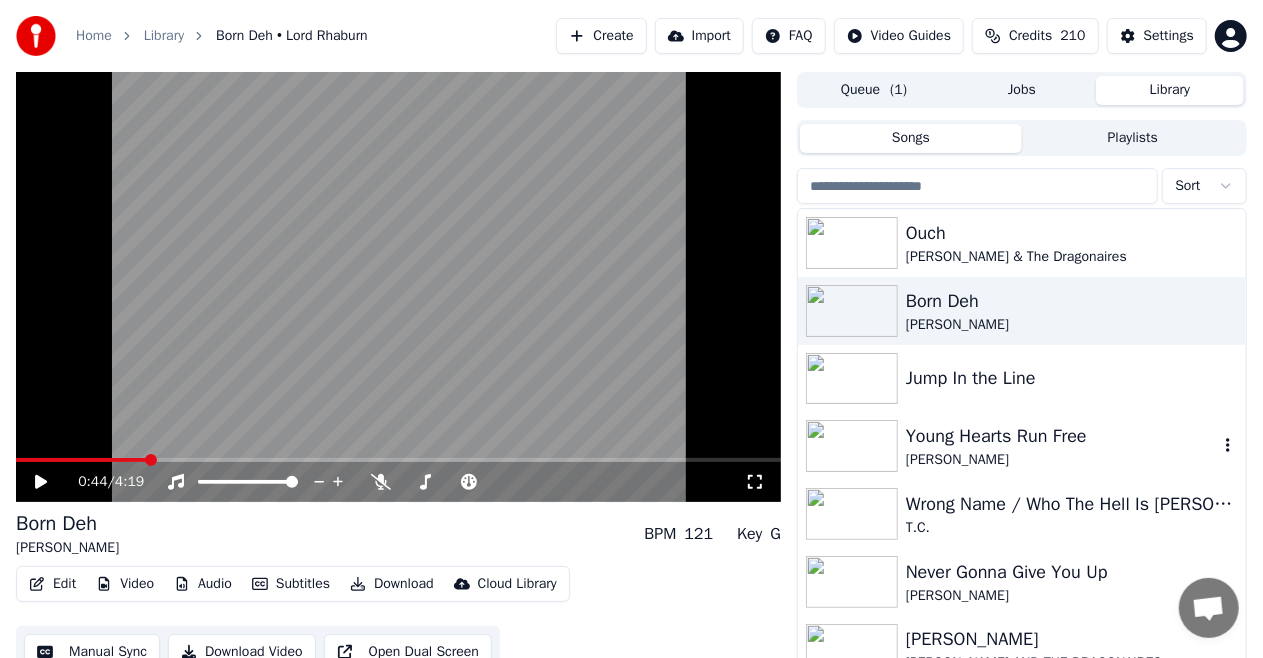 scroll, scrollTop: 118, scrollLeft: 0, axis: vertical 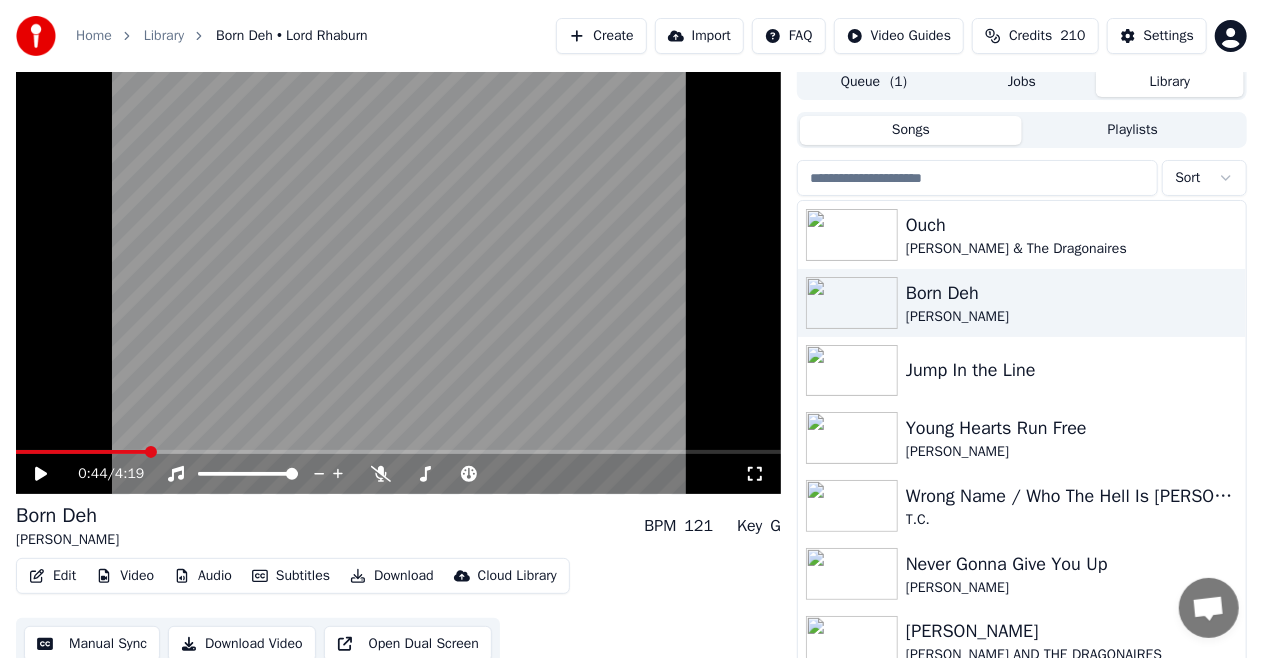 click on "Jobs" at bounding box center [1022, 82] 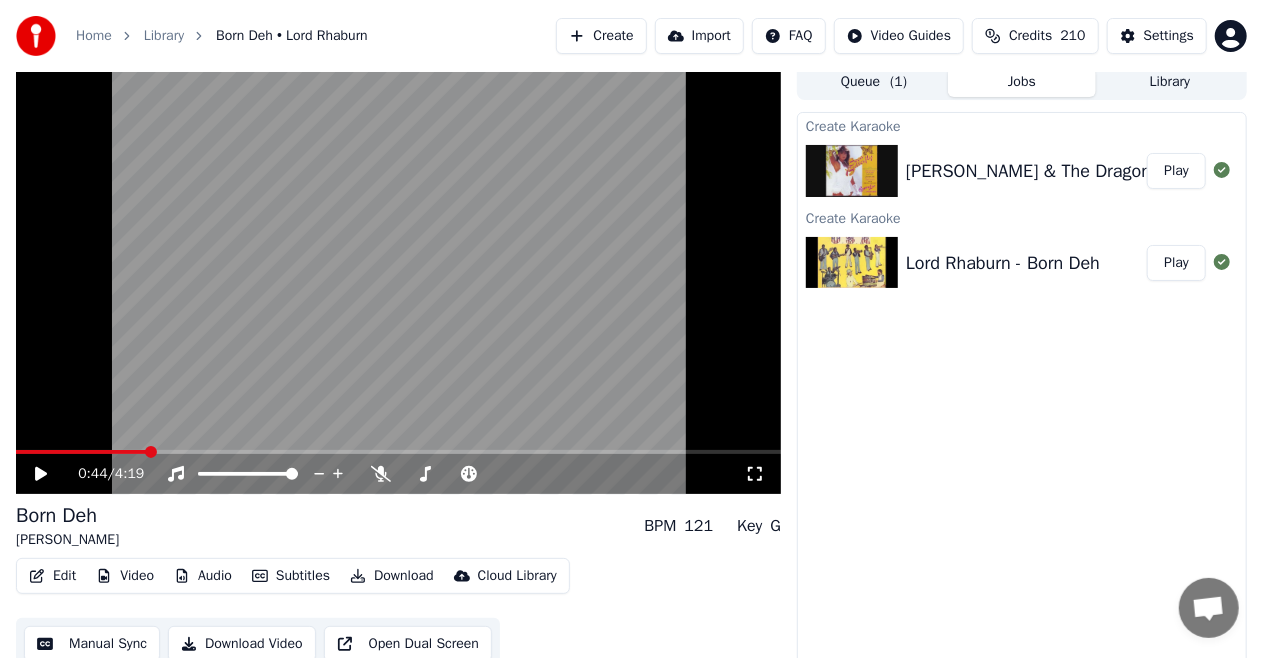 click on "Create" at bounding box center (601, 36) 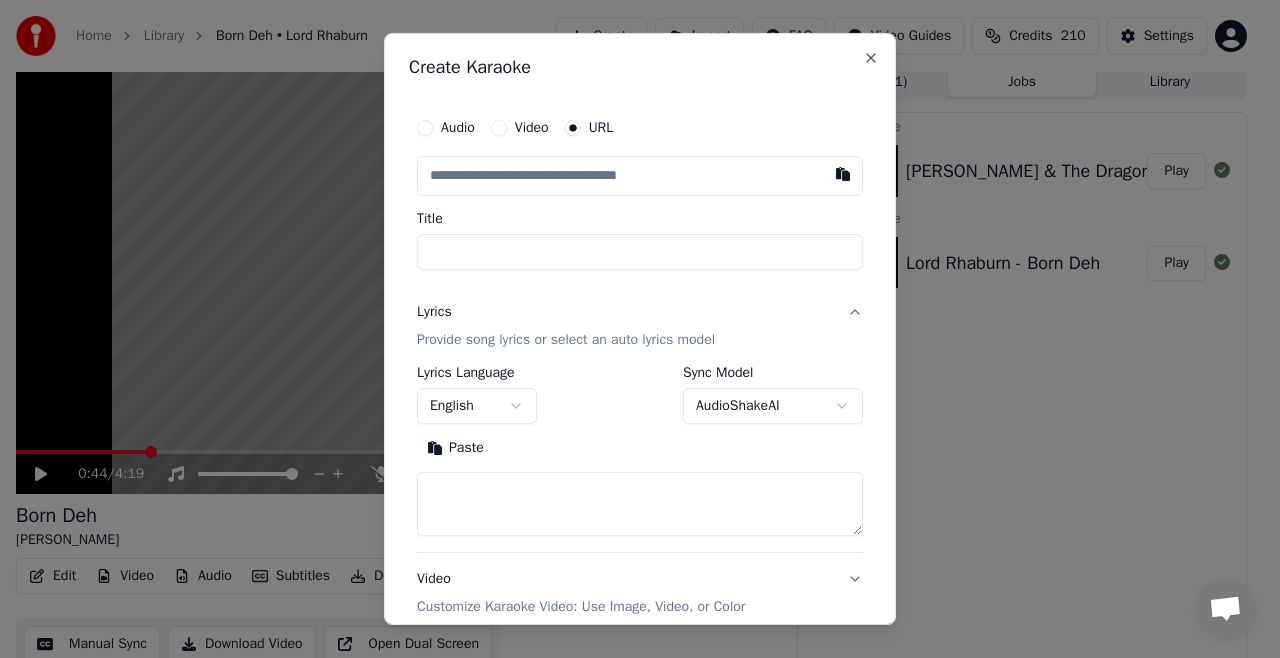 paste on "**********" 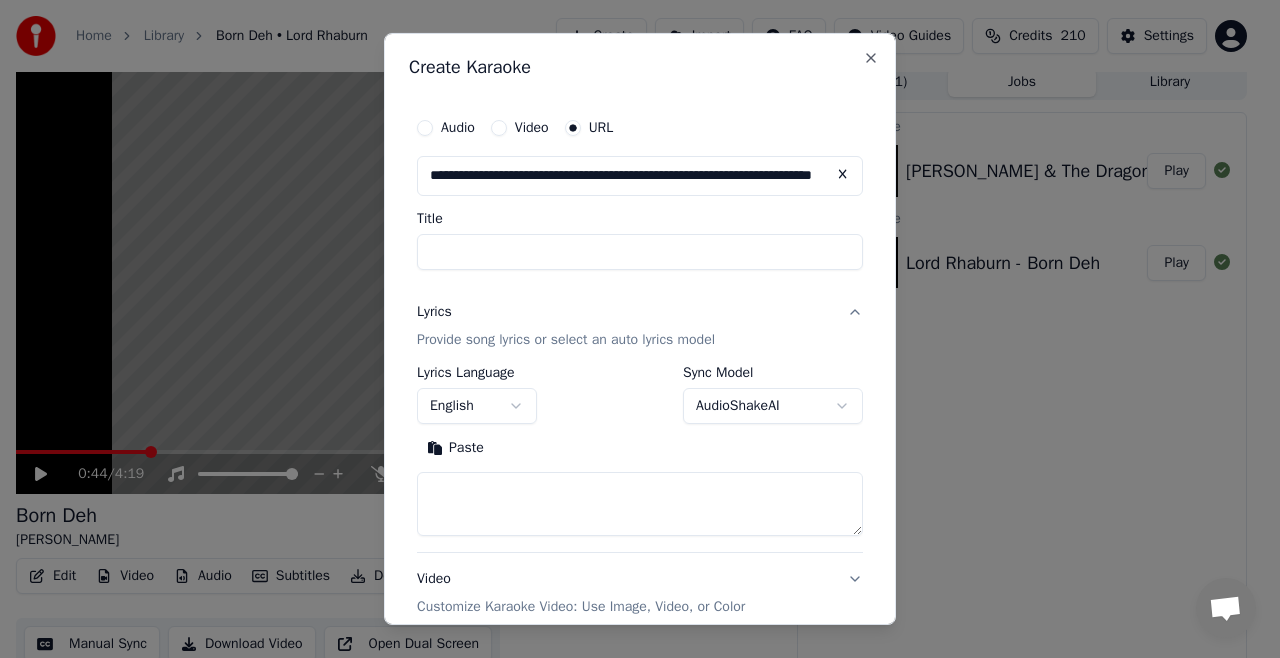 scroll, scrollTop: 0, scrollLeft: 154, axis: horizontal 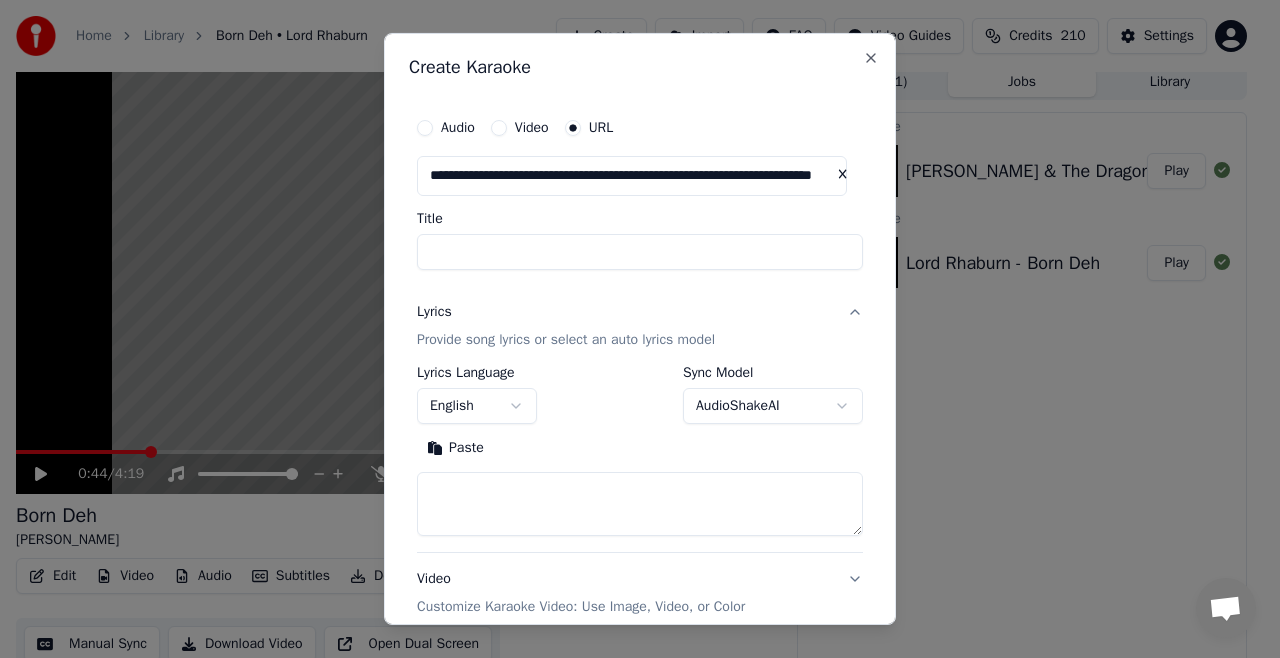type on "**********" 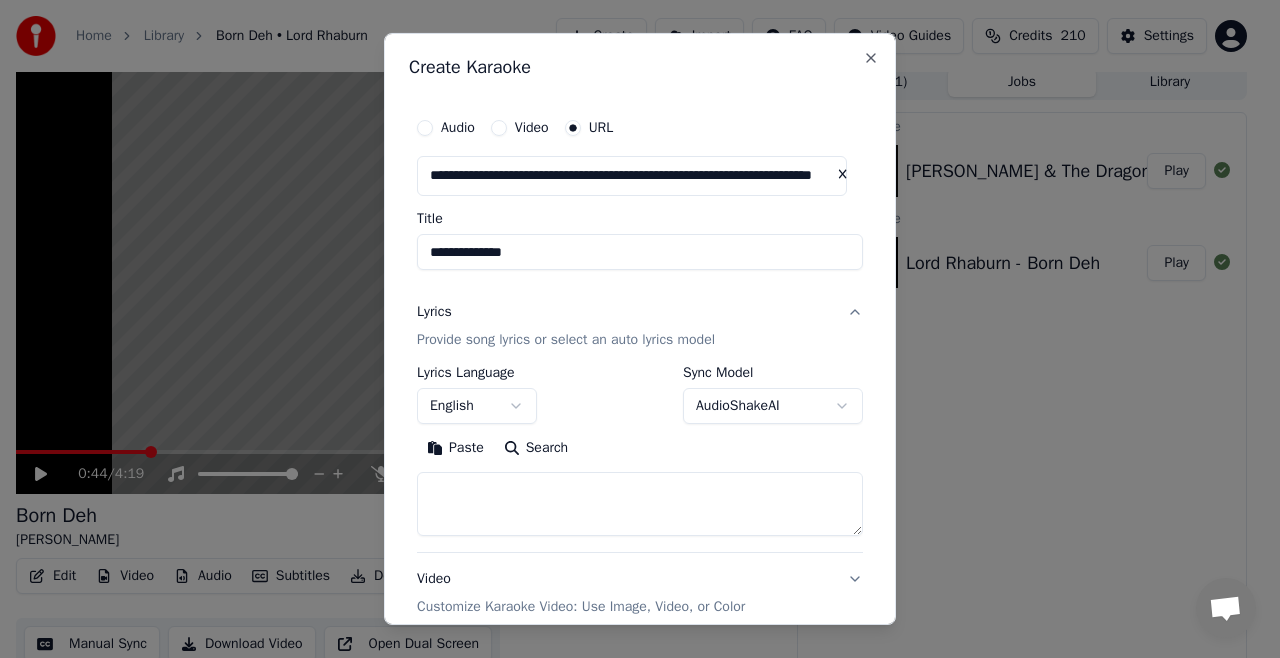 type on "**********" 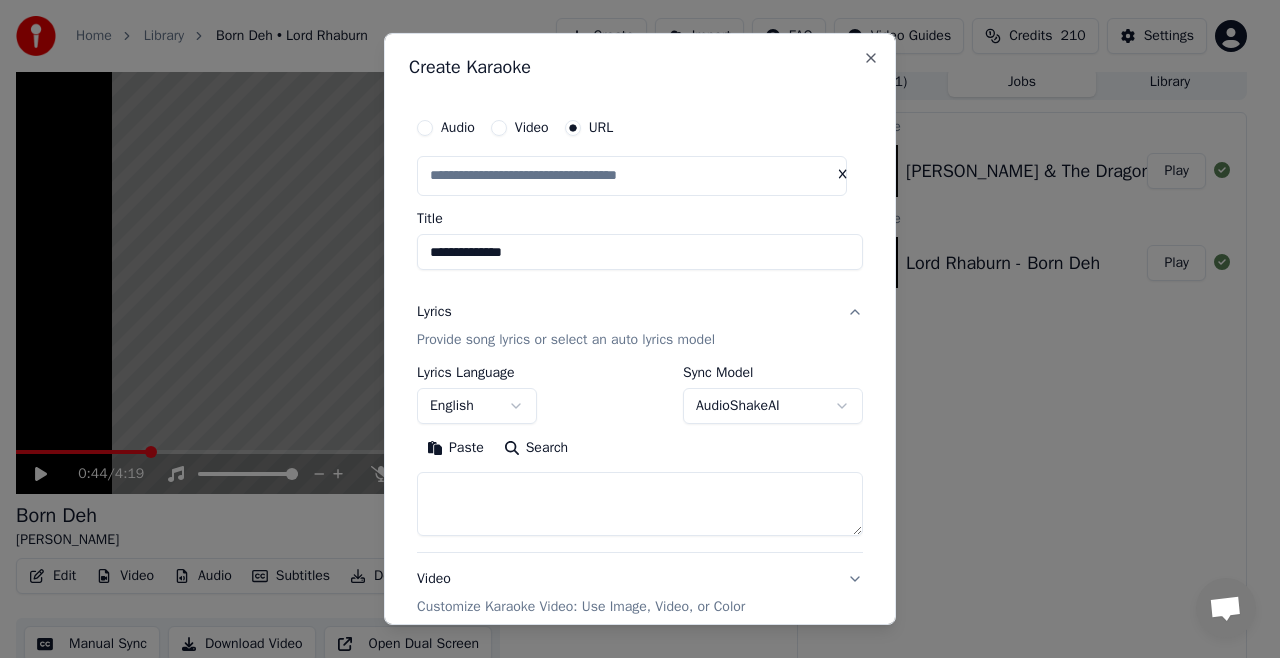 click on "**********" at bounding box center (640, 252) 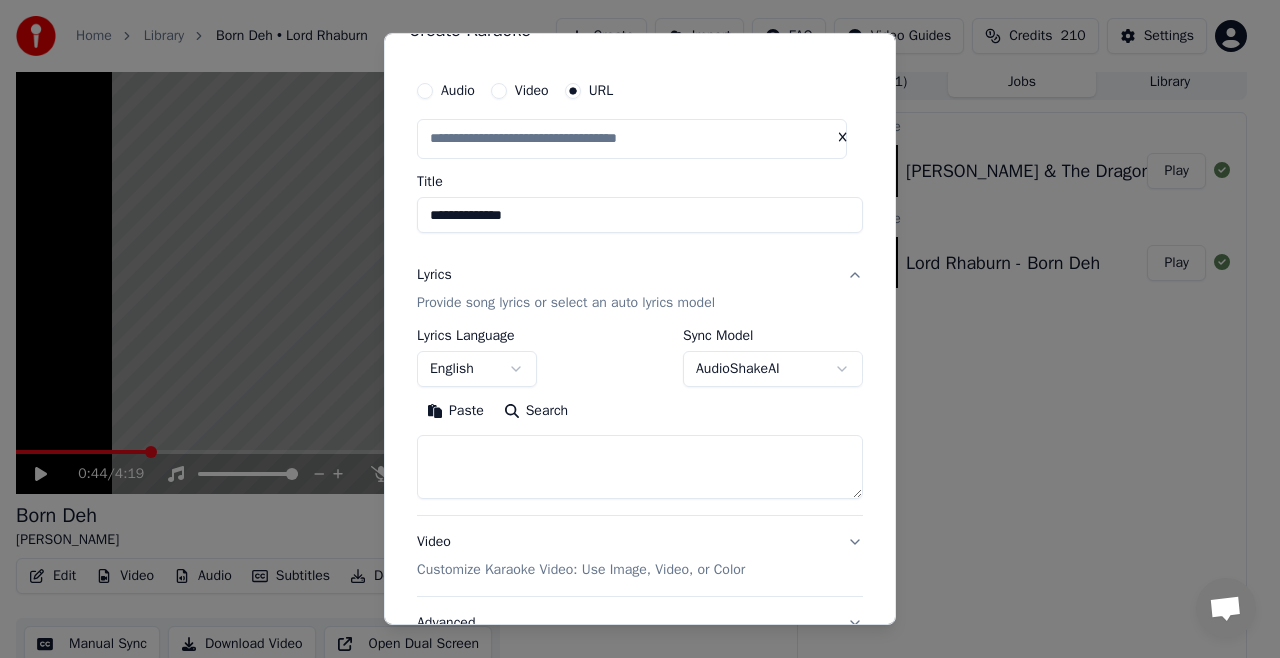 scroll, scrollTop: 38, scrollLeft: 0, axis: vertical 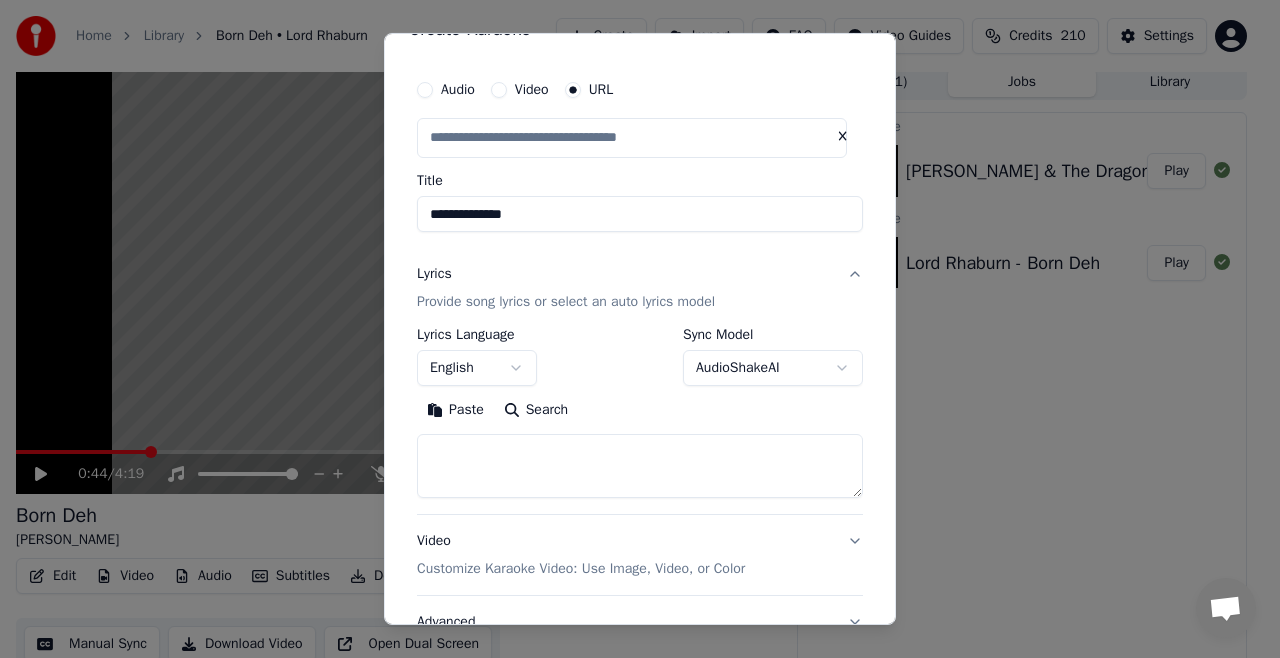 click at bounding box center [640, 466] 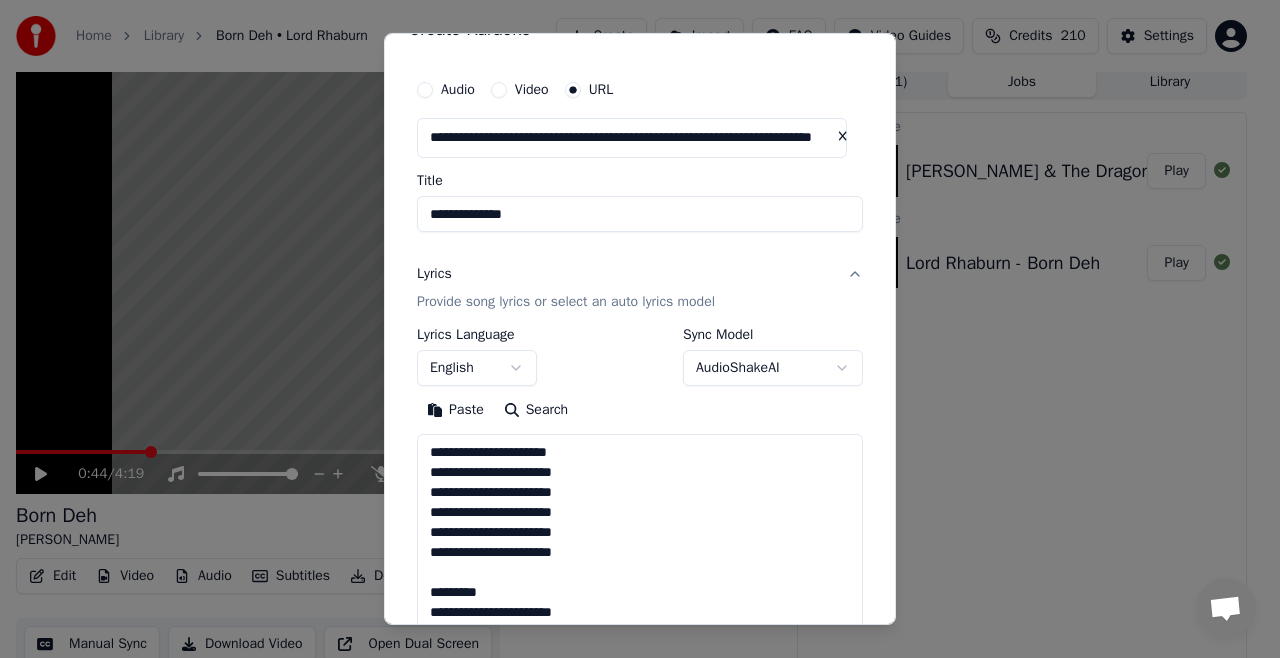scroll, scrollTop: 424, scrollLeft: 0, axis: vertical 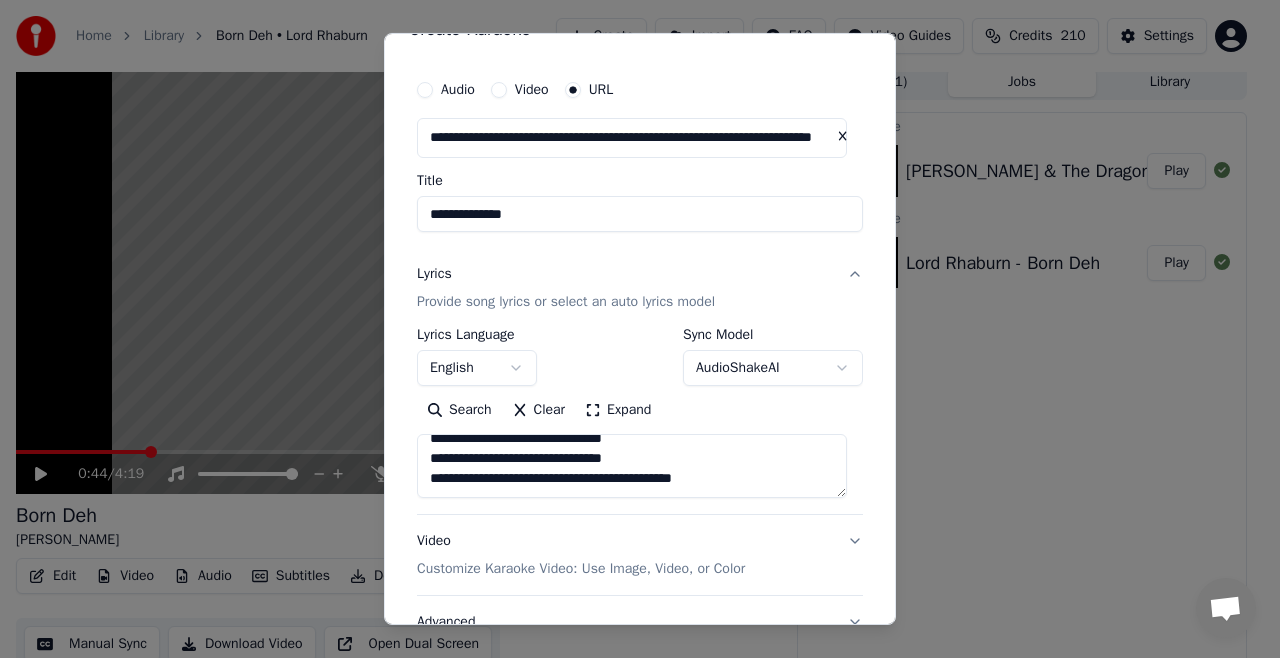 paste on "**********" 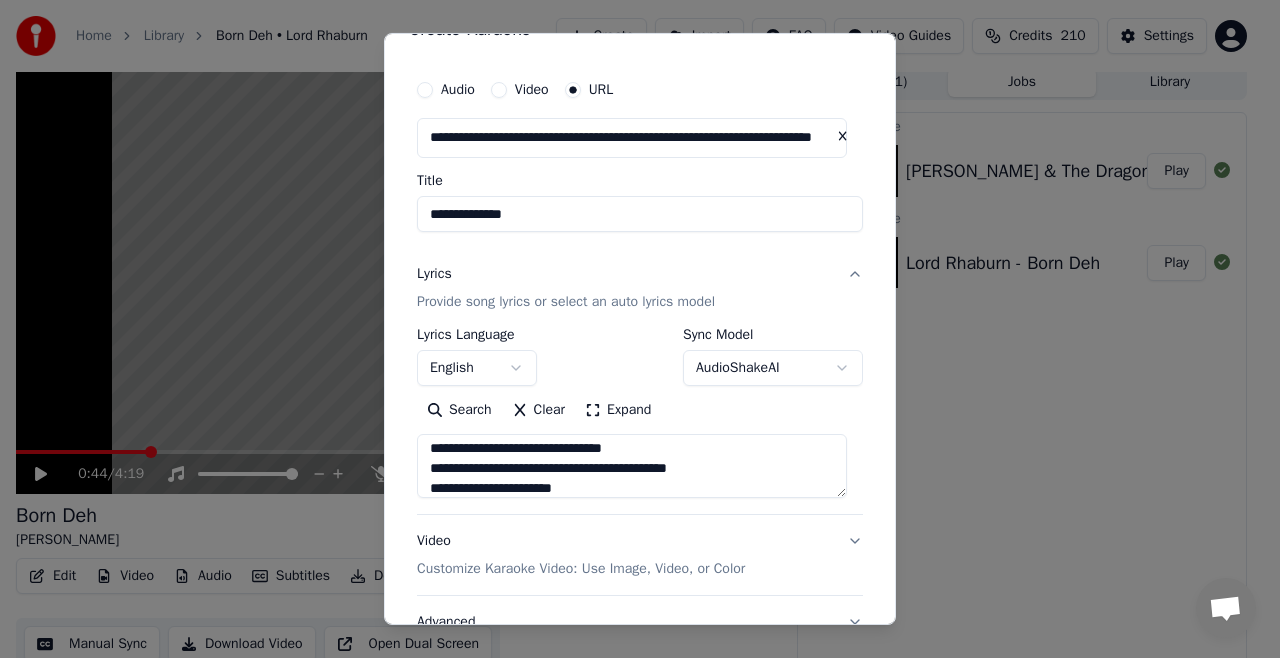 scroll, scrollTop: 904, scrollLeft: 0, axis: vertical 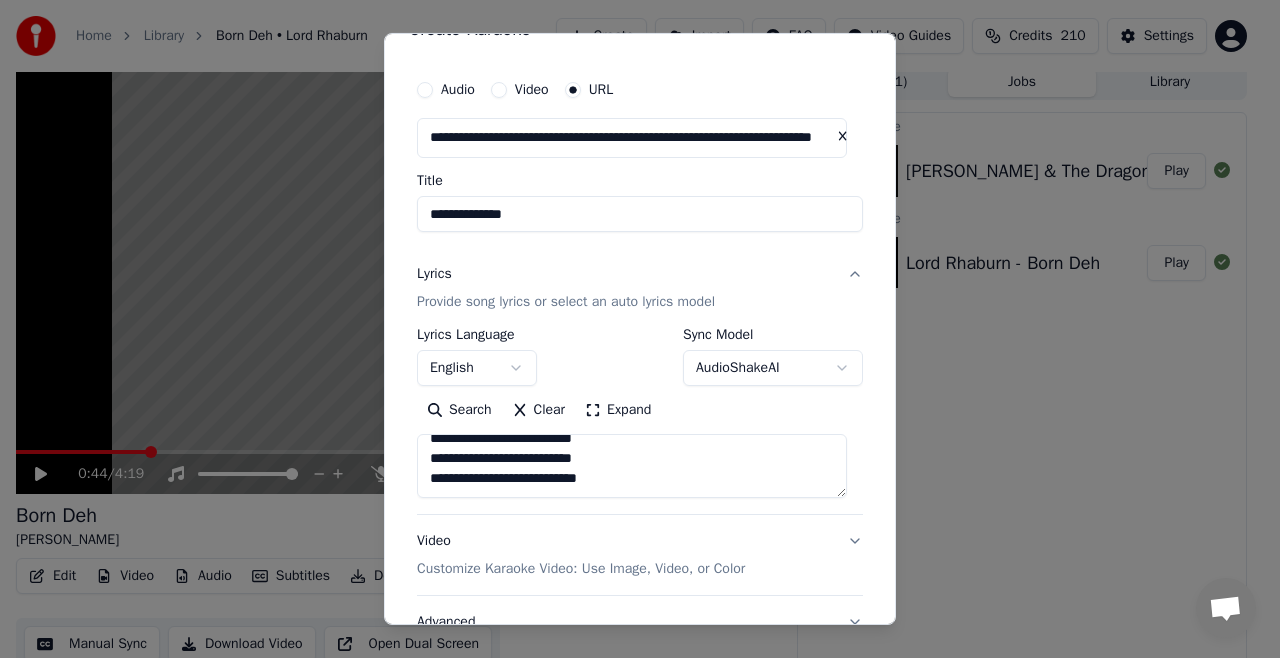 paste on "**********" 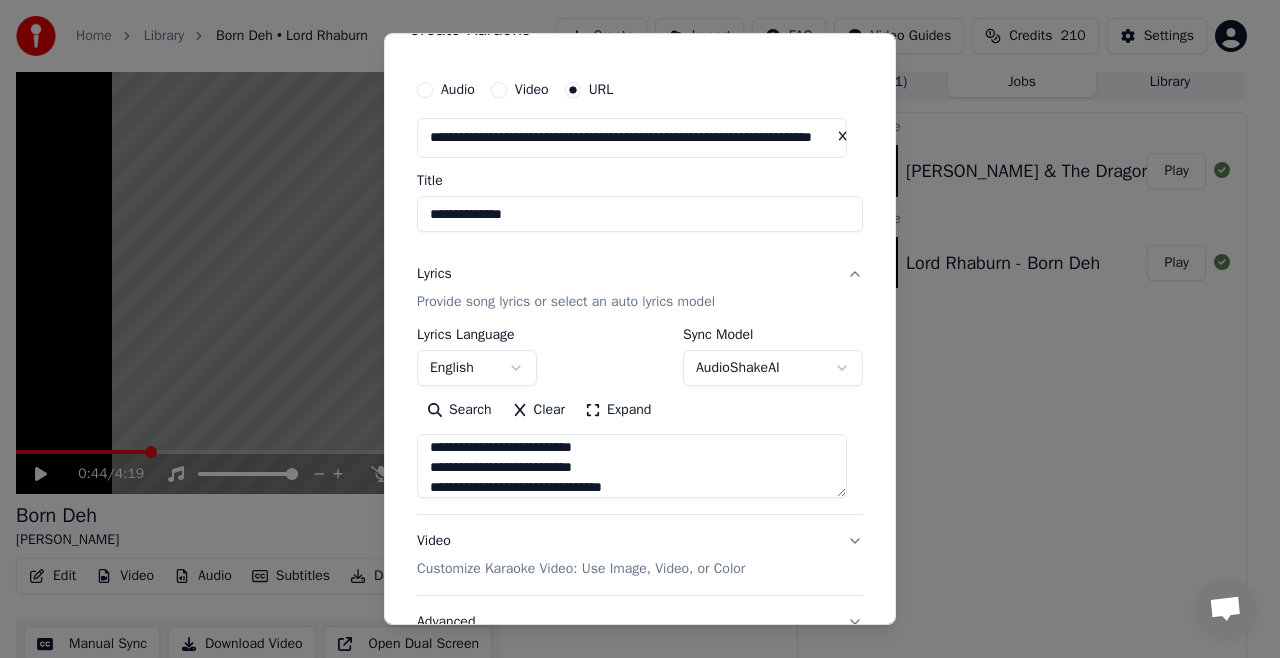 scroll, scrollTop: 1164, scrollLeft: 0, axis: vertical 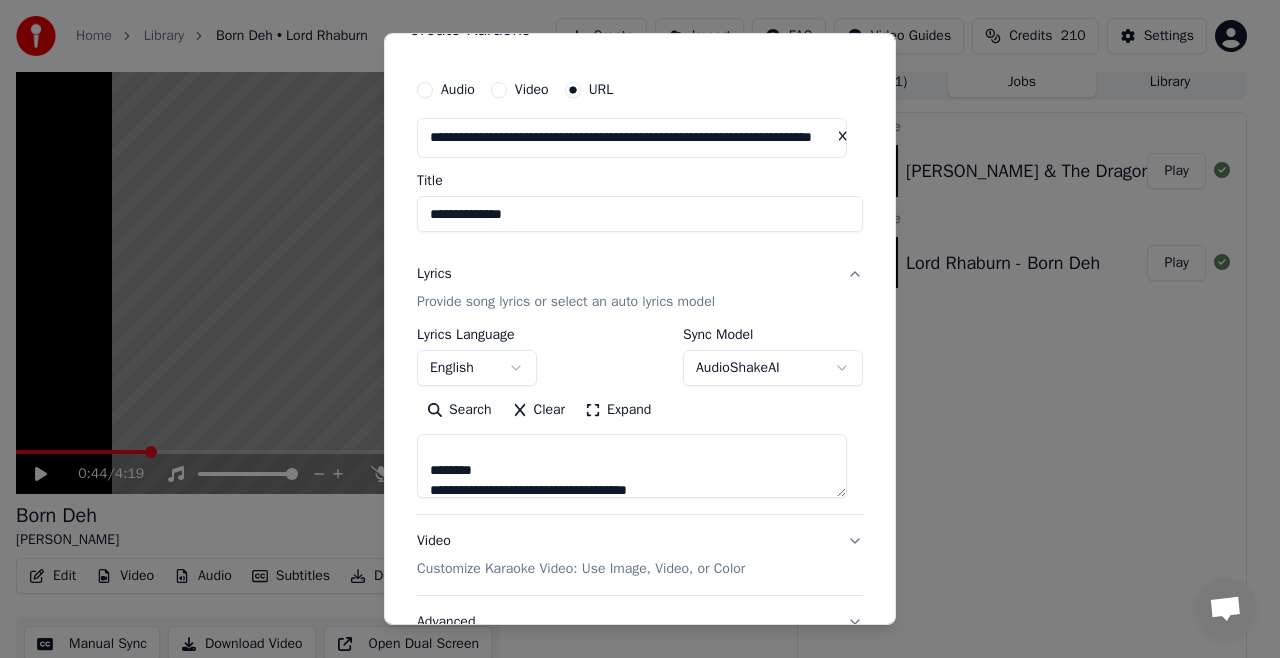 drag, startPoint x: 496, startPoint y: 474, endPoint x: 454, endPoint y: 474, distance: 42 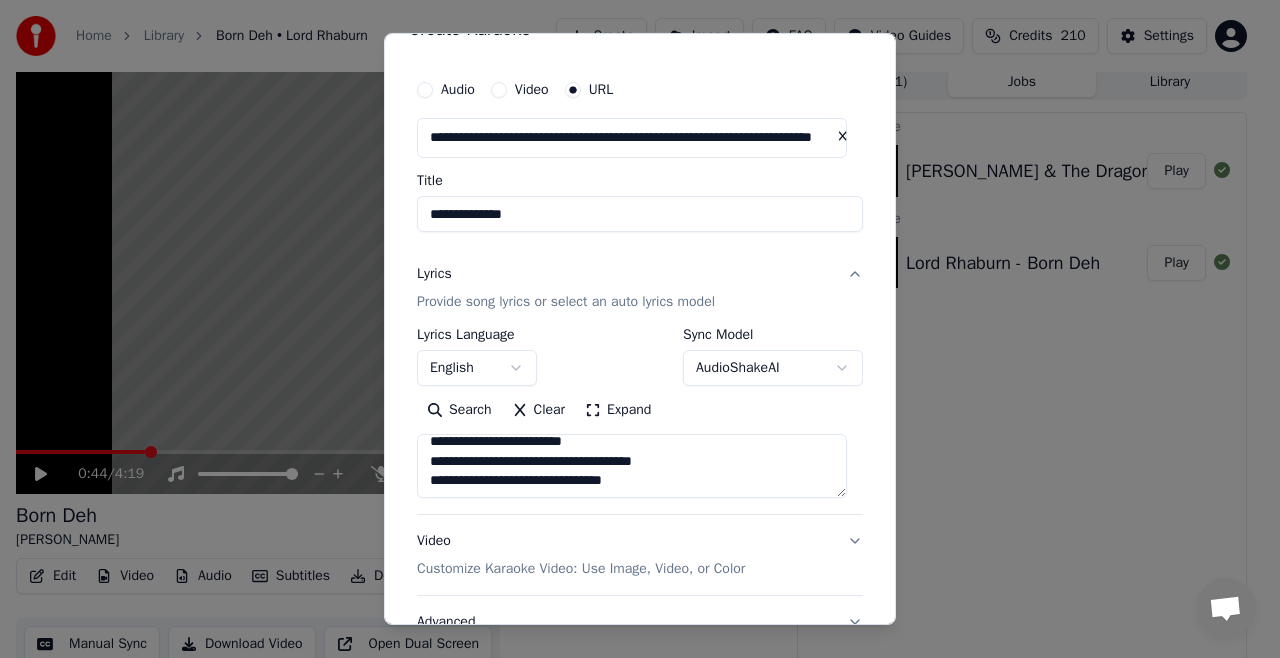 scroll, scrollTop: 649, scrollLeft: 0, axis: vertical 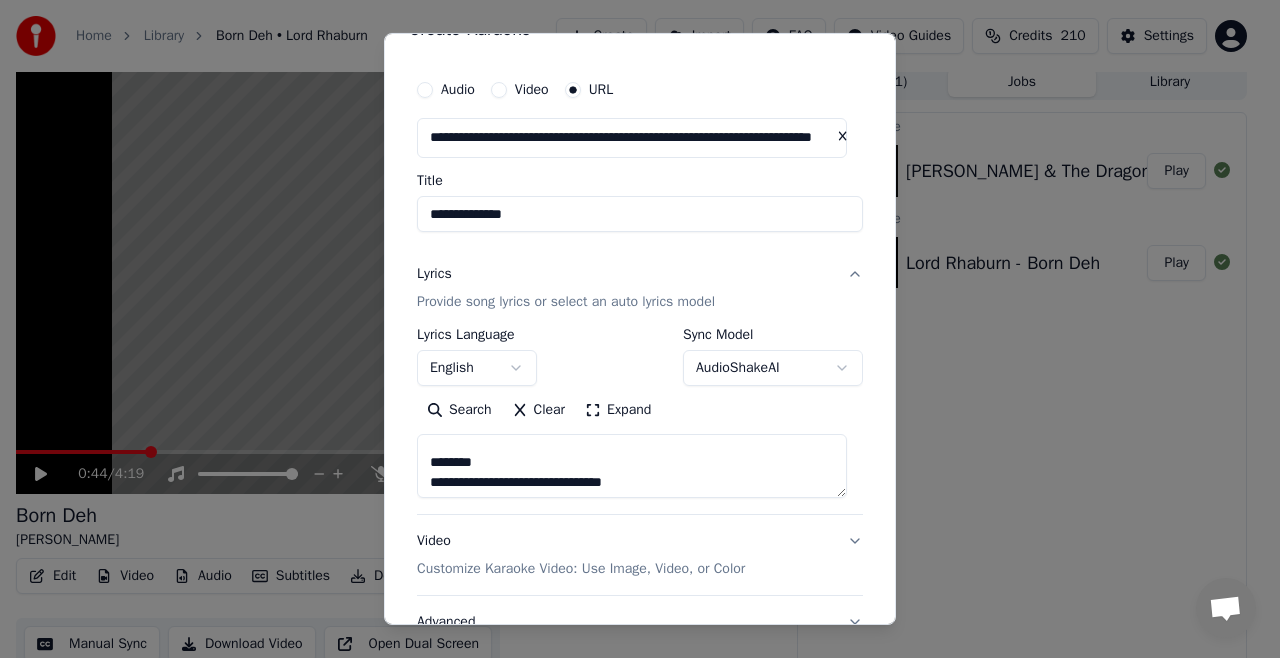 click at bounding box center (632, 466) 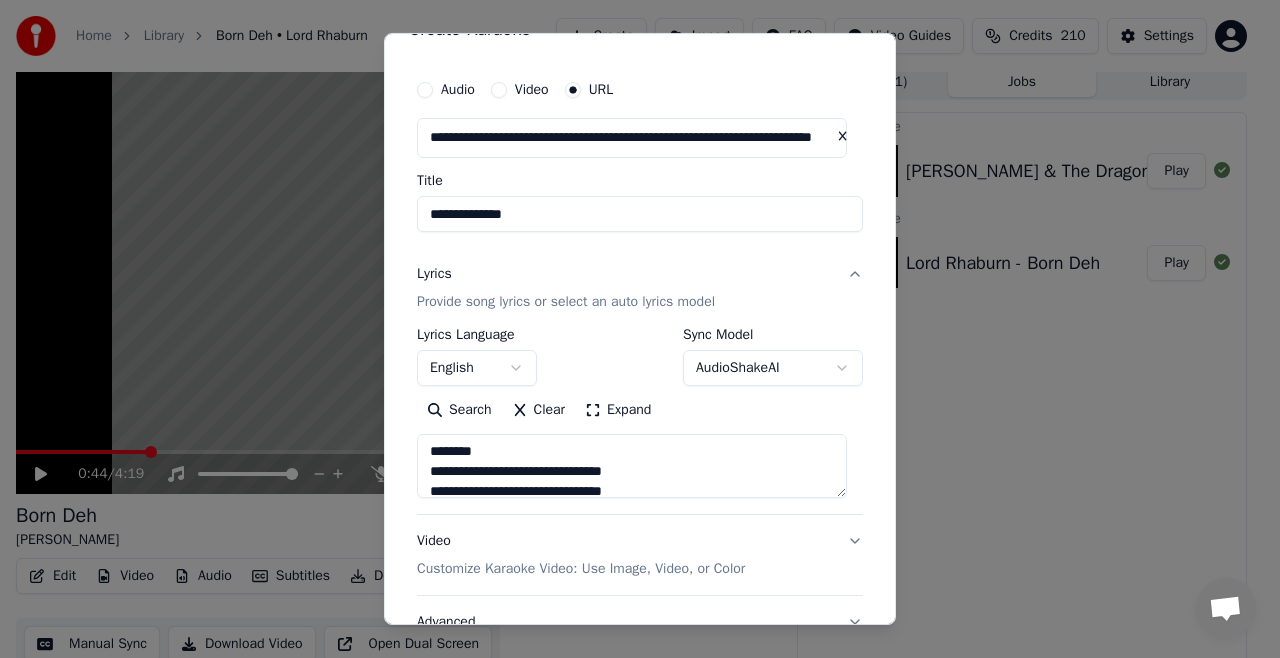 click at bounding box center (632, 466) 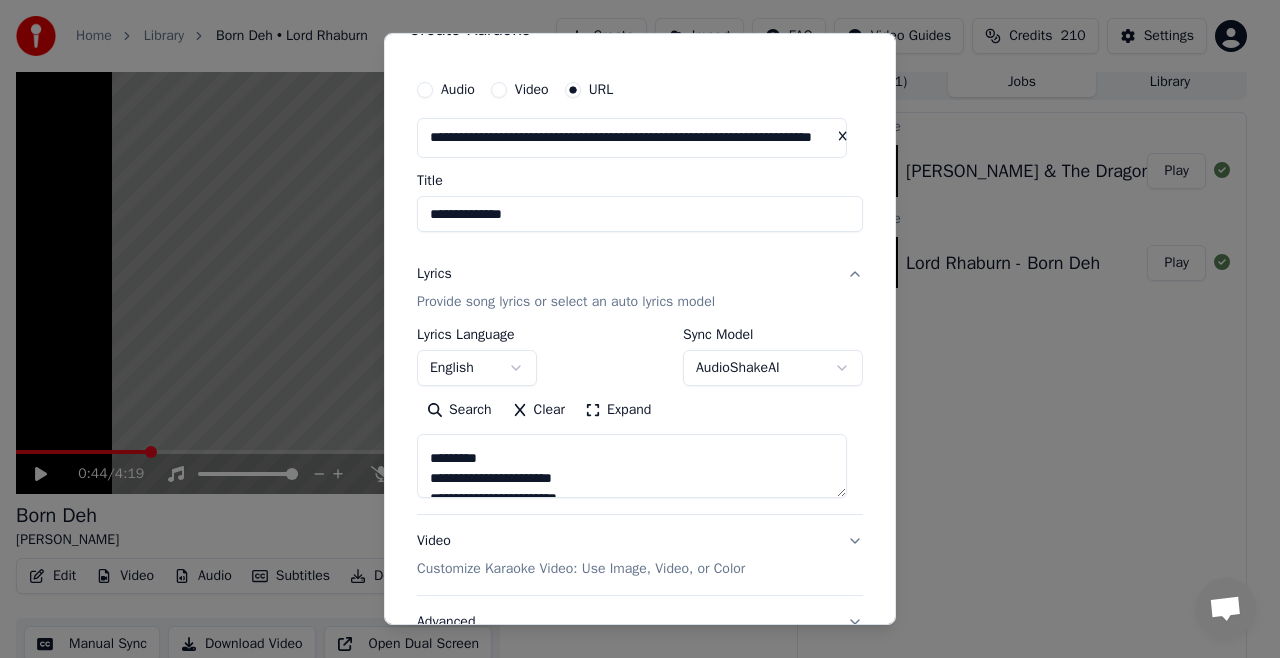 scroll, scrollTop: 134, scrollLeft: 0, axis: vertical 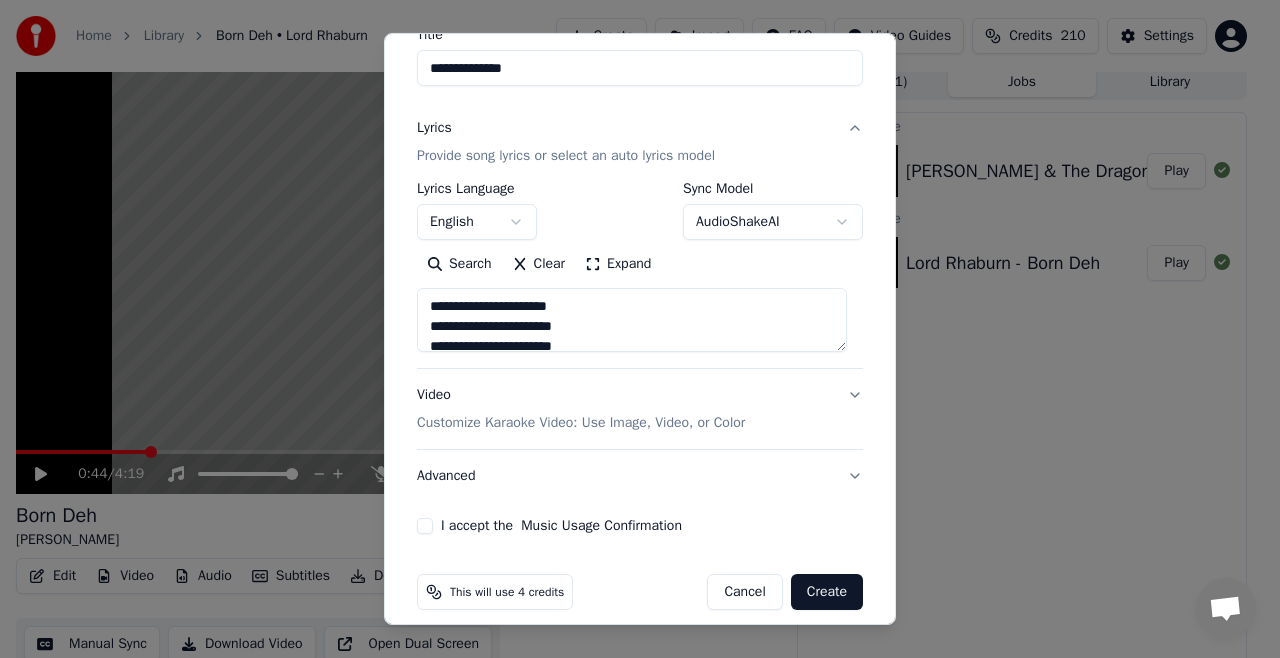 type on "**********" 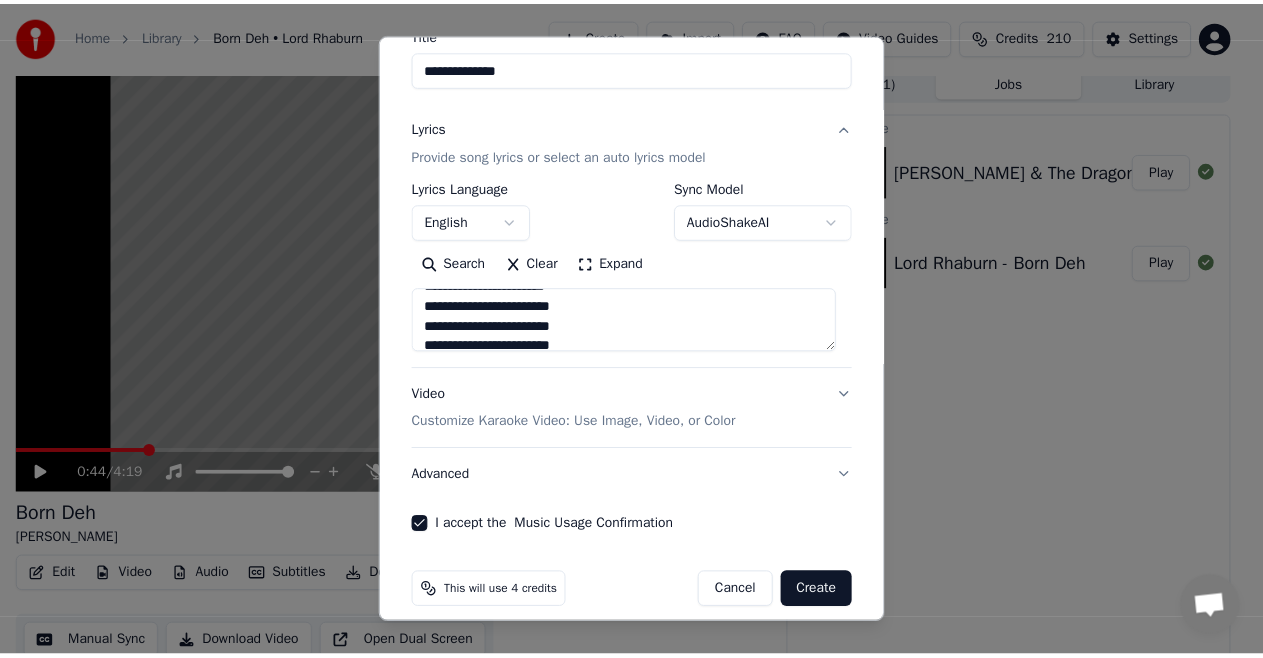 scroll, scrollTop: 0, scrollLeft: 0, axis: both 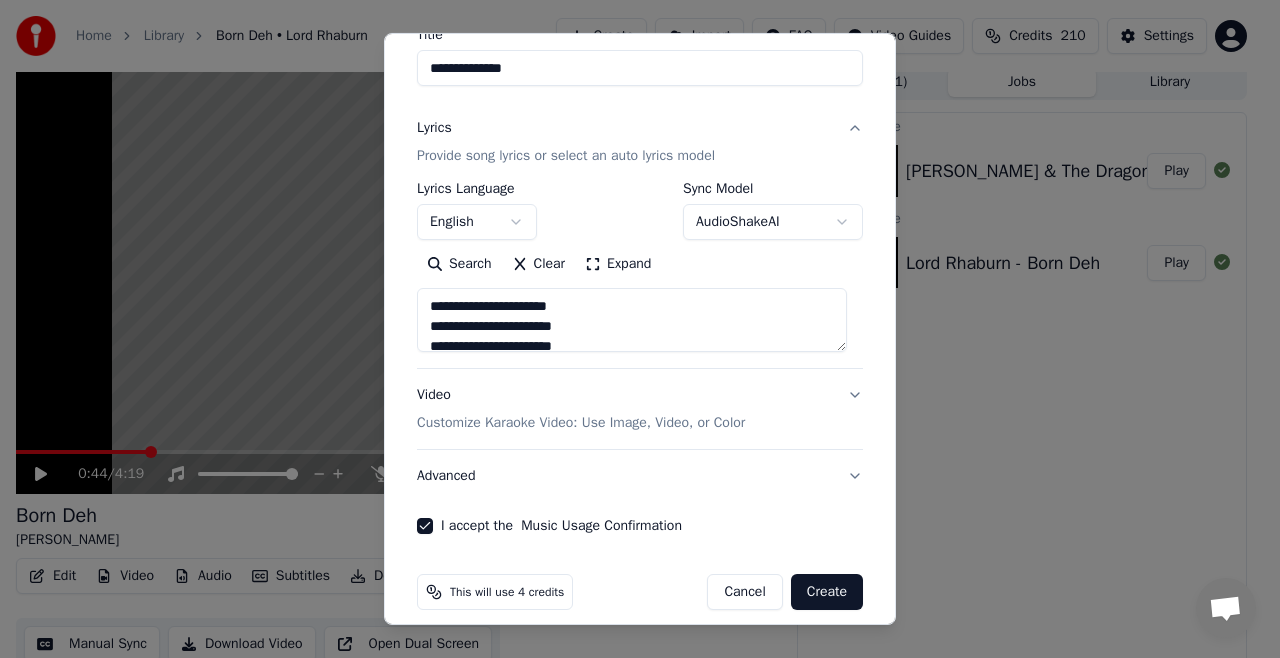 click on "Create" at bounding box center (827, 592) 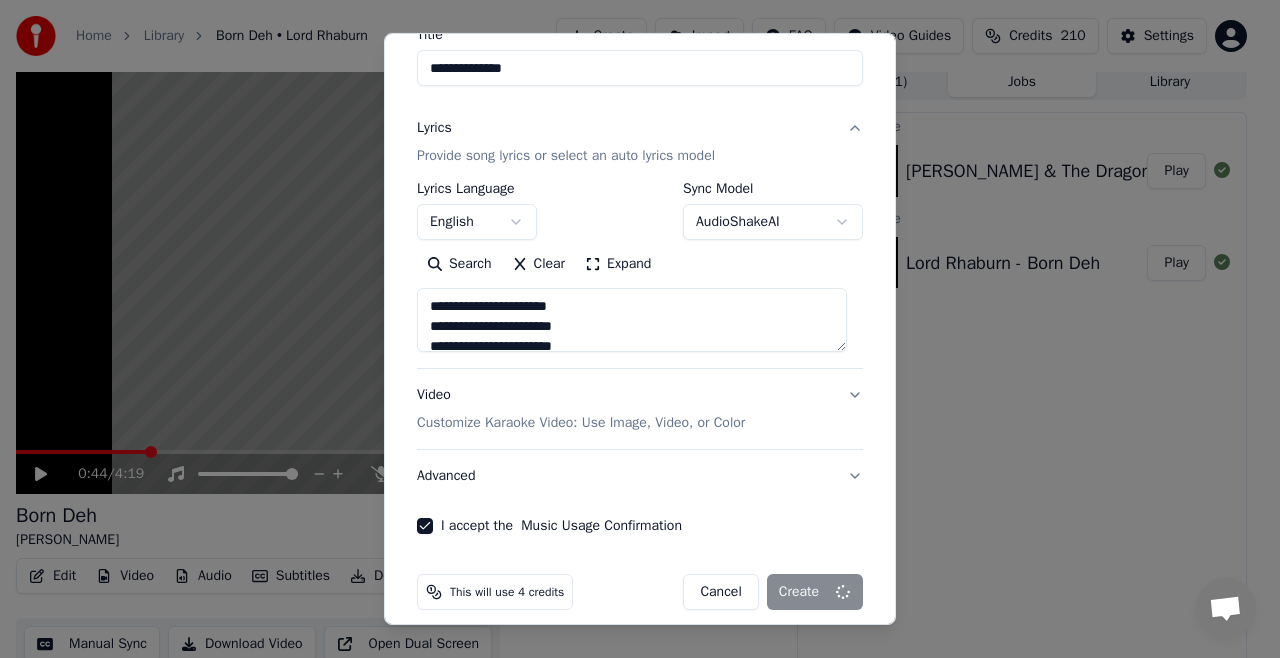 type 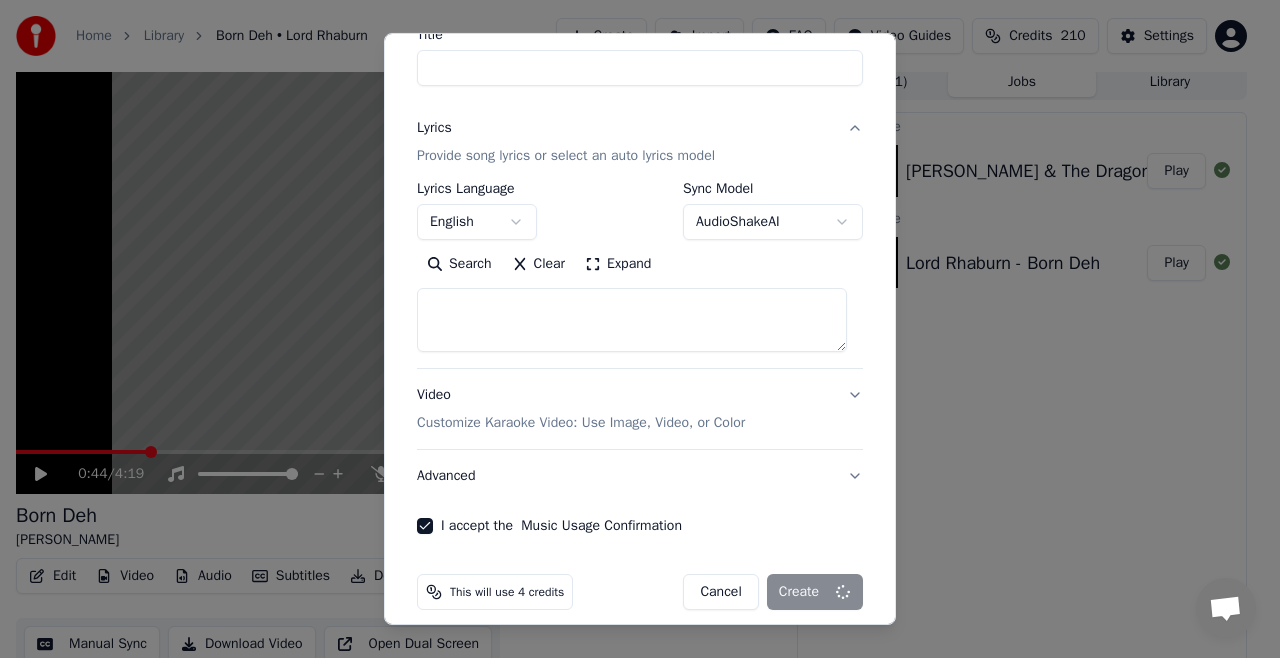 select 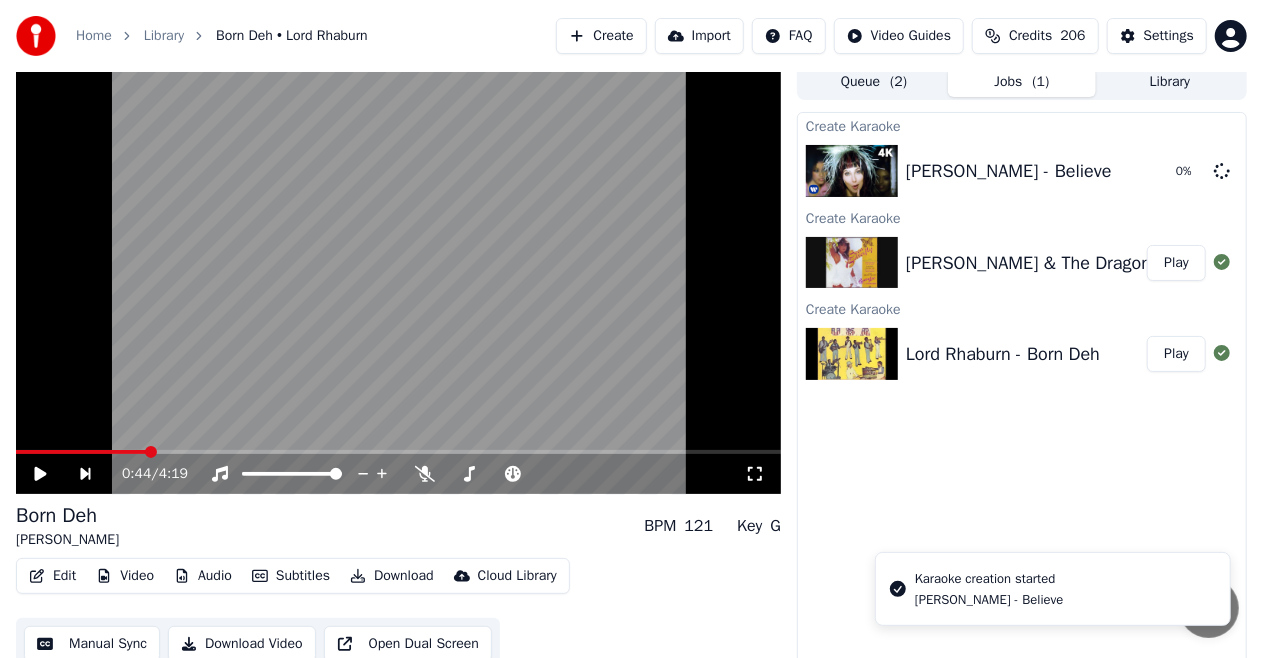 drag, startPoint x: 872, startPoint y: 88, endPoint x: 887, endPoint y: 92, distance: 15.524175 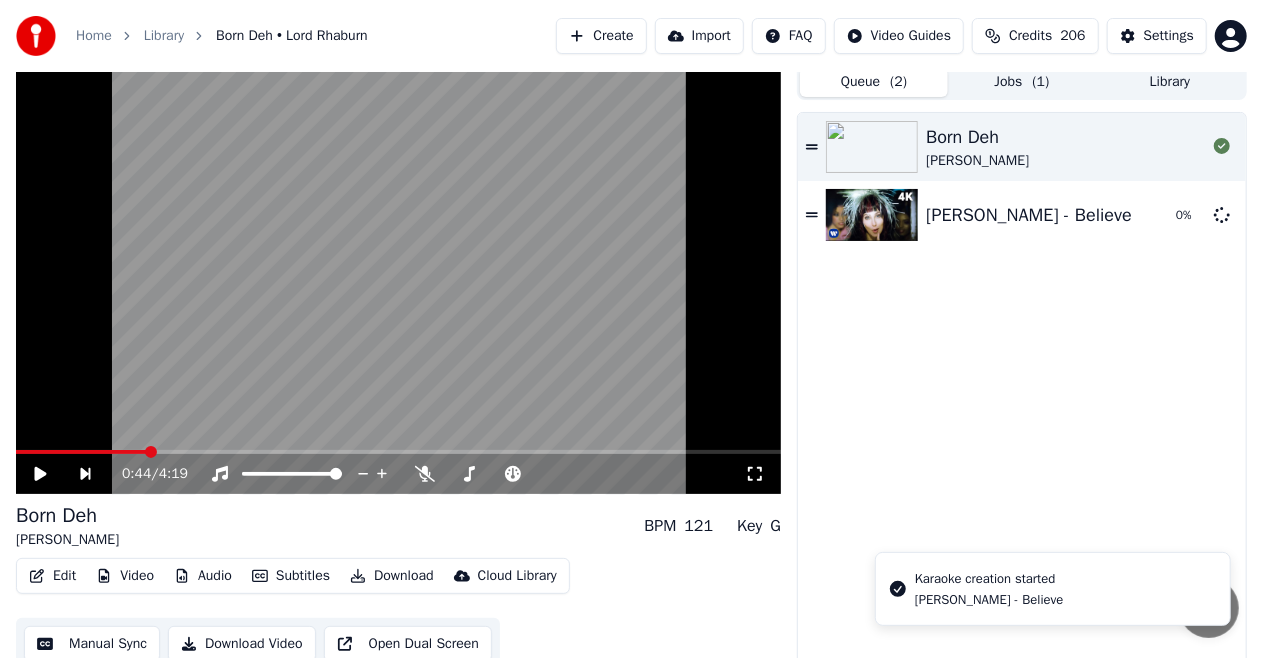 click on "Jobs ( 1 )" at bounding box center [1022, 82] 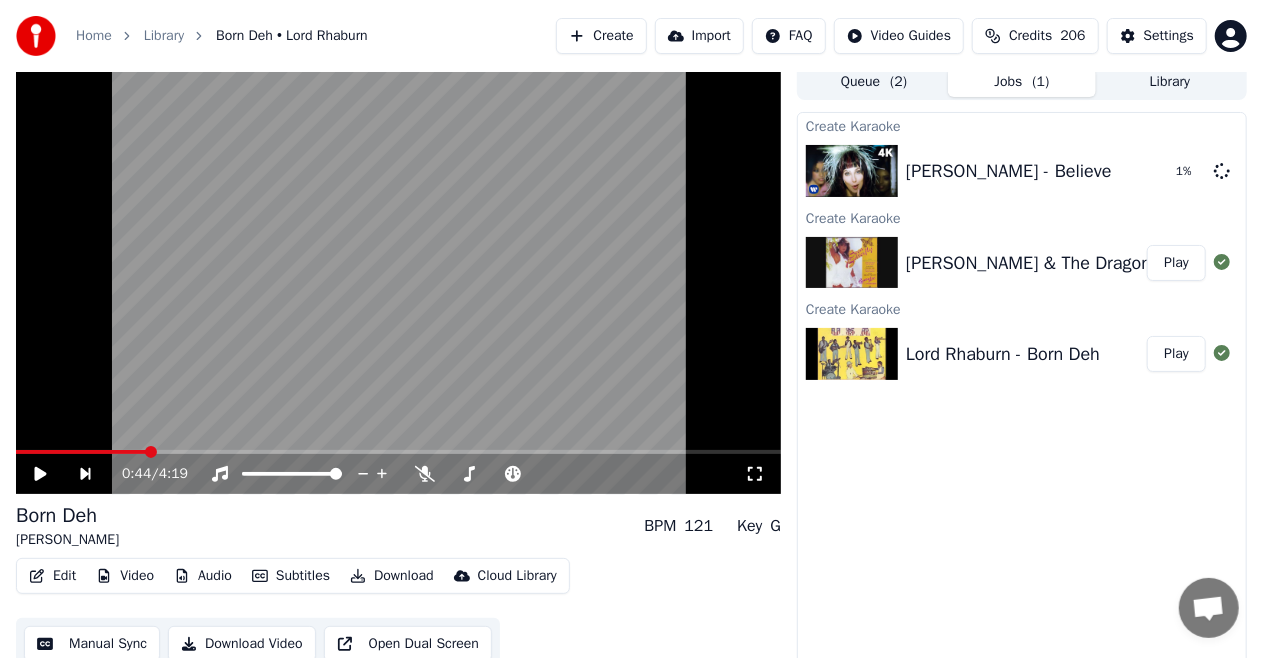 click on "Library" at bounding box center [1170, 82] 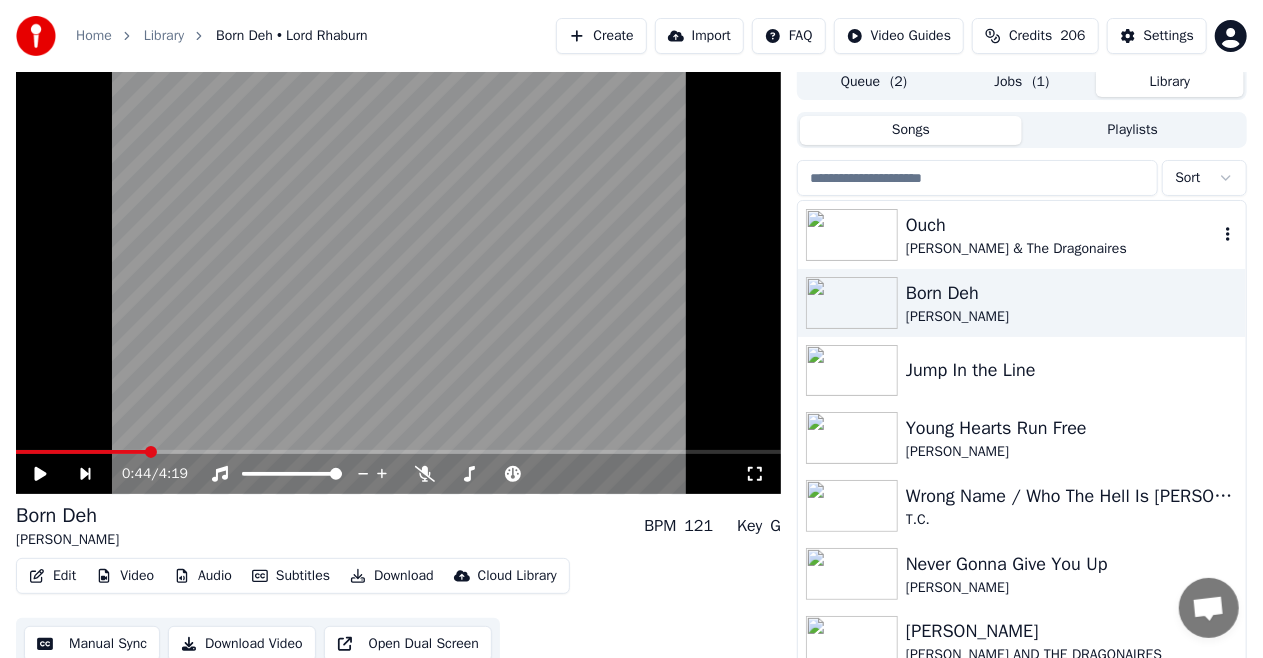 click at bounding box center [852, 235] 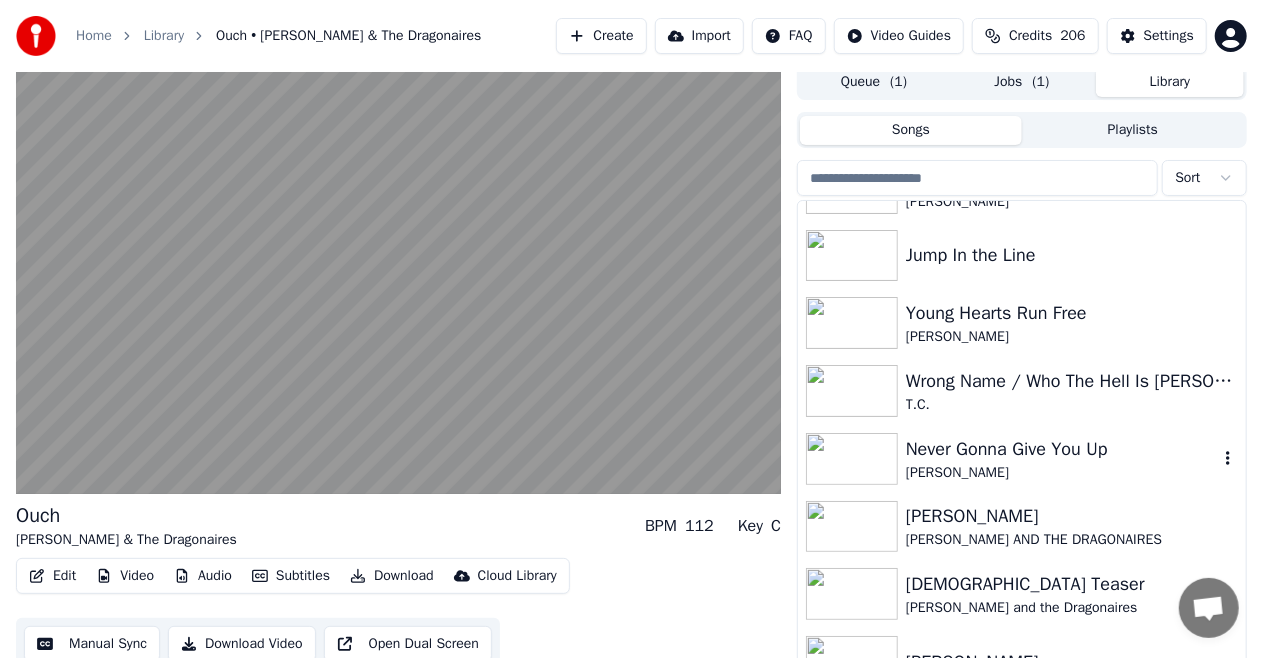 scroll, scrollTop: 118, scrollLeft: 0, axis: vertical 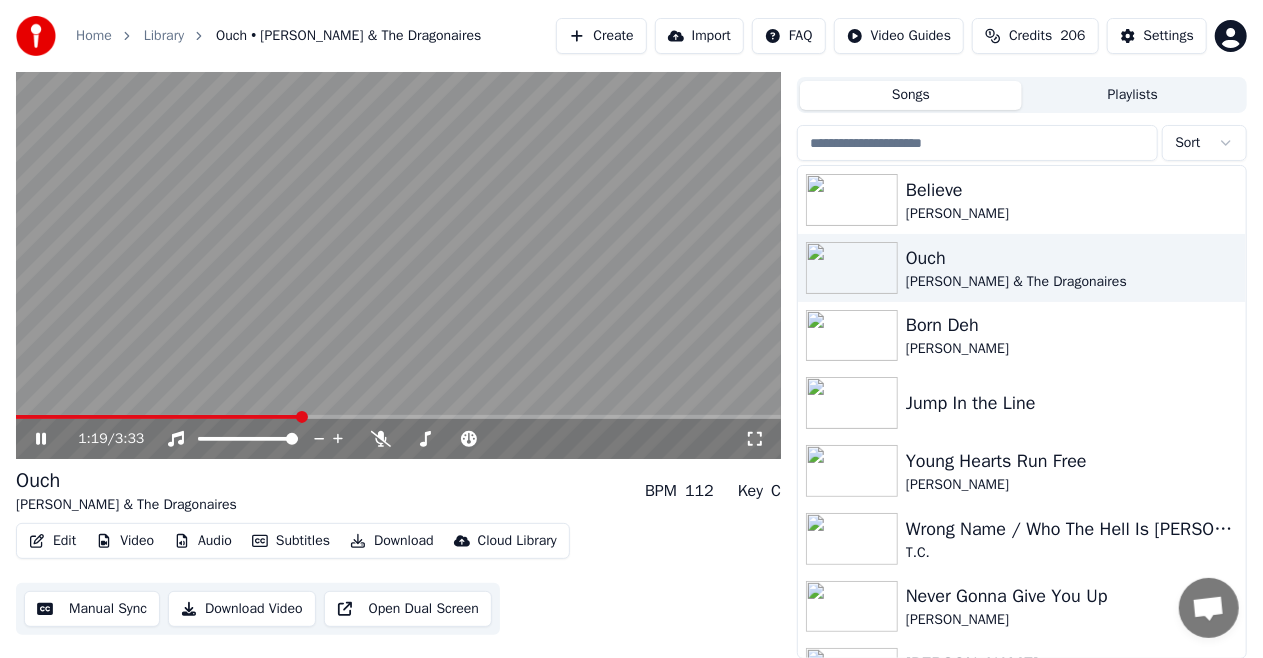 click 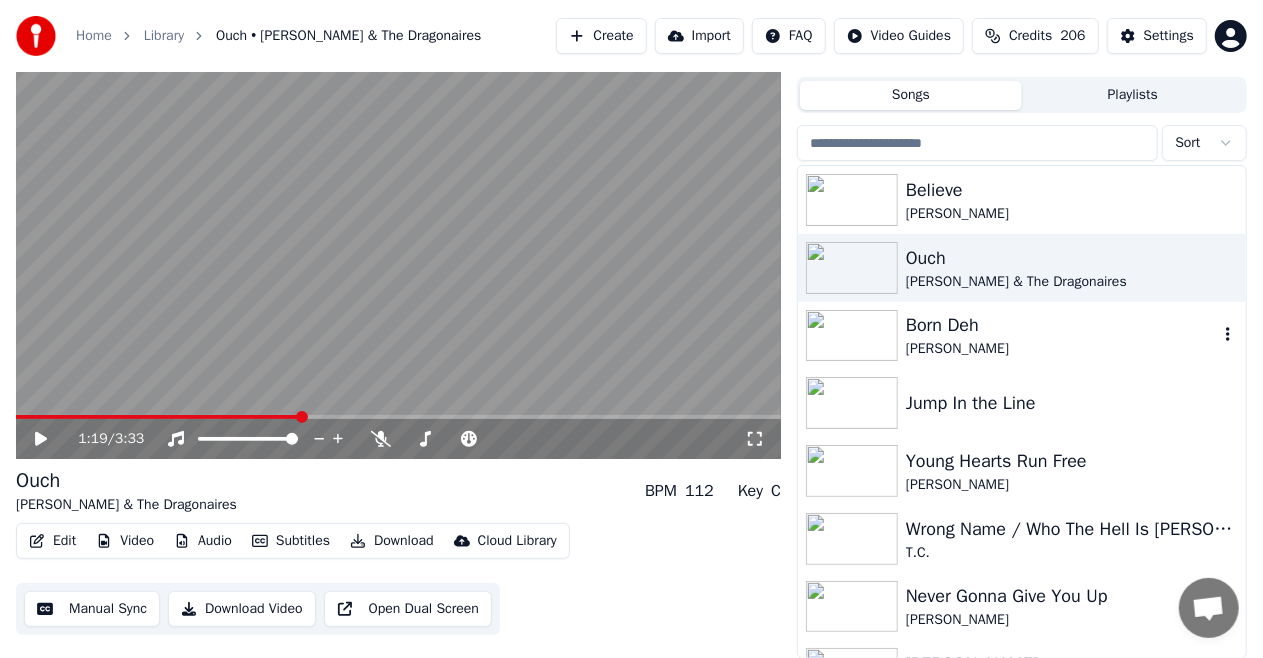 scroll, scrollTop: 0, scrollLeft: 0, axis: both 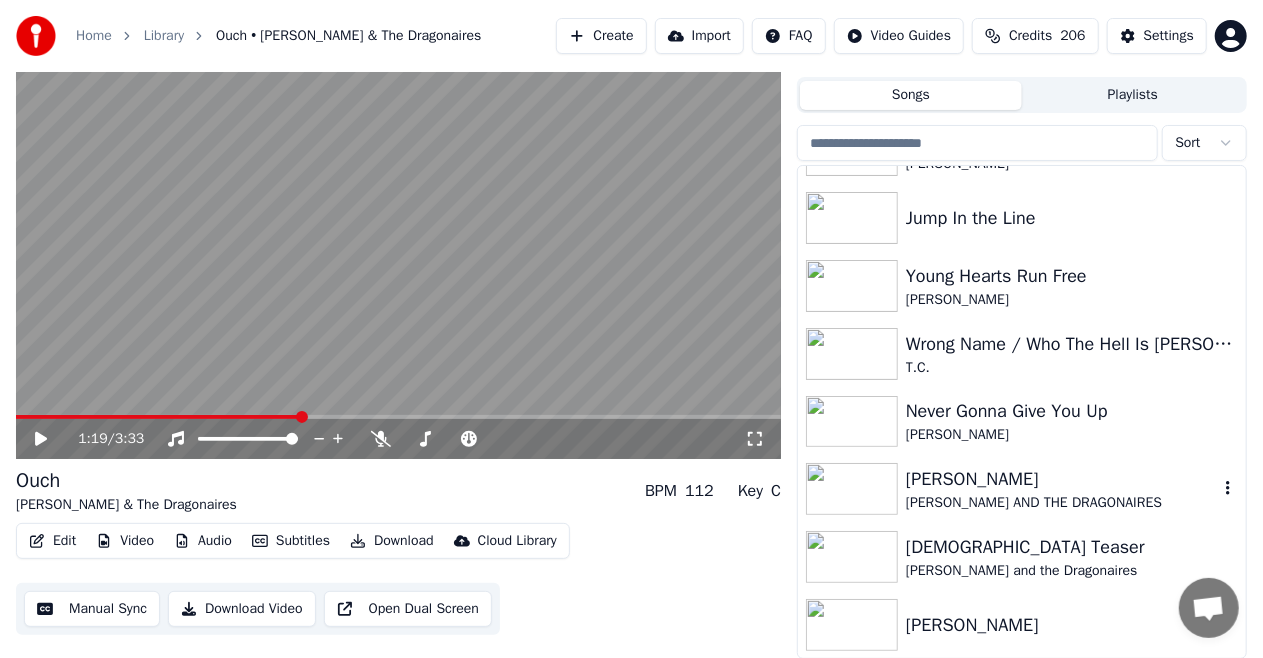 click on "[PERSON_NAME] AND THE DRAGONAIRES" at bounding box center (1062, 503) 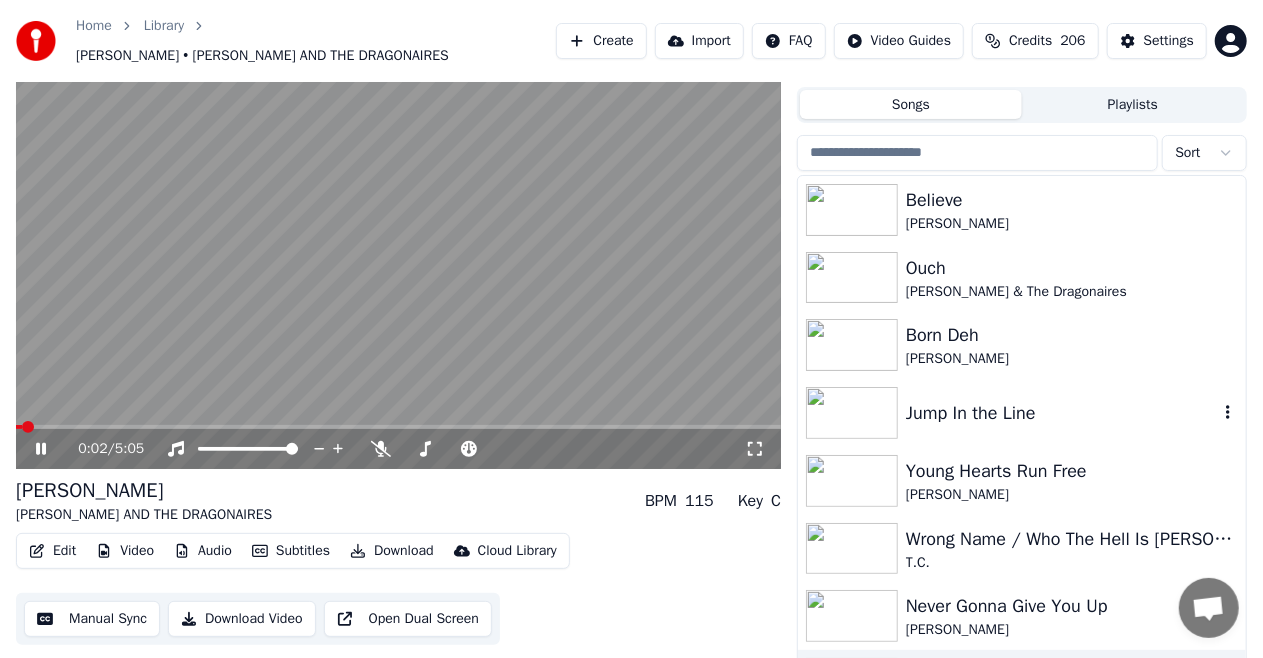 scroll, scrollTop: 185, scrollLeft: 0, axis: vertical 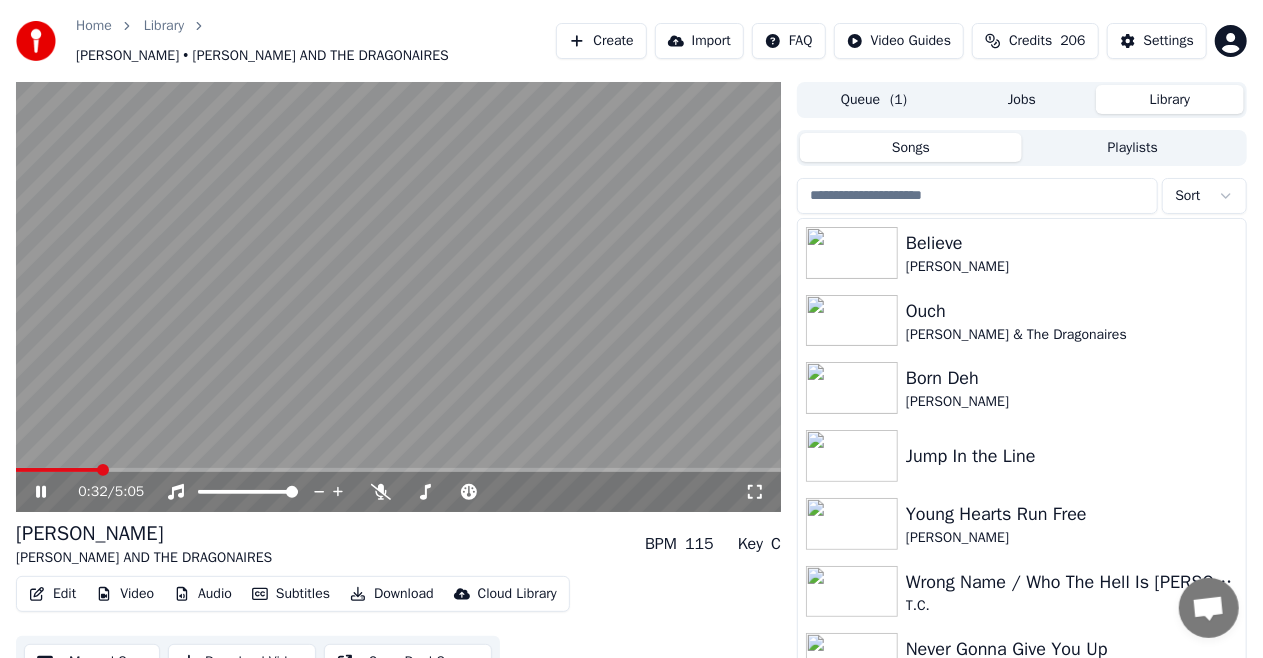 click on "0:32  /  5:05" at bounding box center [398, 492] 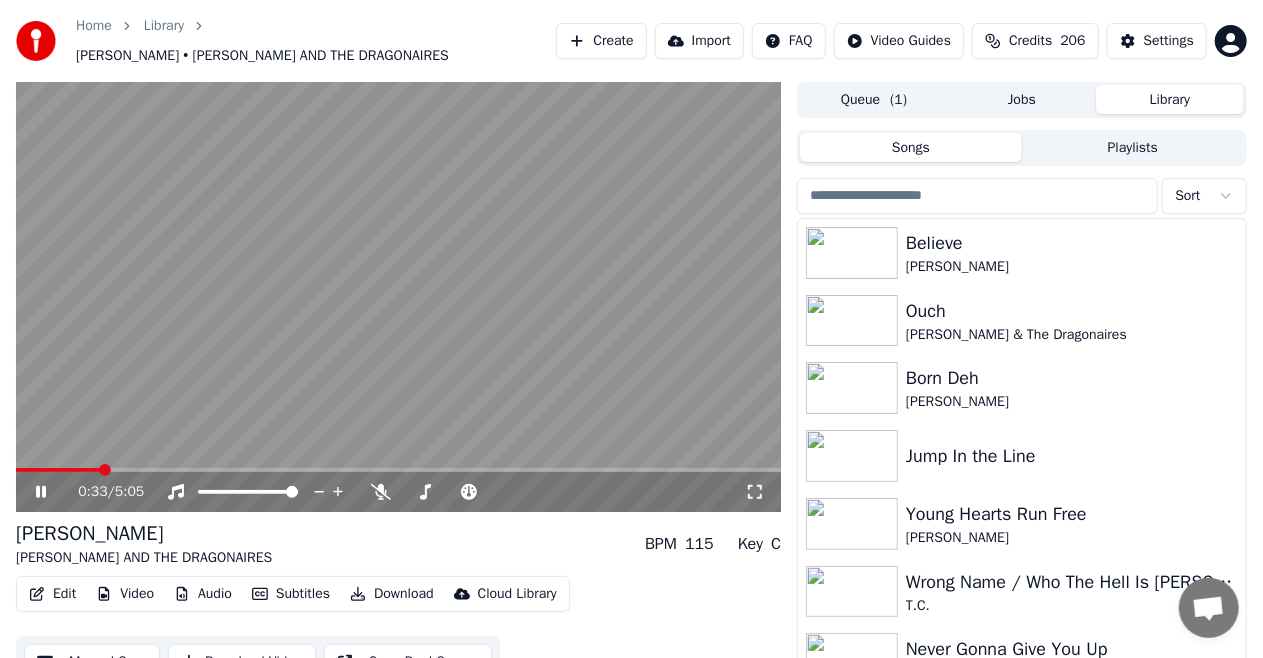 click at bounding box center [398, 470] 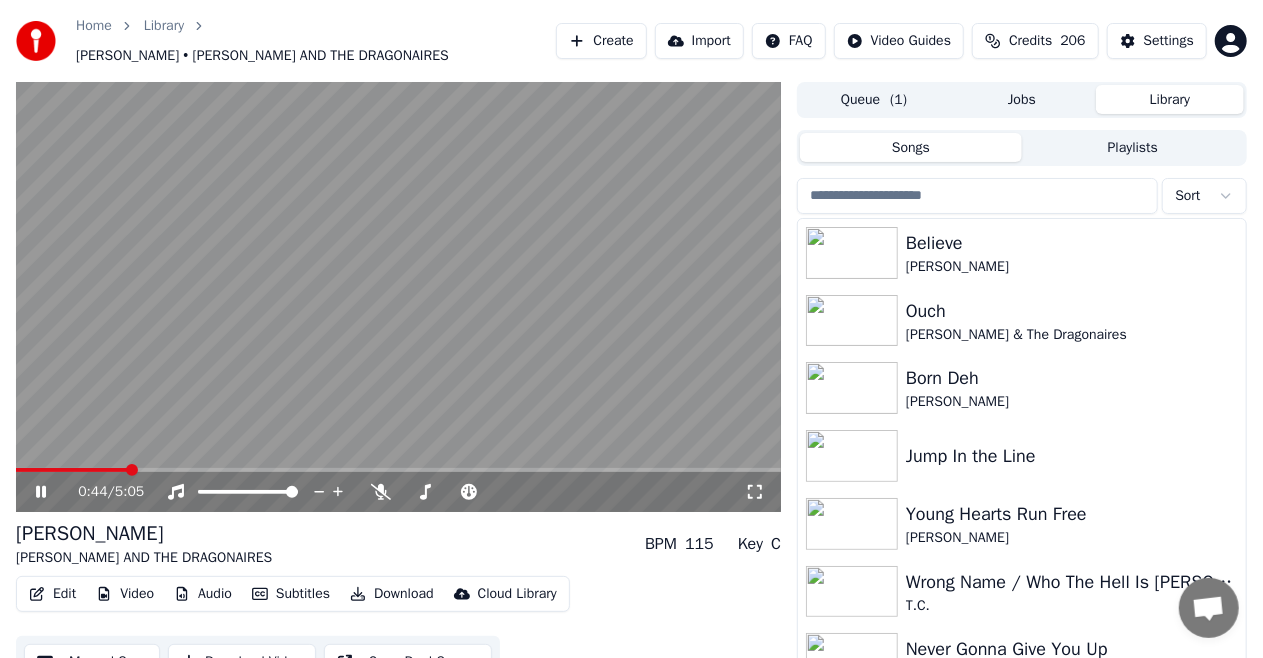 click 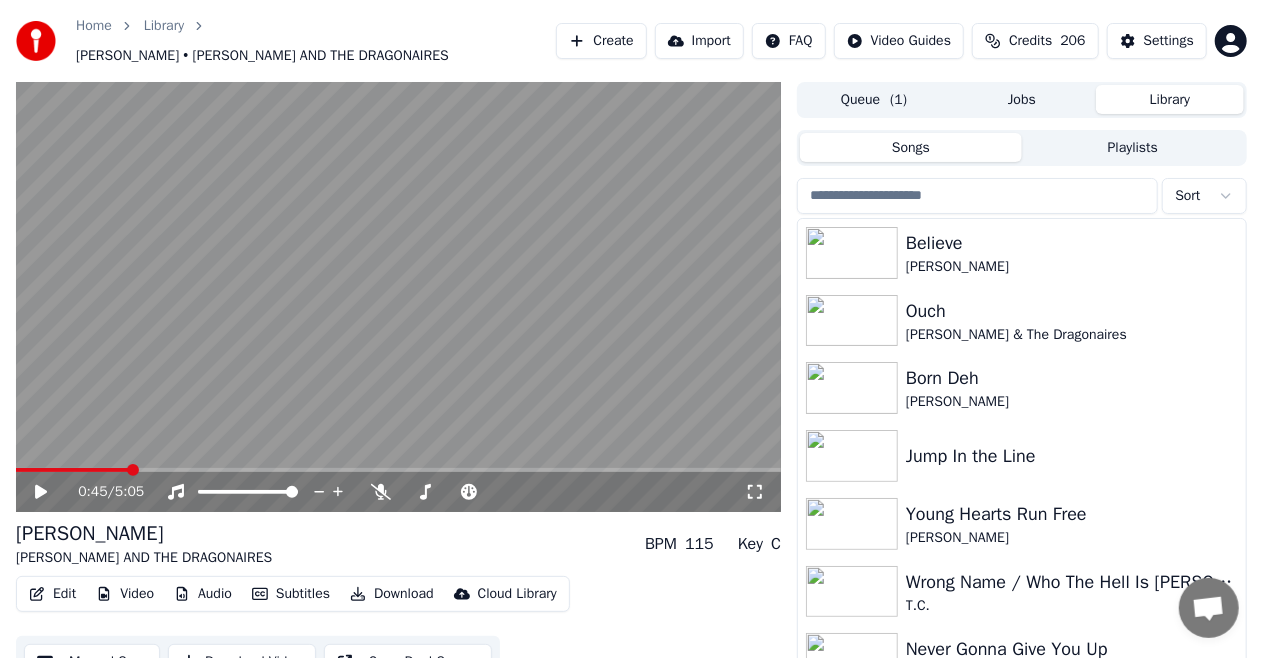 click on "Create" at bounding box center (601, 41) 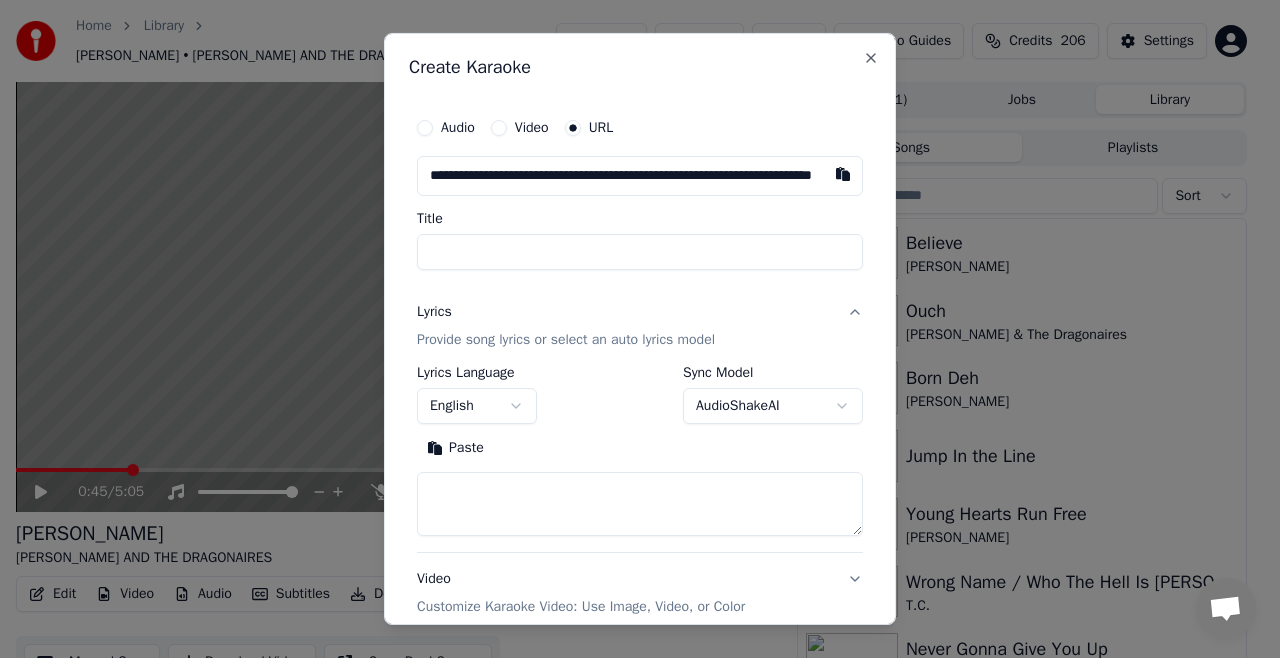scroll, scrollTop: 0, scrollLeft: 141, axis: horizontal 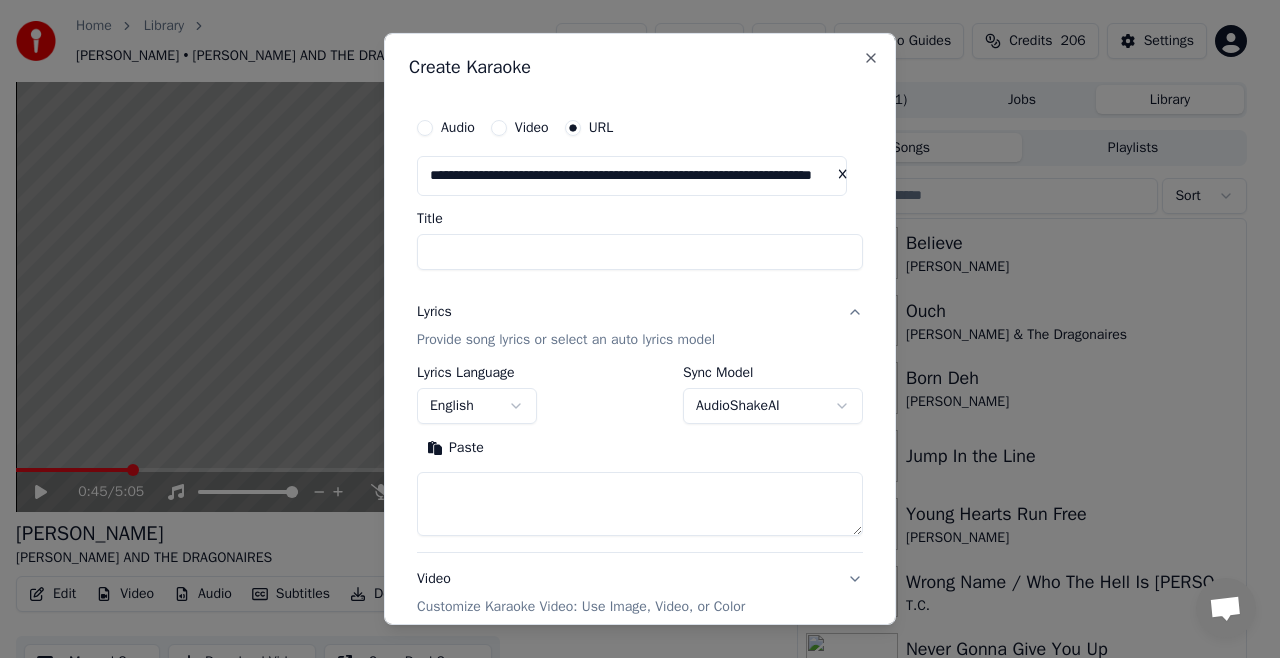 type on "**********" 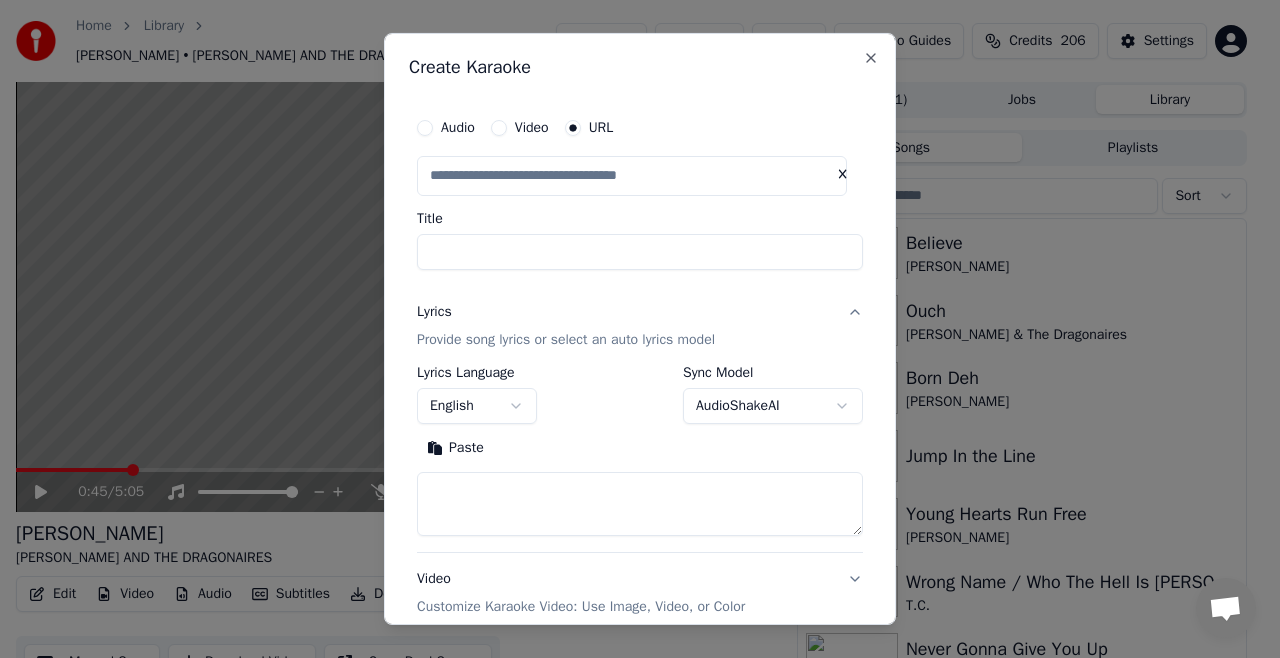 click on "Title" at bounding box center (640, 252) 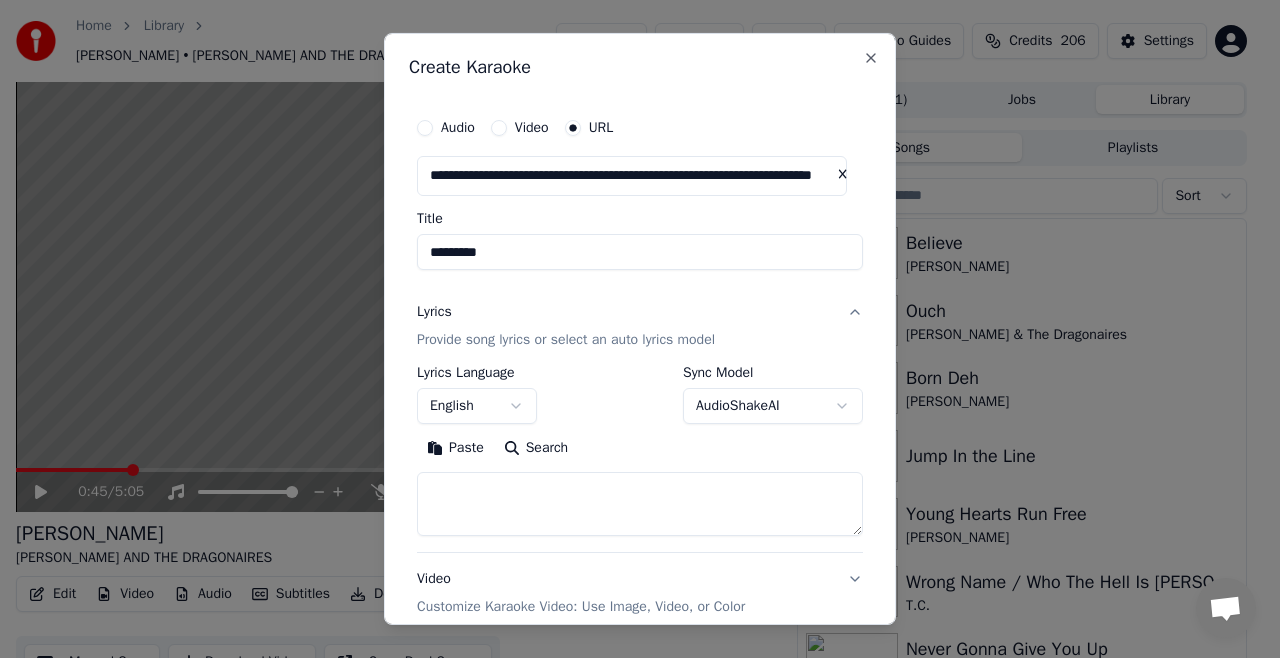 type on "*********" 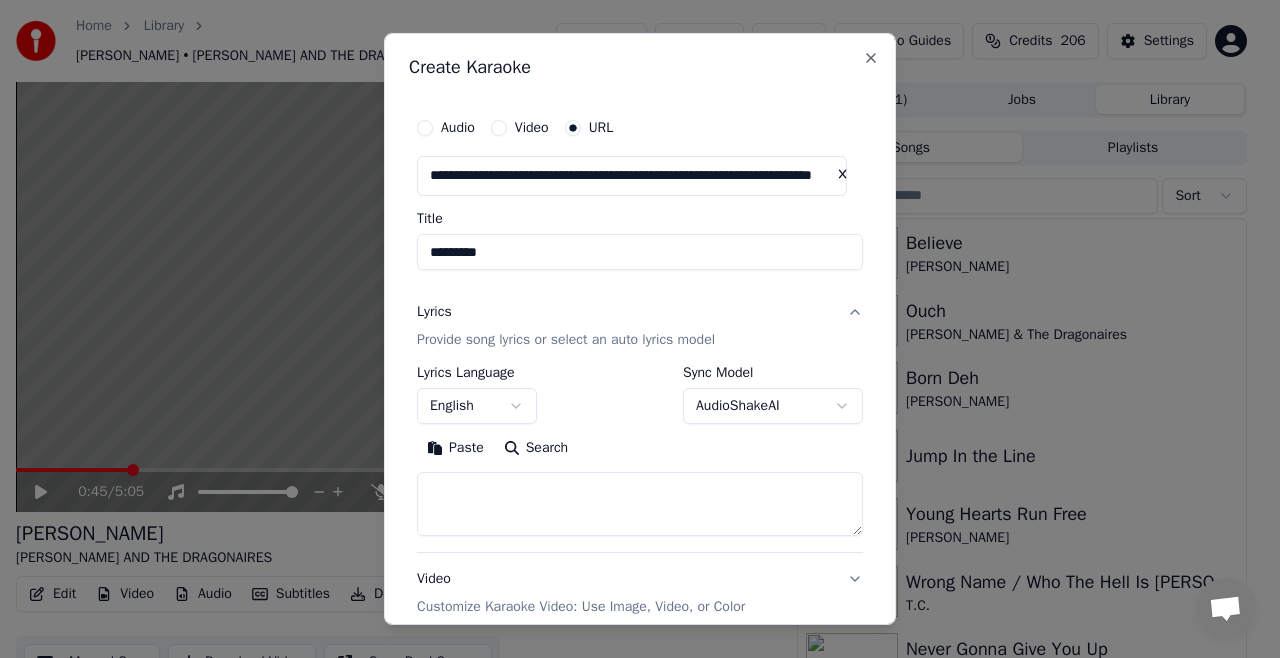 click at bounding box center [640, 504] 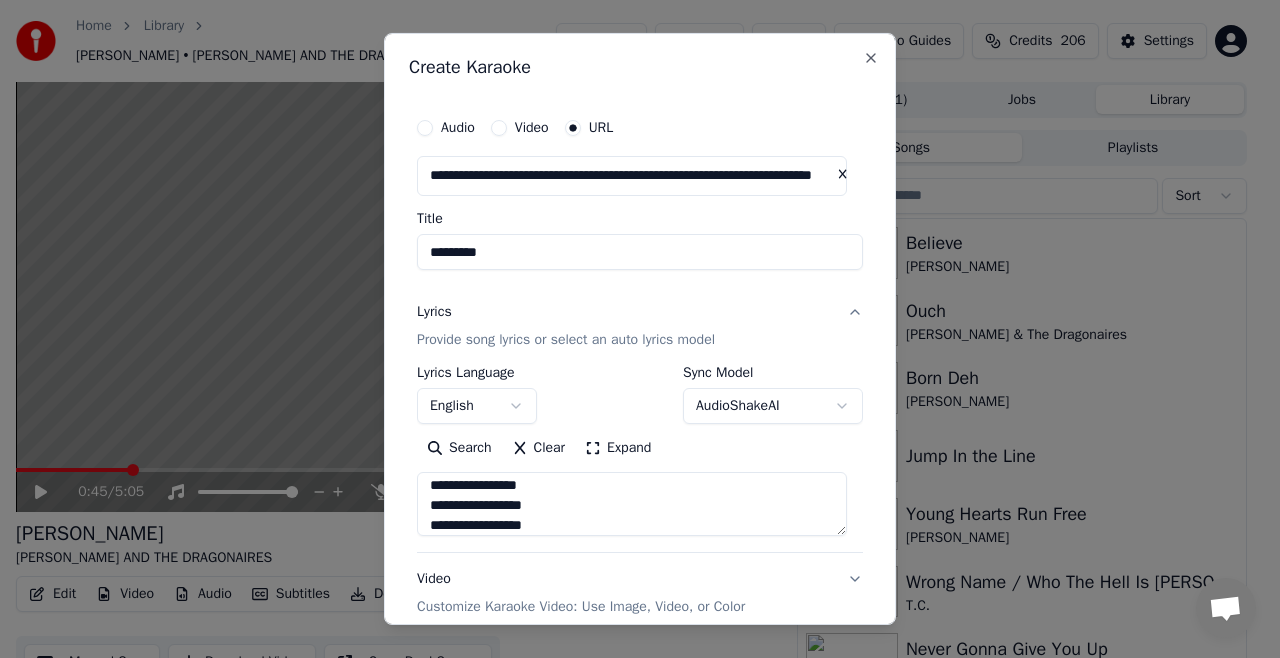 scroll, scrollTop: 1352, scrollLeft: 0, axis: vertical 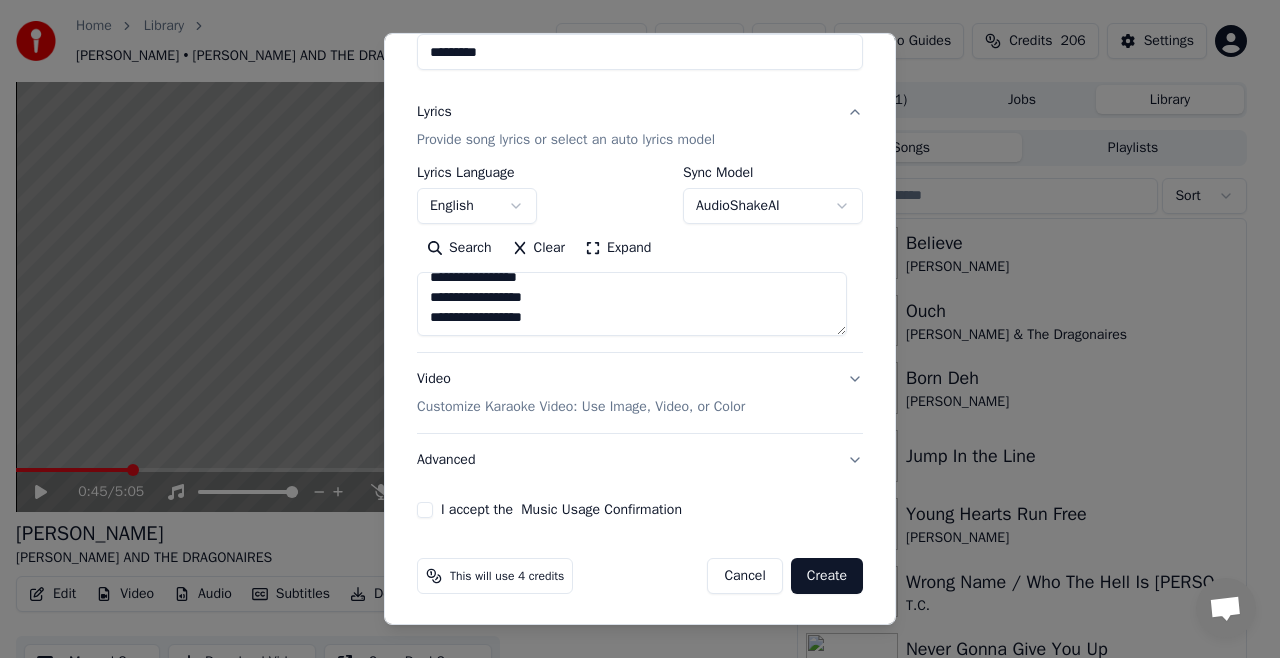 type on "**********" 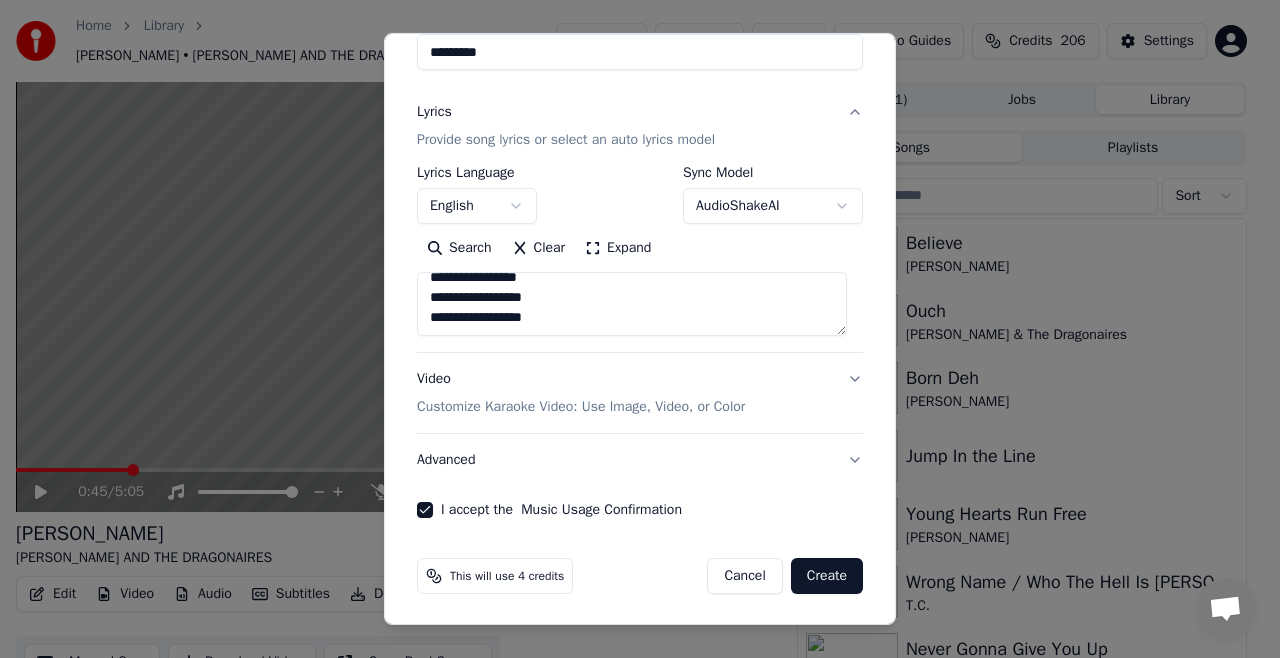 click on "Create" at bounding box center (827, 576) 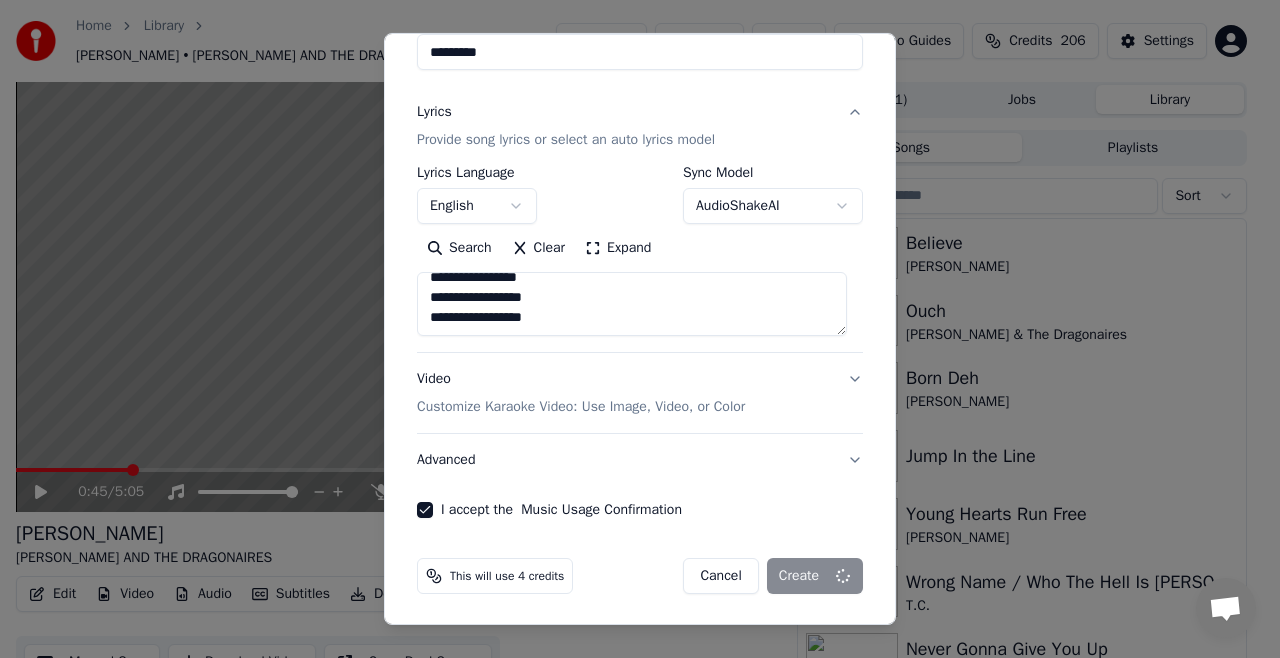 type 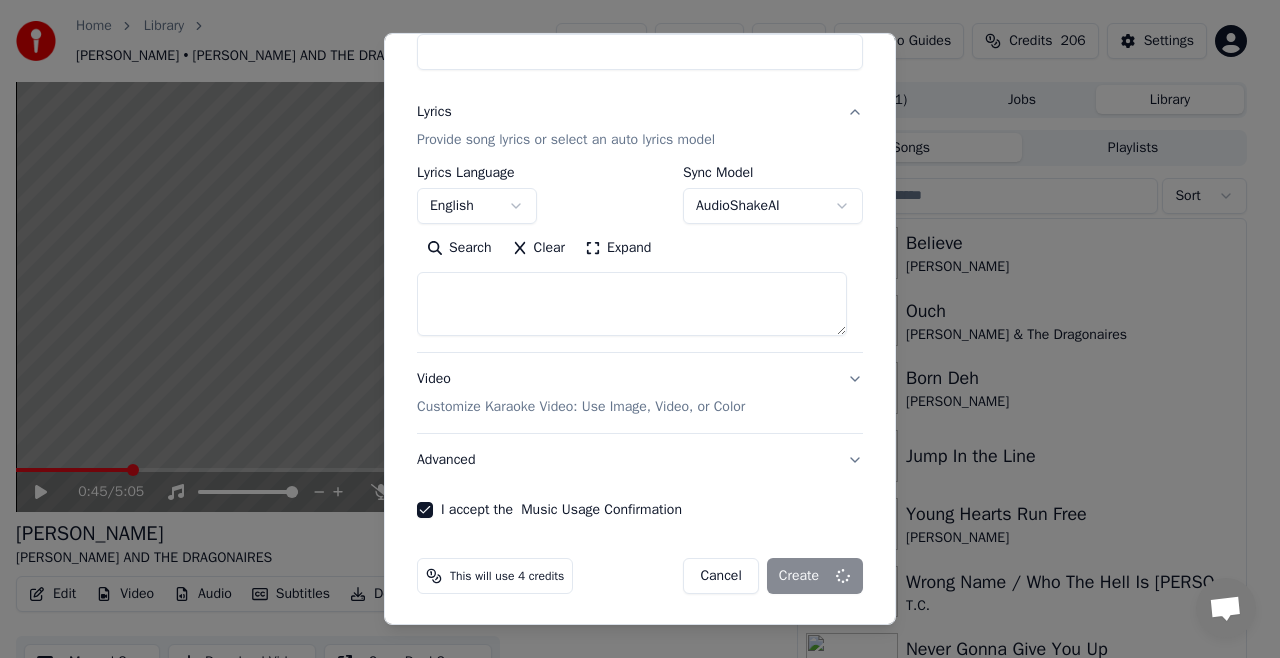 select 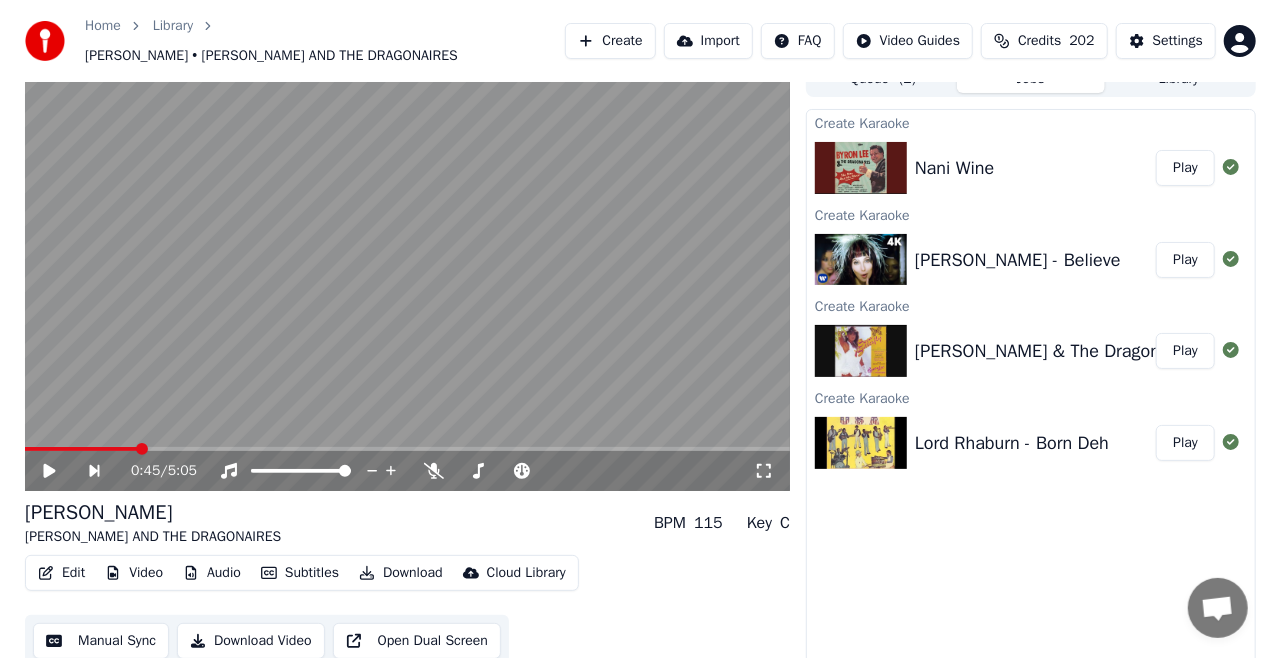 scroll, scrollTop: 0, scrollLeft: 0, axis: both 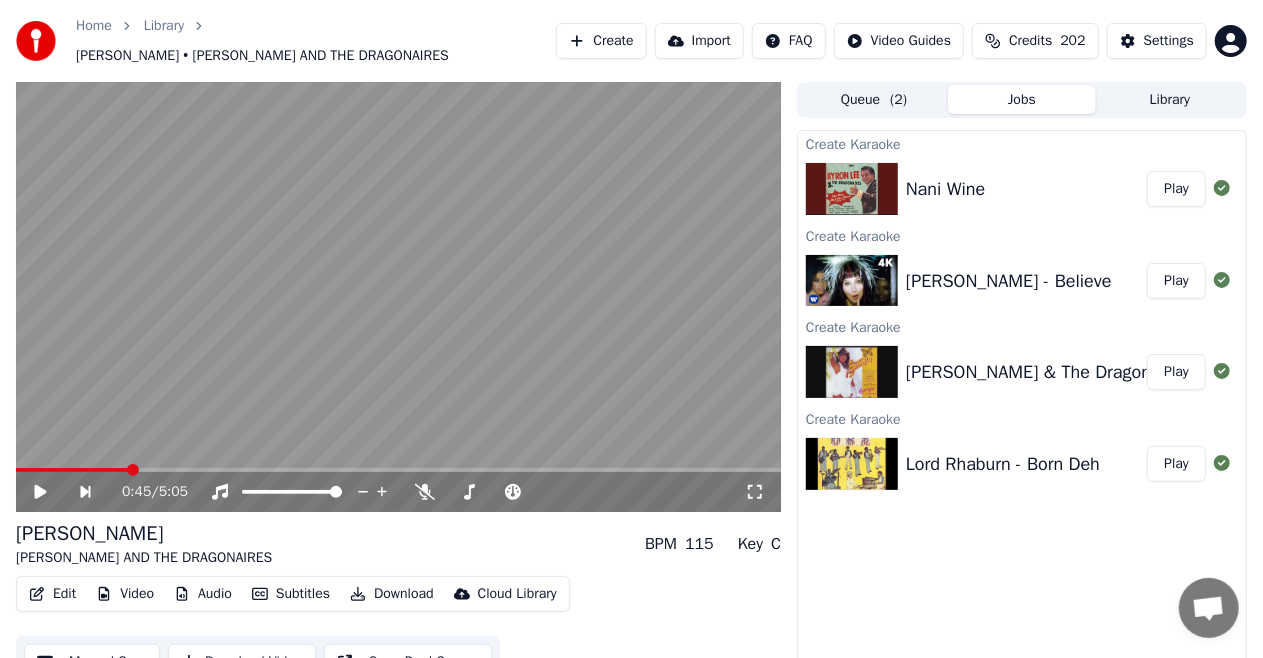 click on "Library" at bounding box center (1170, 99) 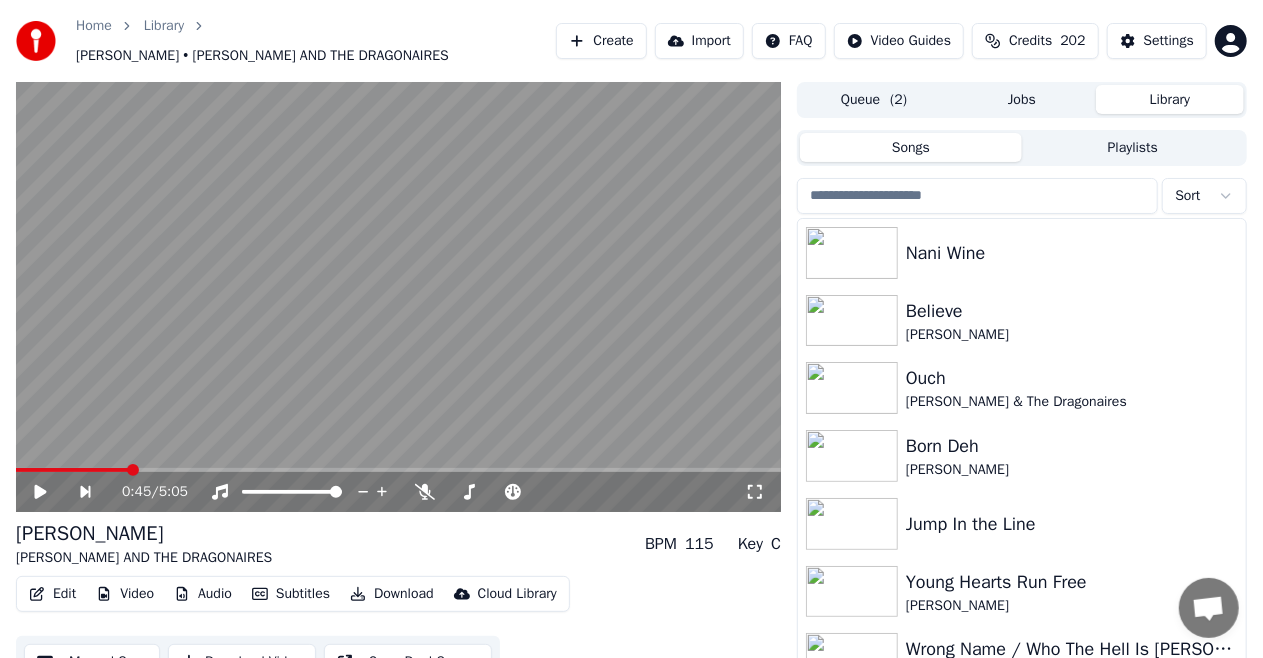 click on "Create" at bounding box center (601, 41) 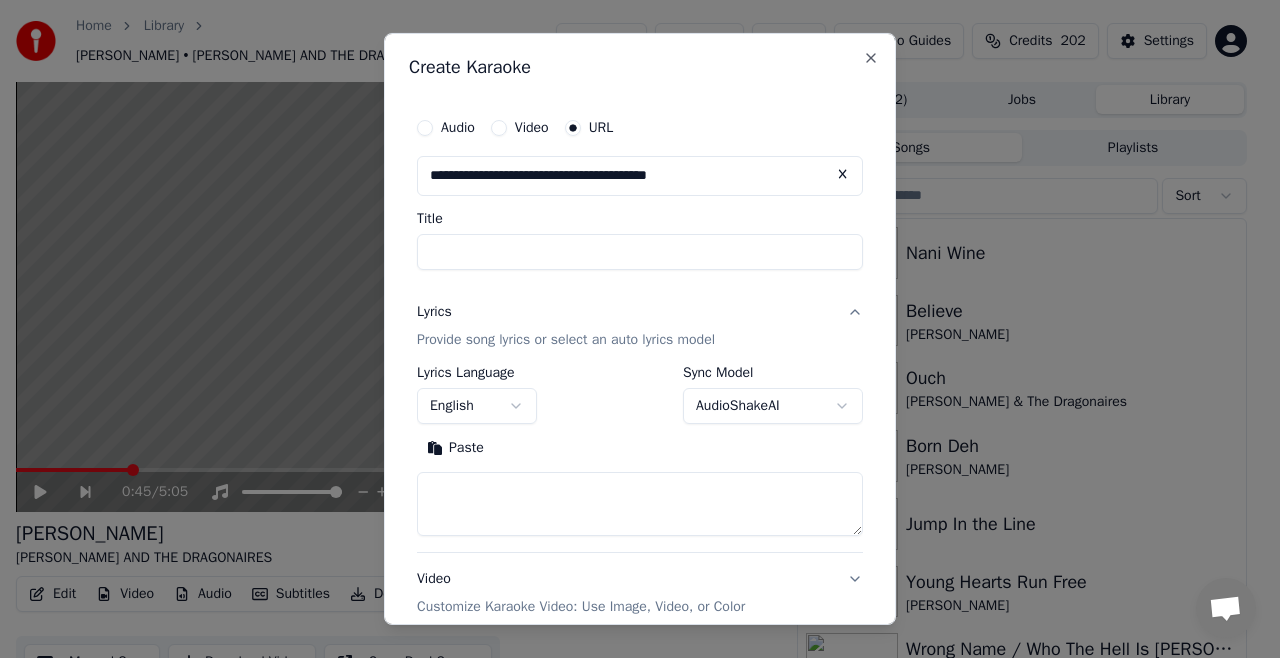 type on "**********" 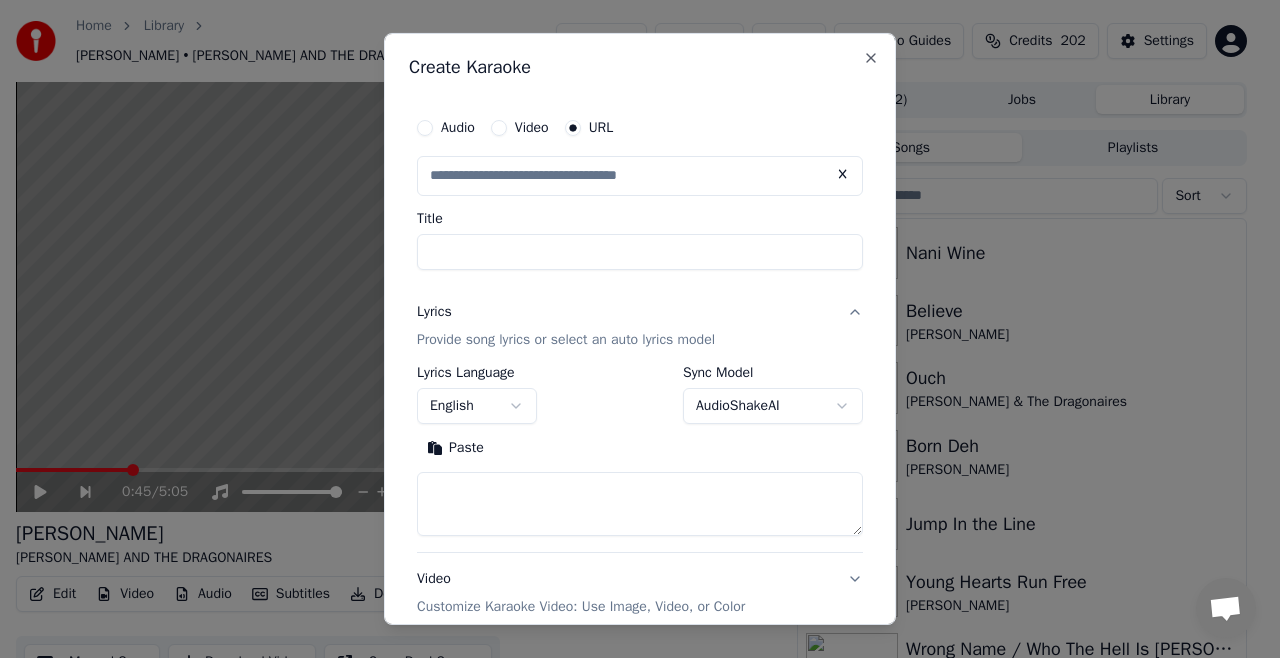 click on "Title" at bounding box center [640, 252] 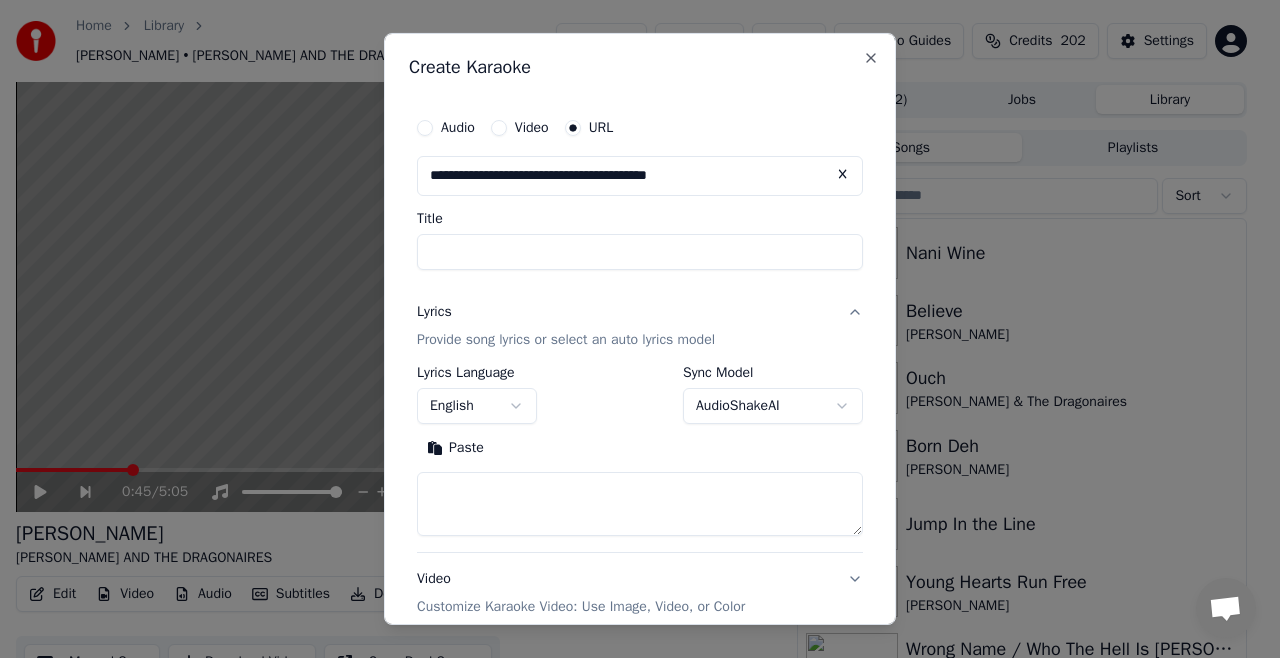 type on "**********" 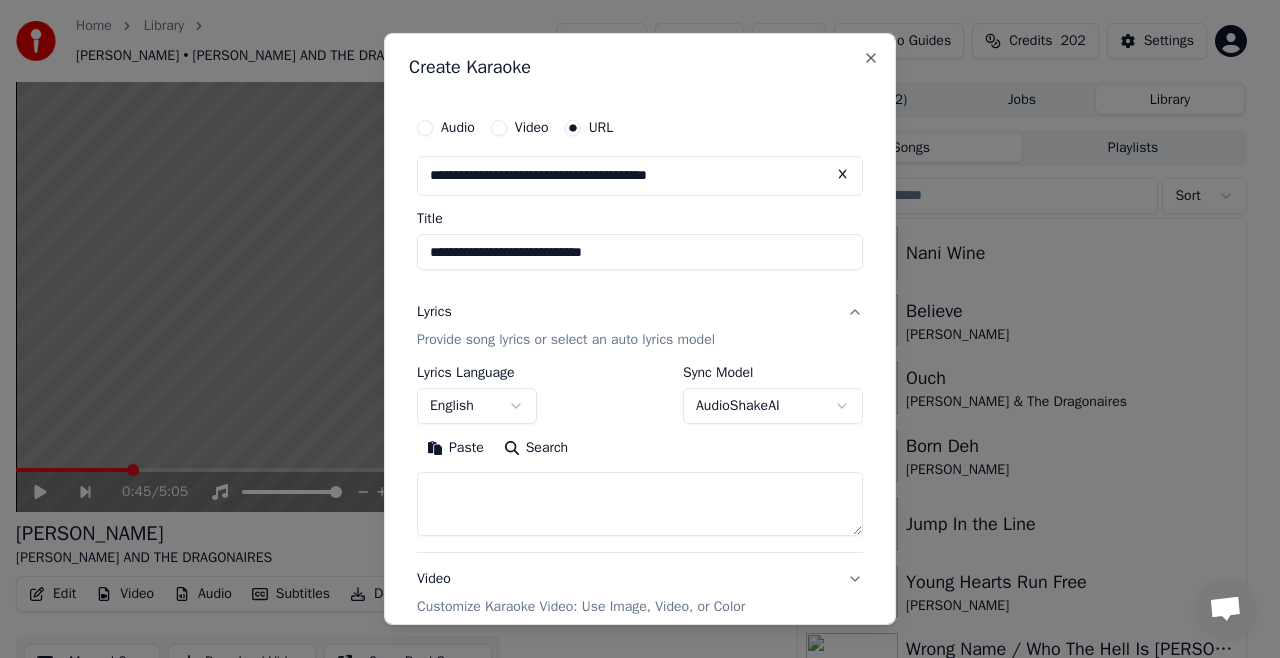 click at bounding box center (640, 504) 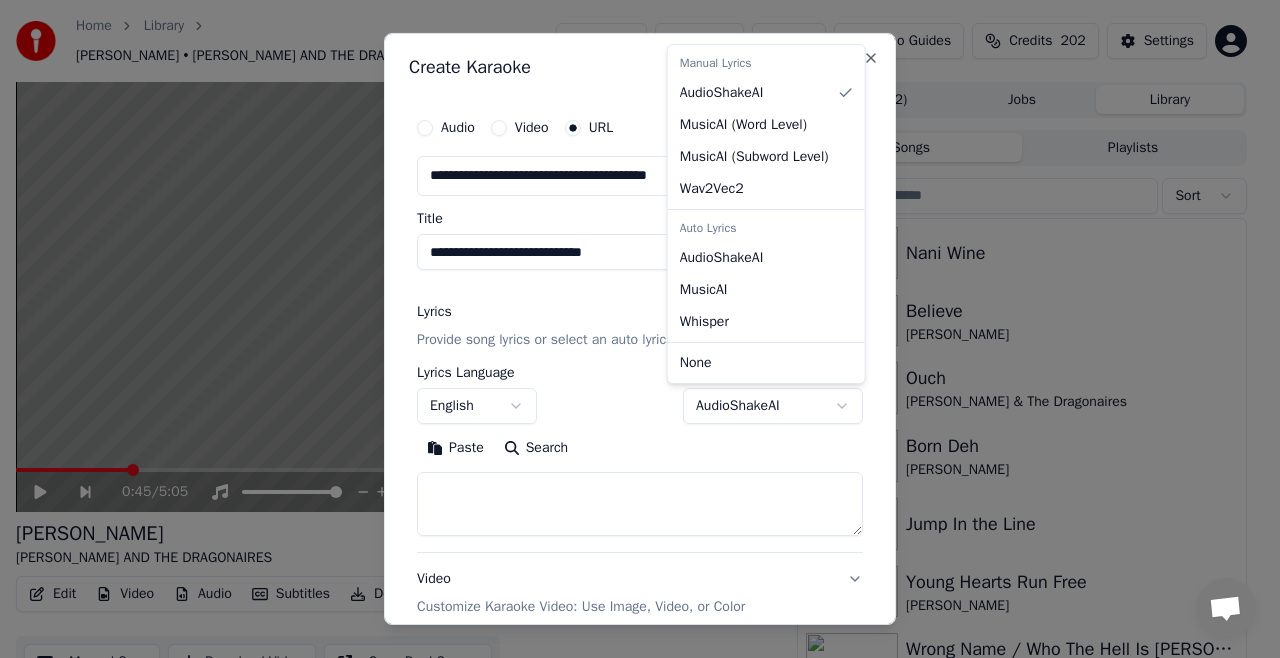 select on "**********" 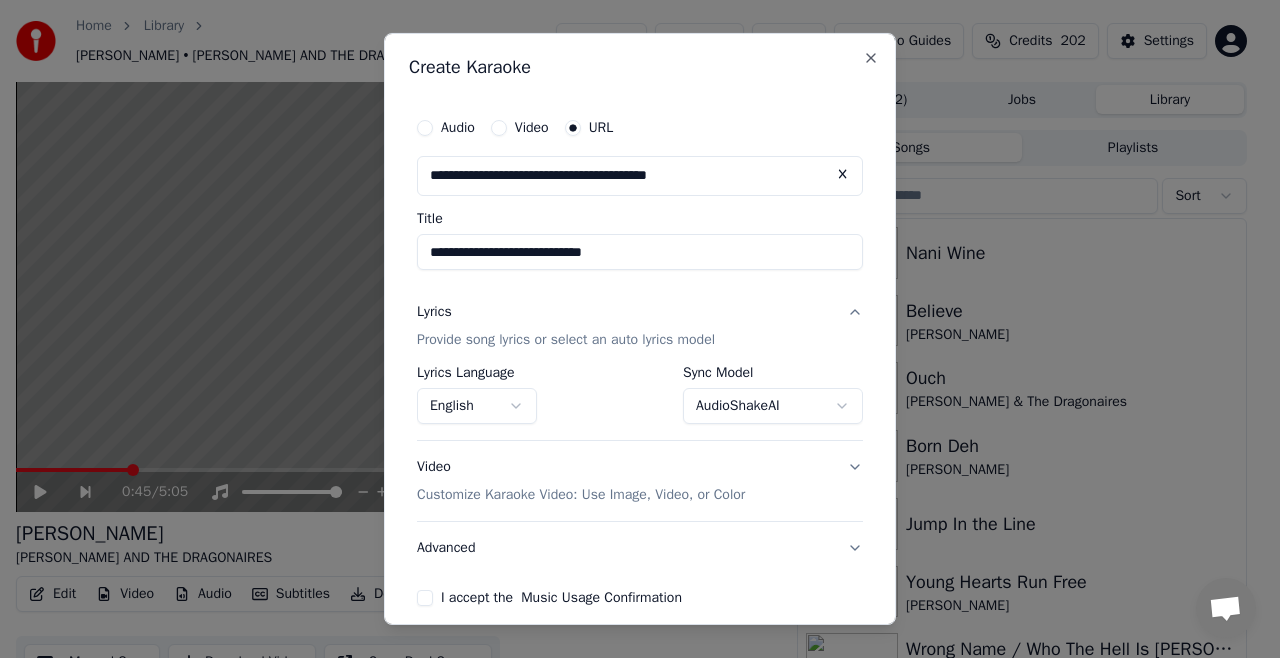scroll, scrollTop: 88, scrollLeft: 0, axis: vertical 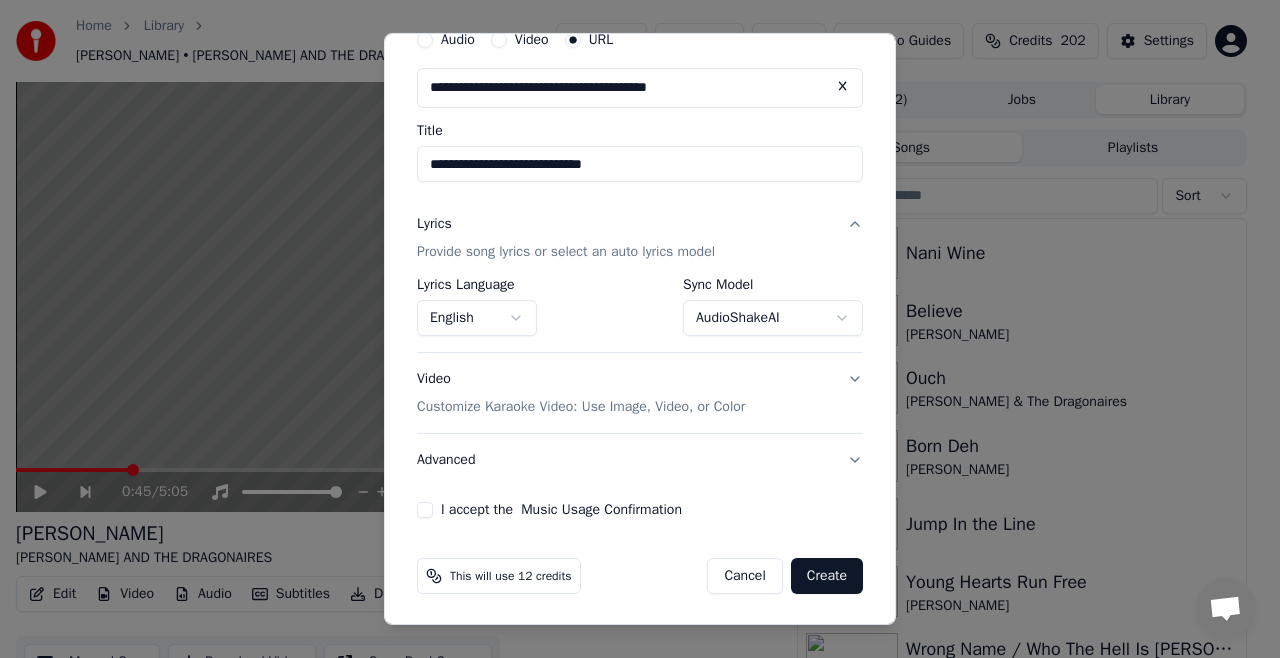 click on "I accept the   Music Usage Confirmation" at bounding box center (425, 510) 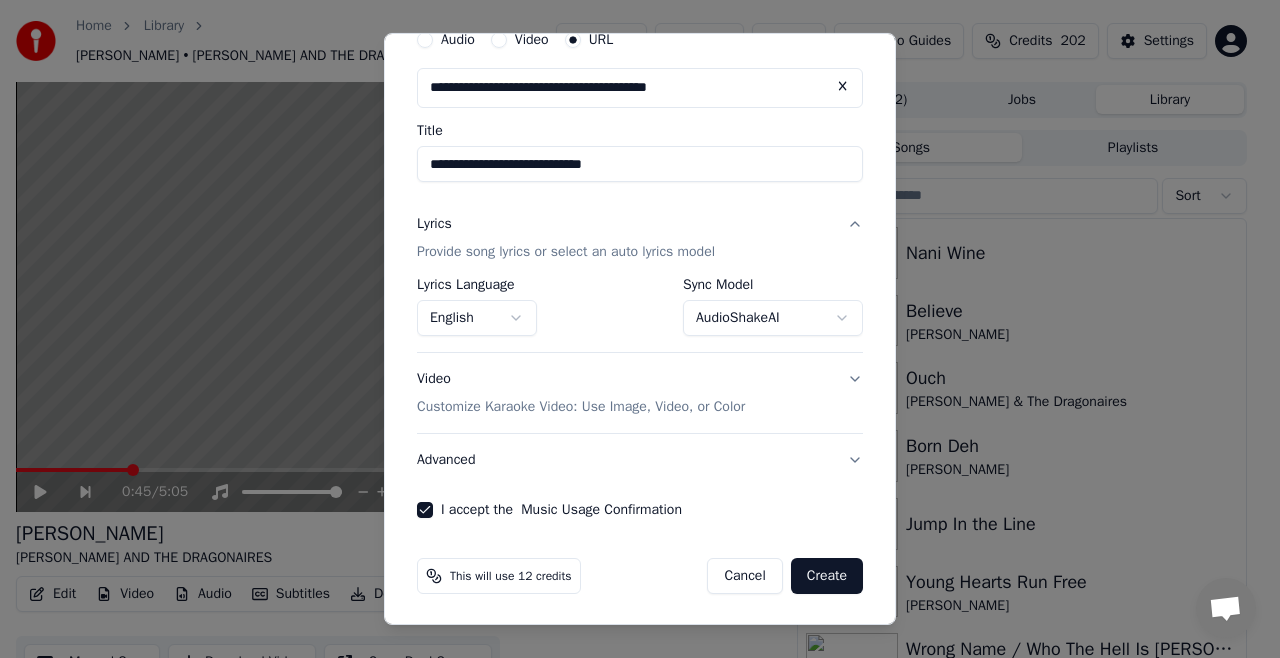 type on "on" 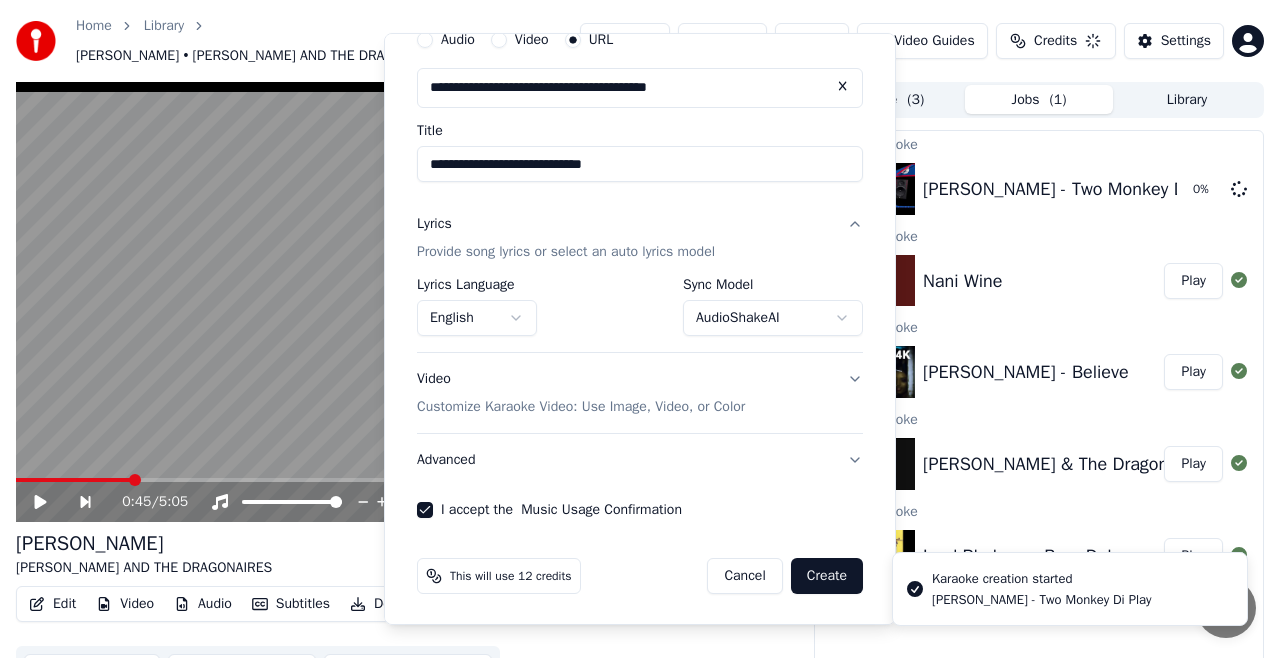select on "**********" 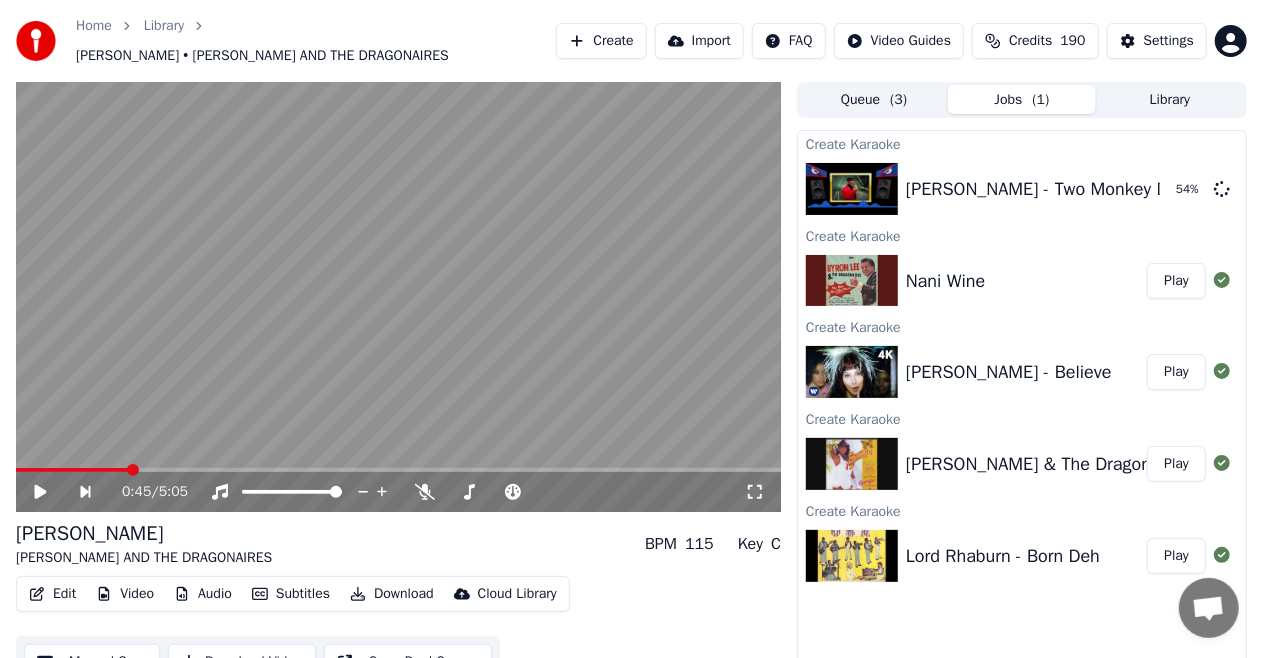 click on "Create" at bounding box center [601, 41] 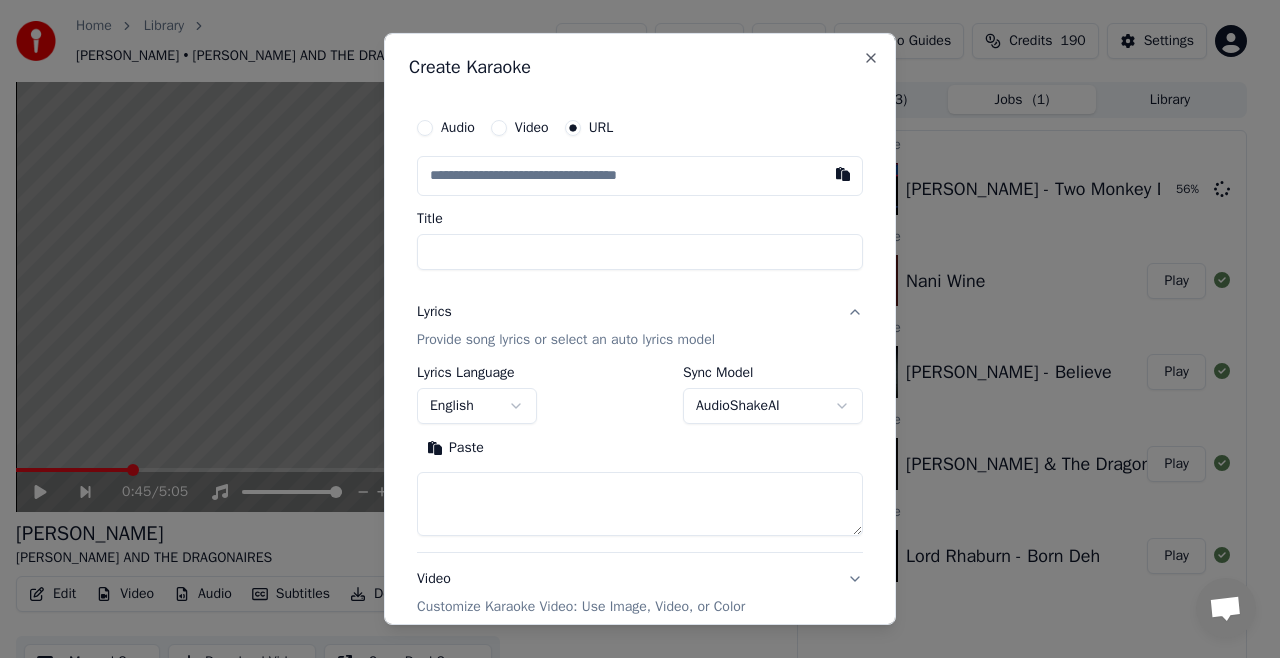 click on "Create Karaoke" at bounding box center (640, 67) 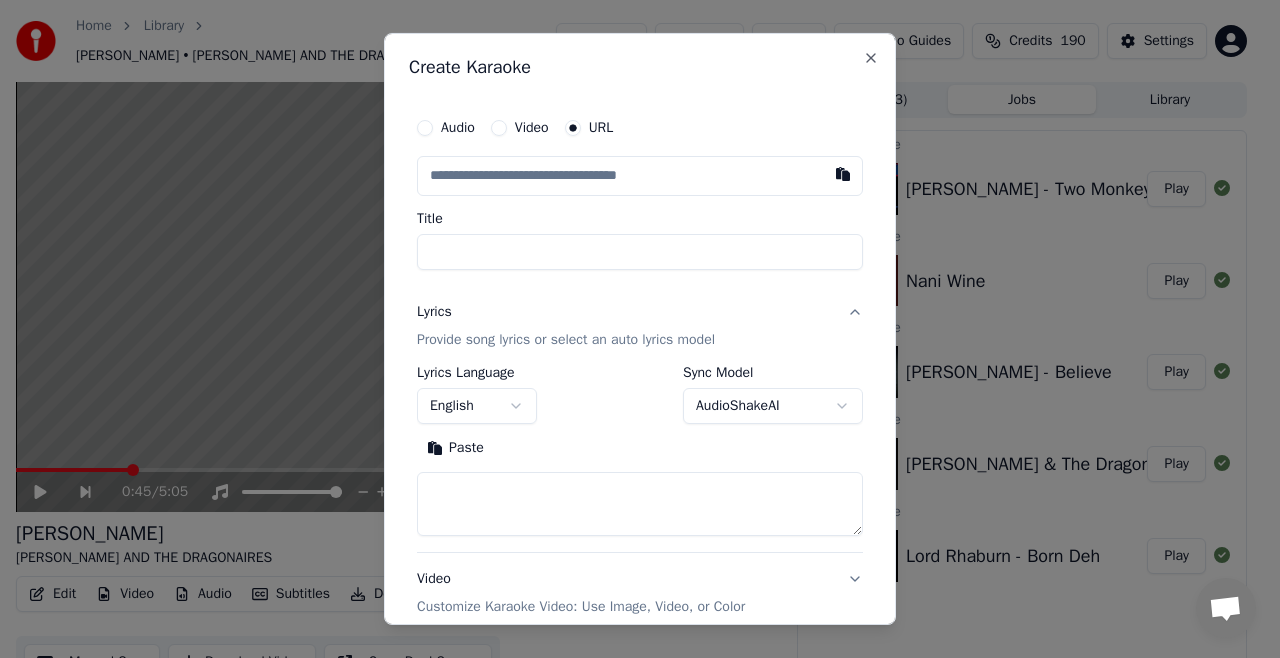 click on "Title" at bounding box center [640, 252] 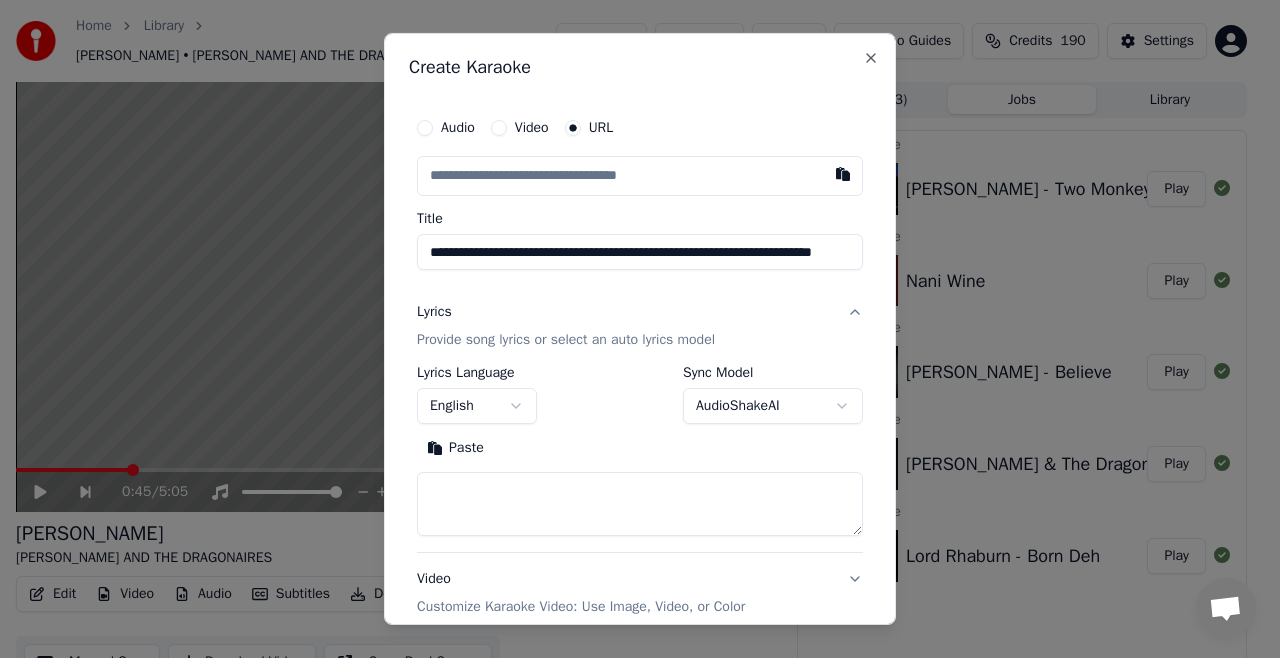 scroll, scrollTop: 0, scrollLeft: 138, axis: horizontal 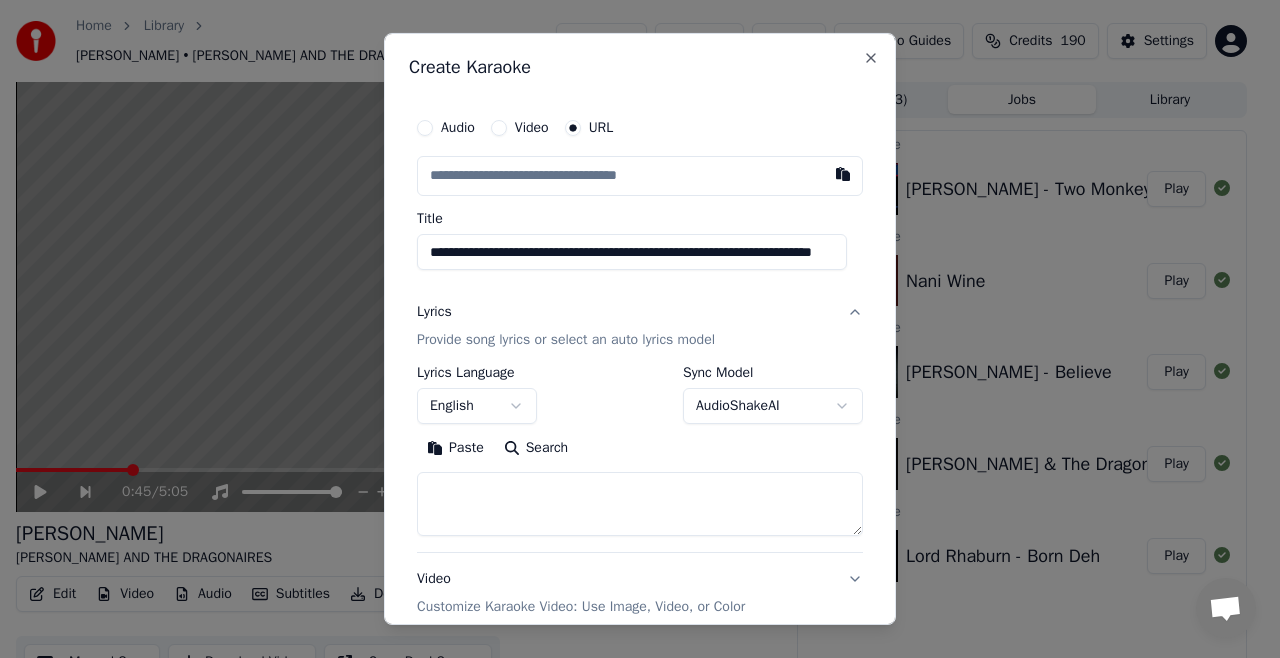 type on "**********" 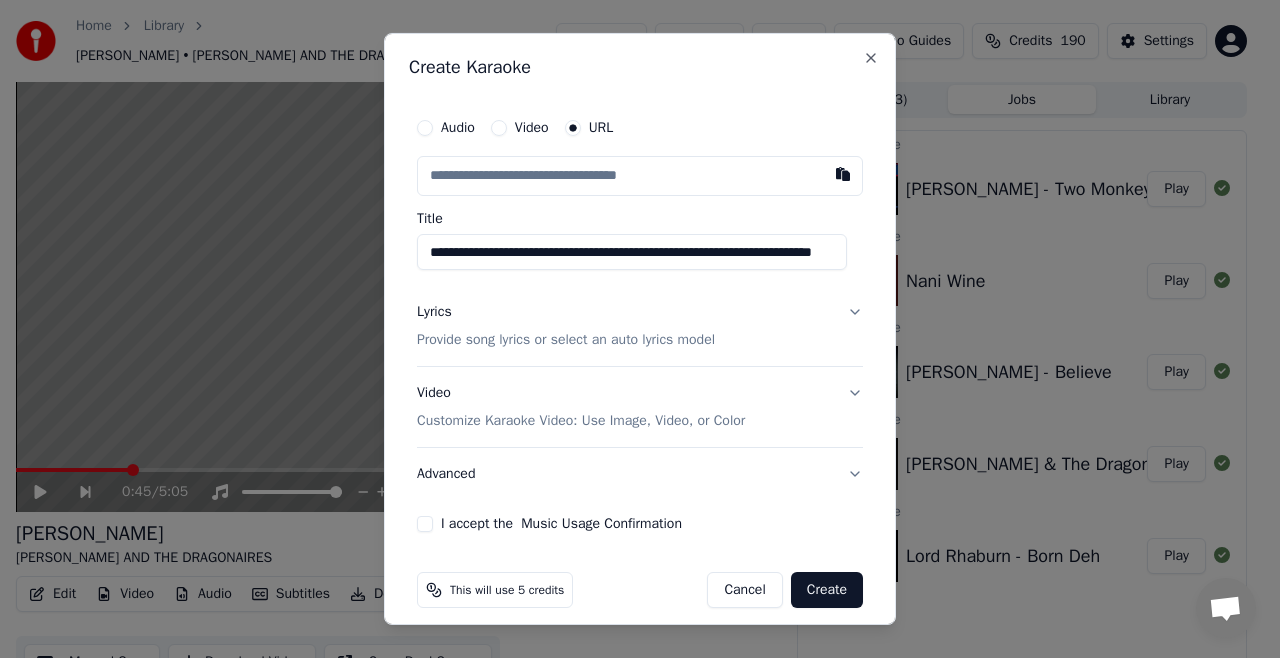 click on "**********" at bounding box center (632, 252) 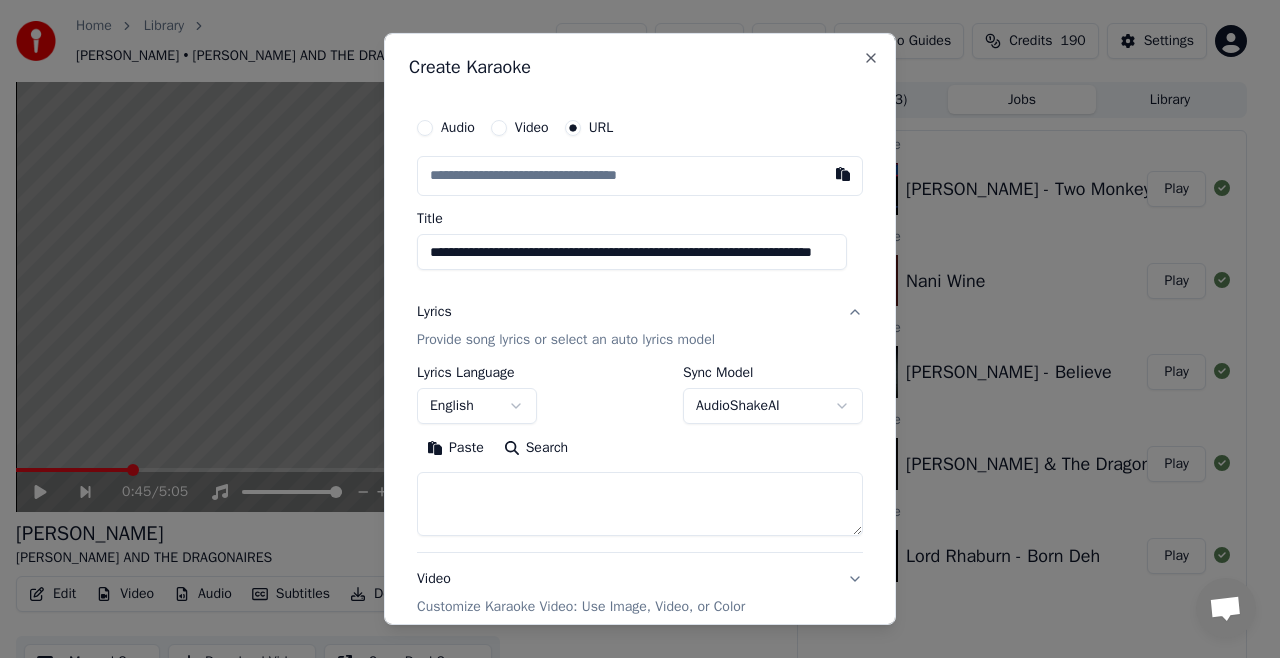 click on "Video" at bounding box center (499, 128) 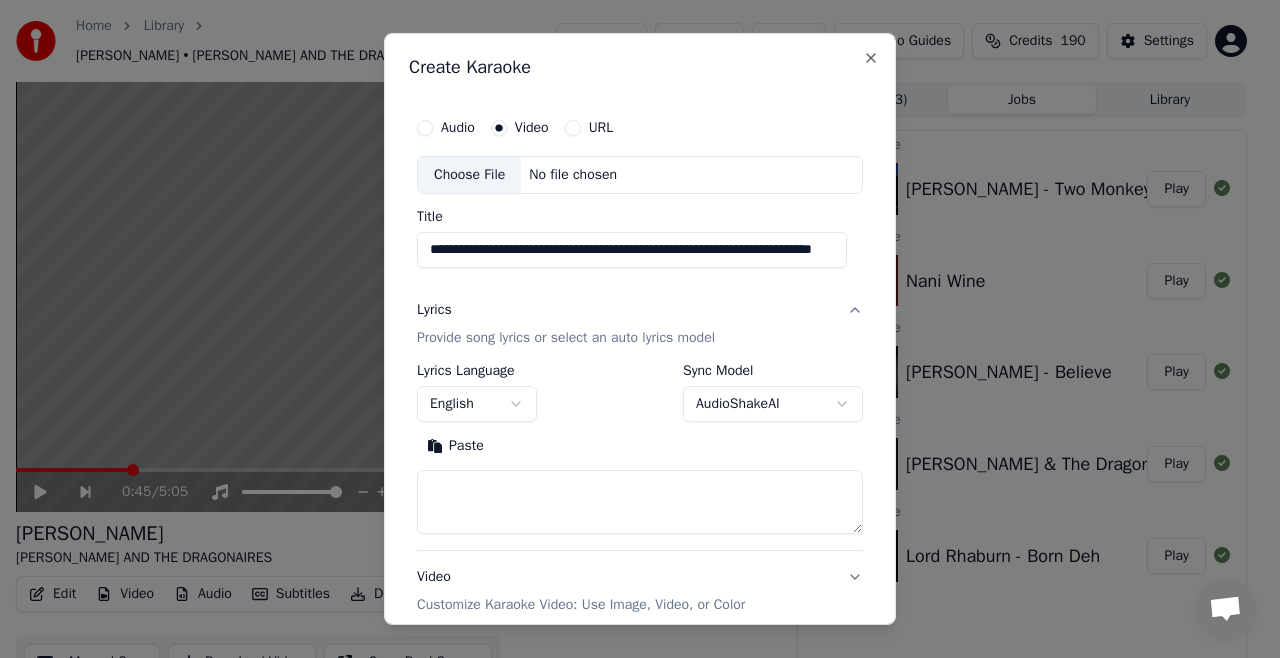 type 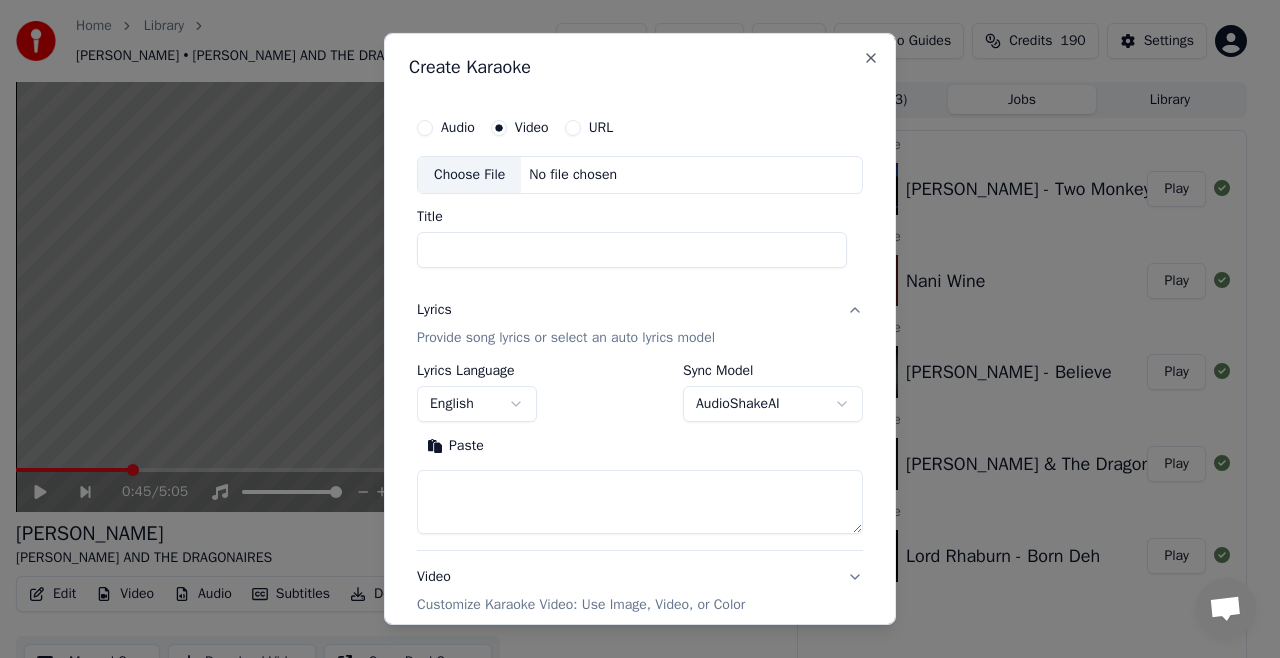 click on "URL" at bounding box center [573, 128] 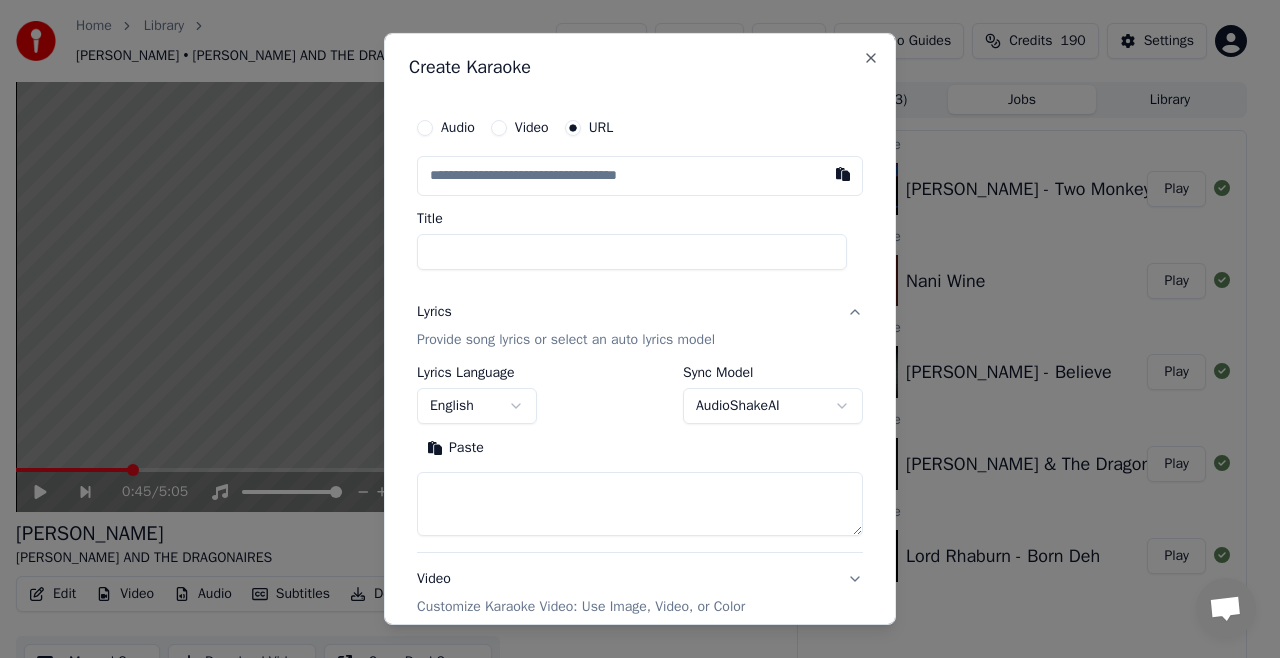 click on "Title" at bounding box center (632, 252) 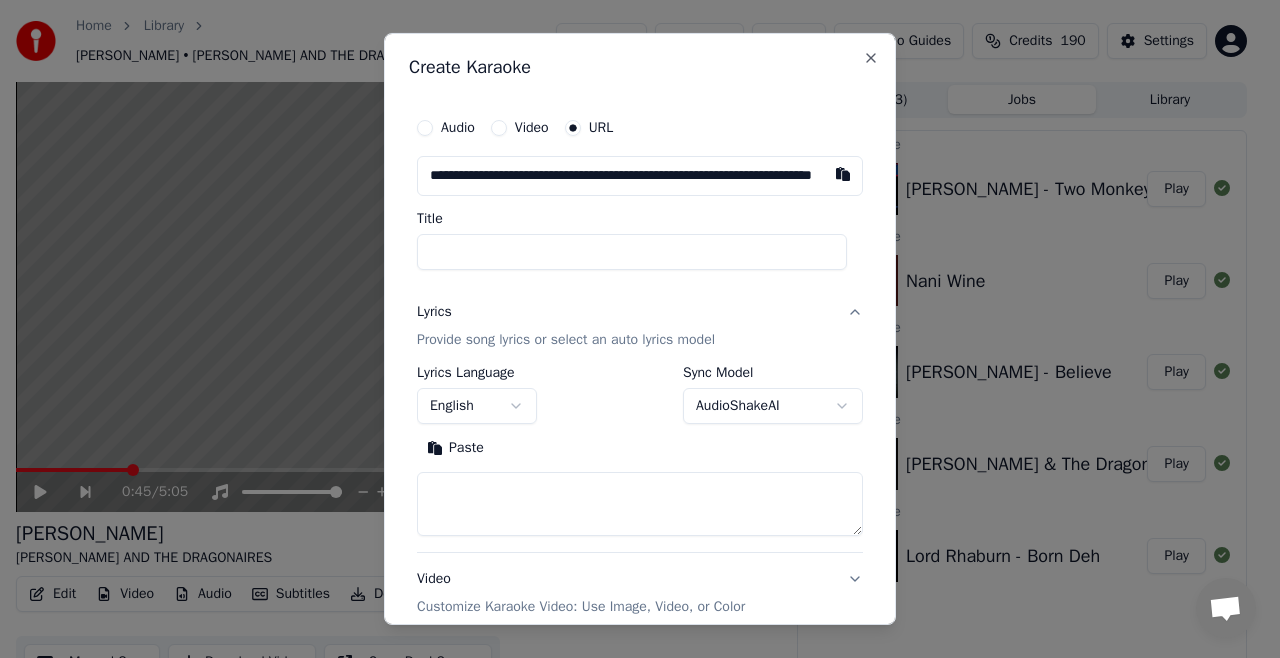 scroll, scrollTop: 0, scrollLeft: 138, axis: horizontal 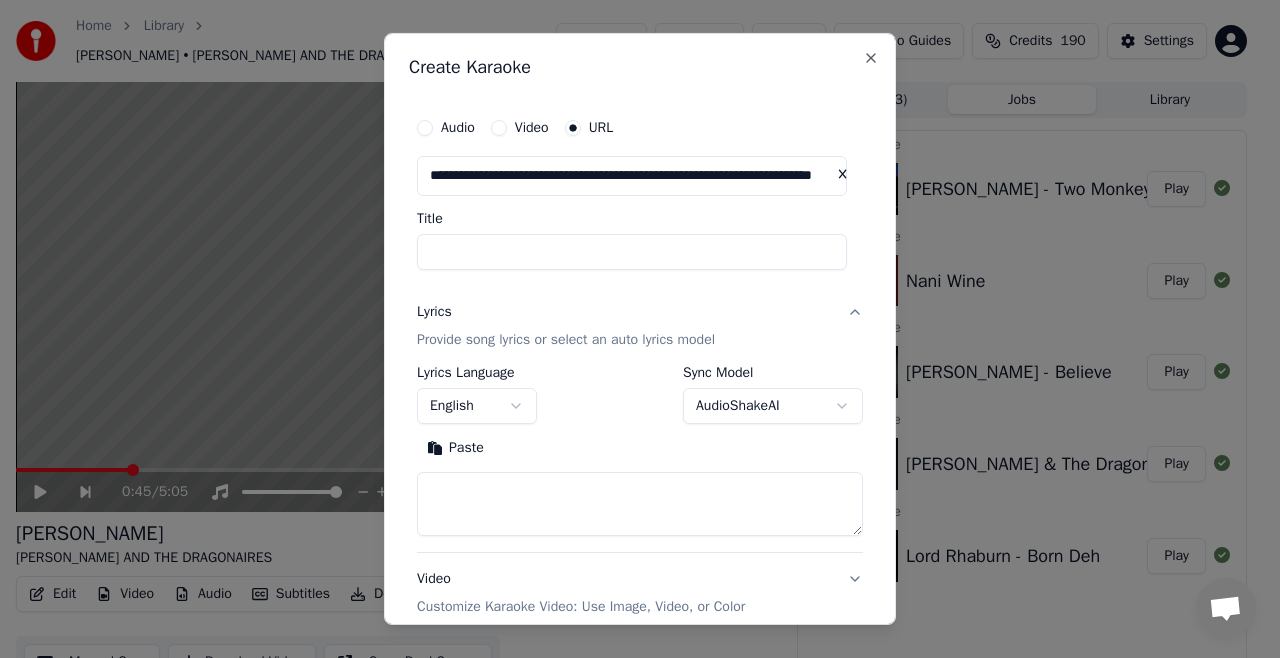 type on "**********" 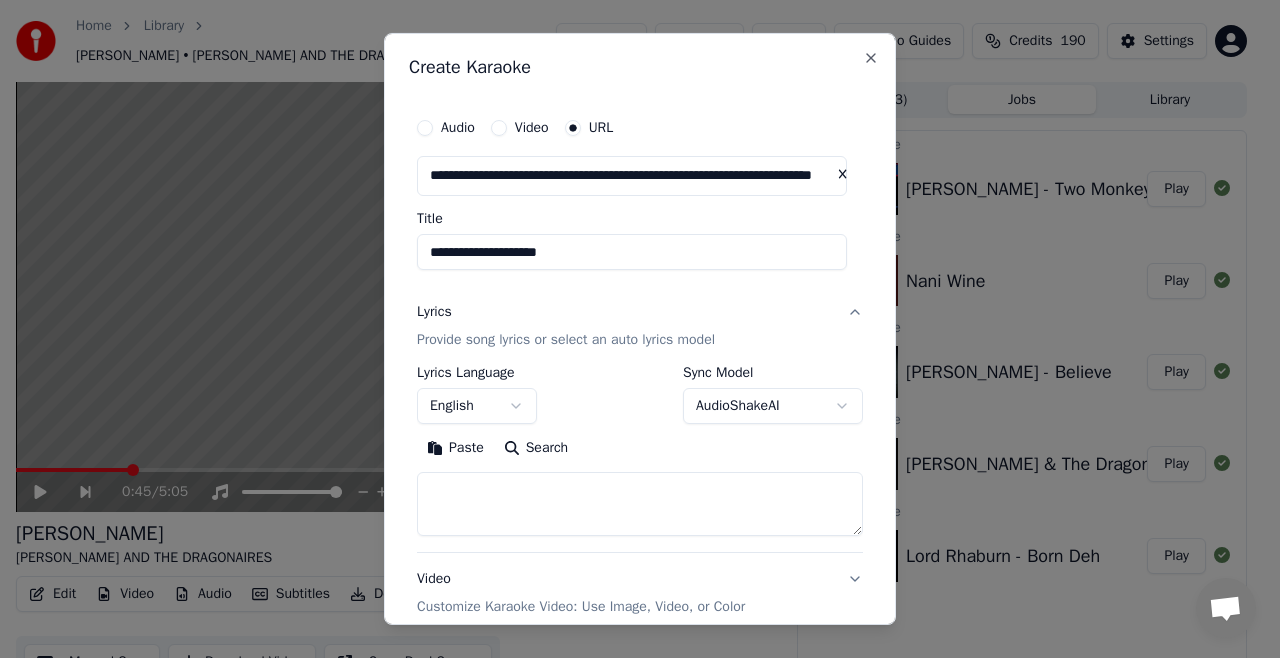 scroll, scrollTop: 121, scrollLeft: 0, axis: vertical 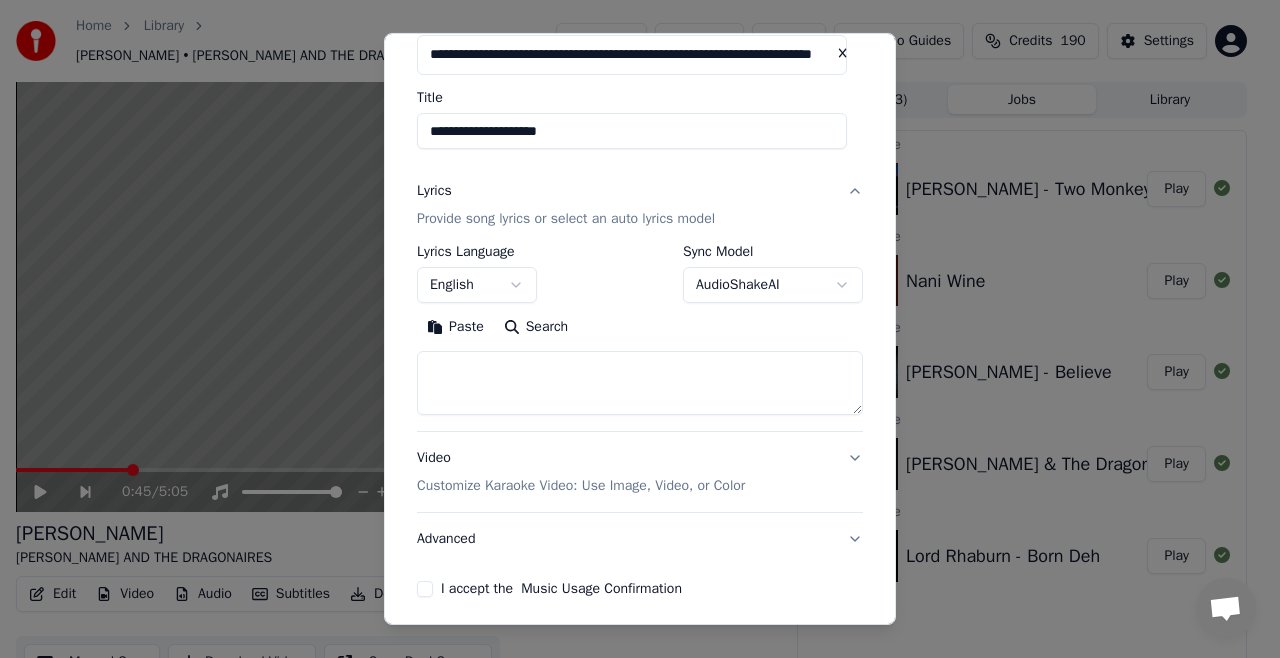 type on "**********" 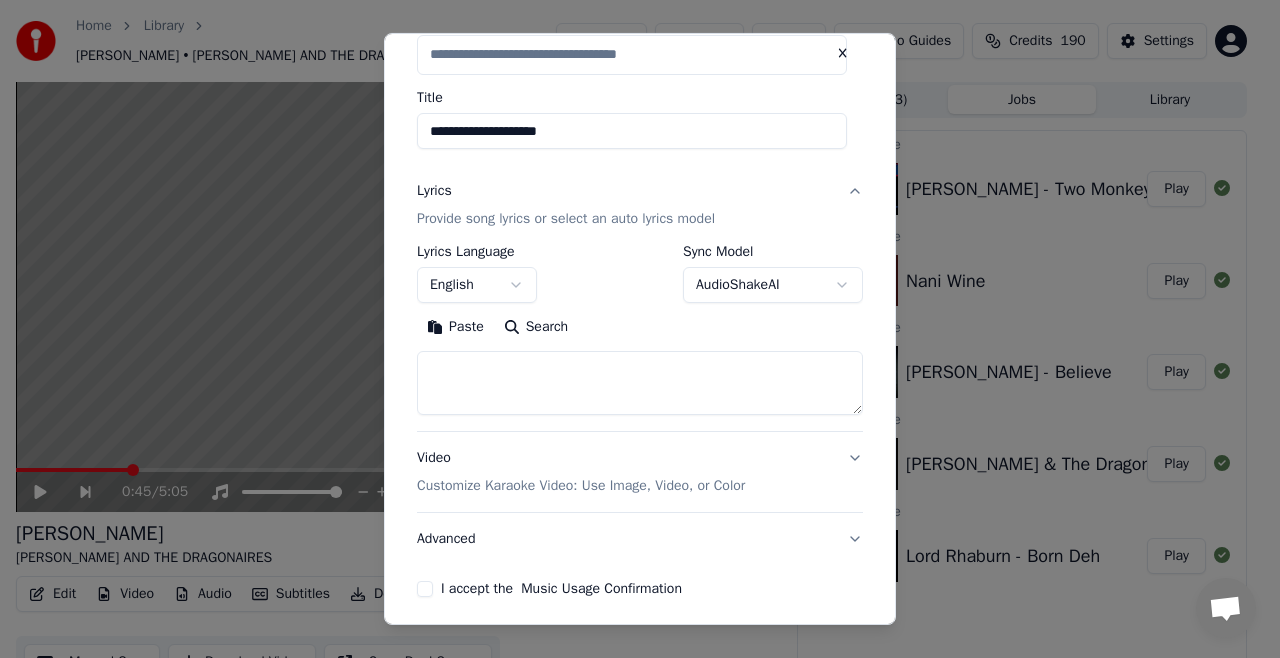 scroll, scrollTop: 0, scrollLeft: 0, axis: both 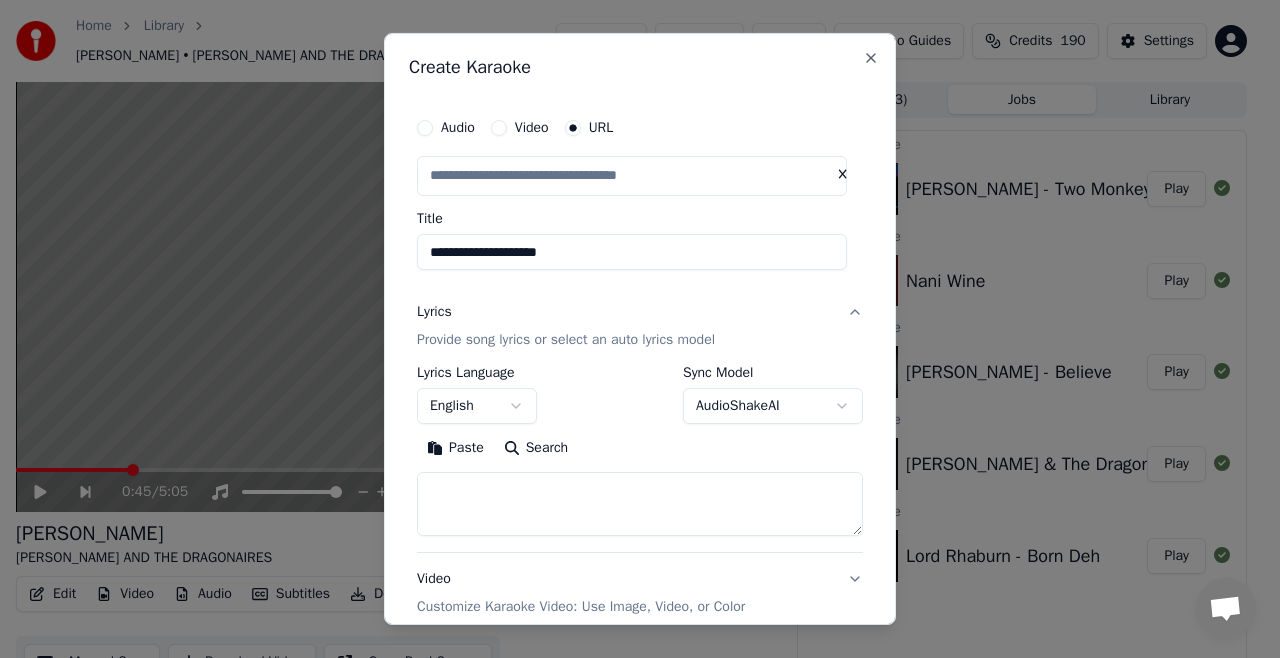 click at bounding box center (632, 176) 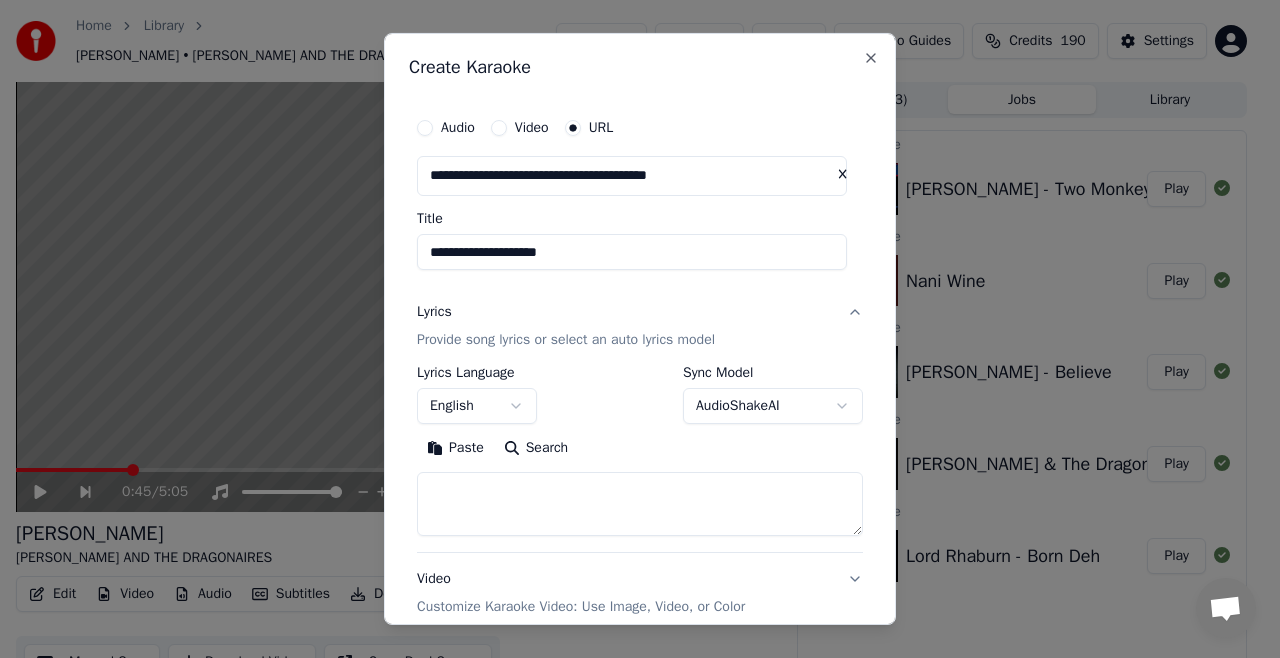 type on "**********" 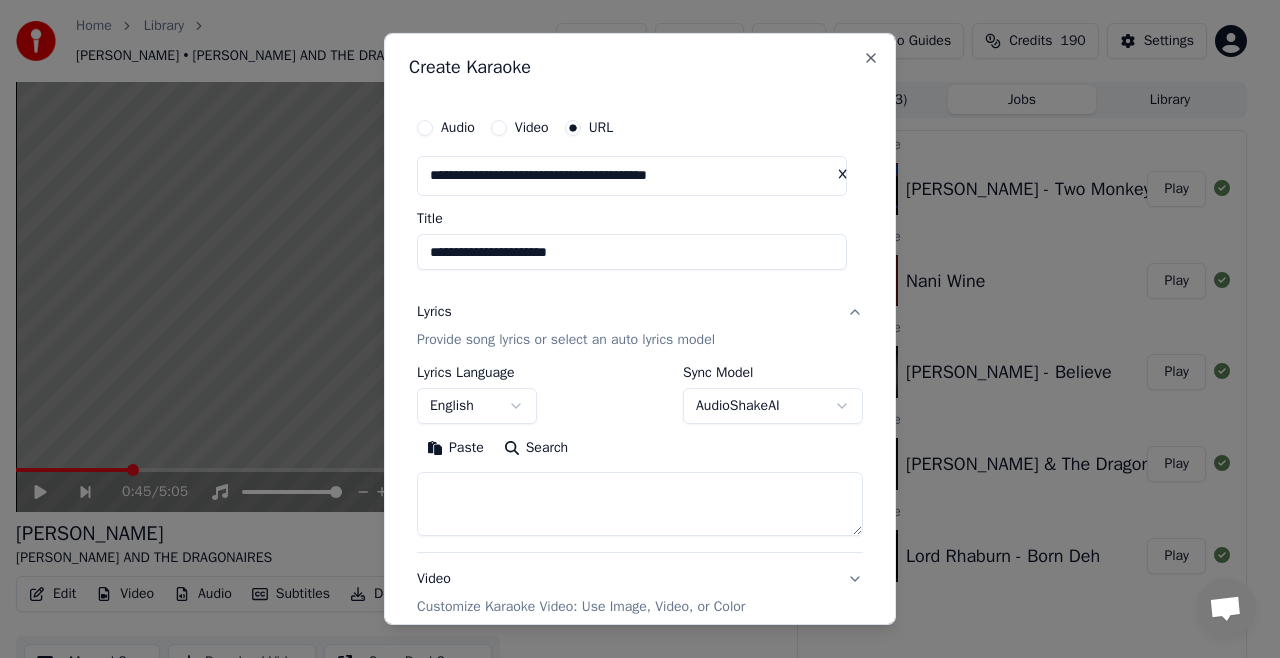 type on "**********" 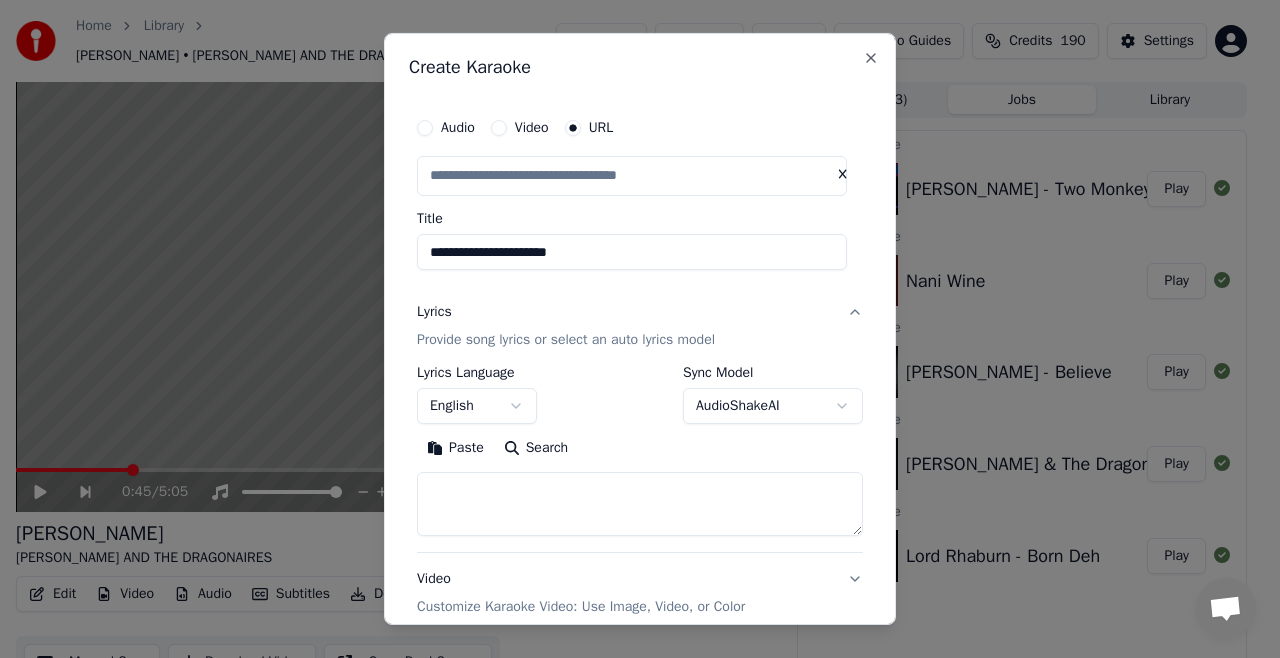 click on "Title" at bounding box center [640, 219] 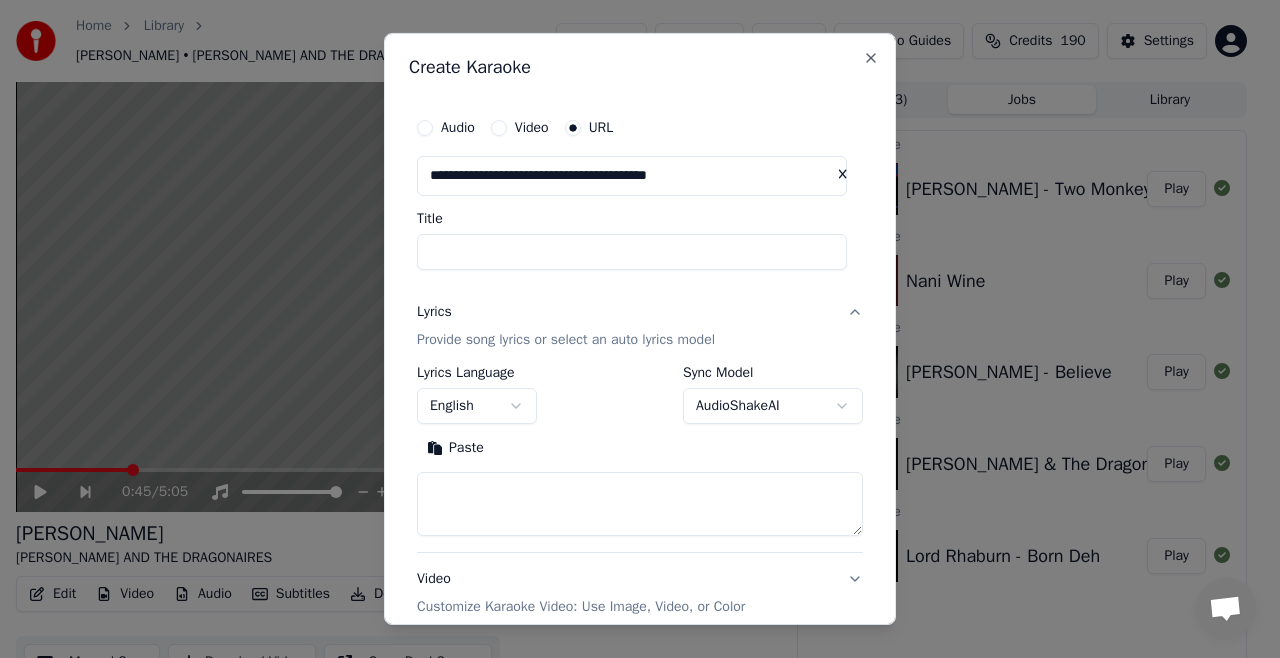 type 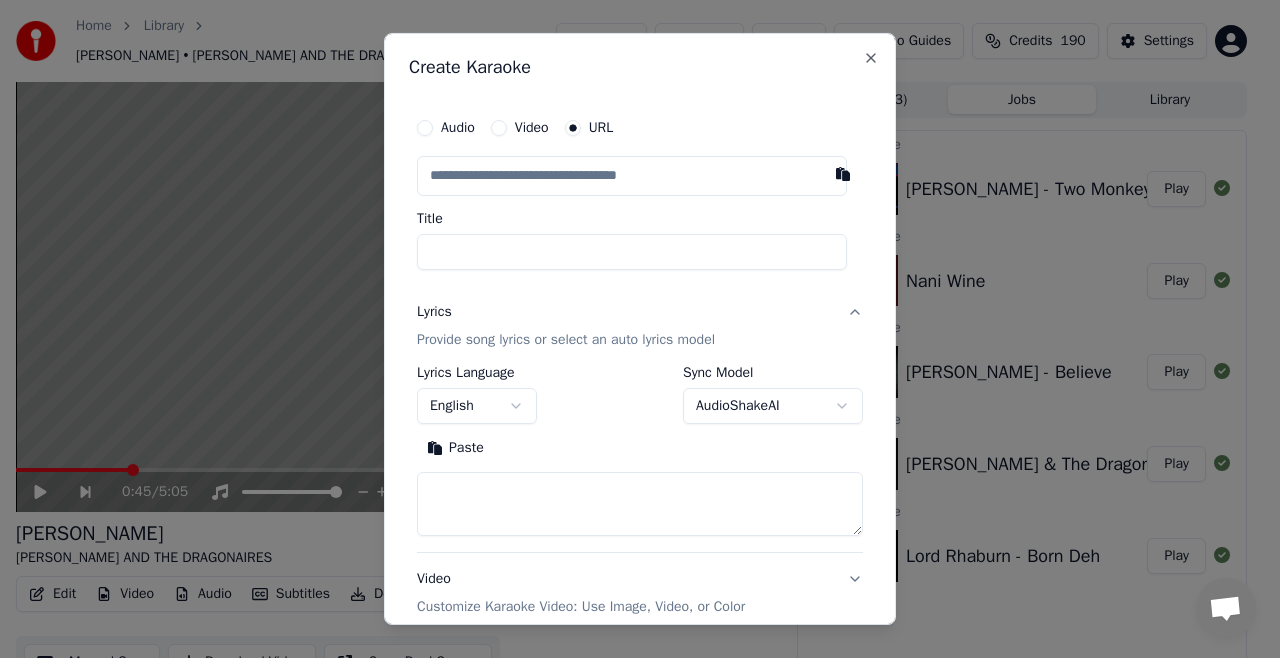 paste on "**********" 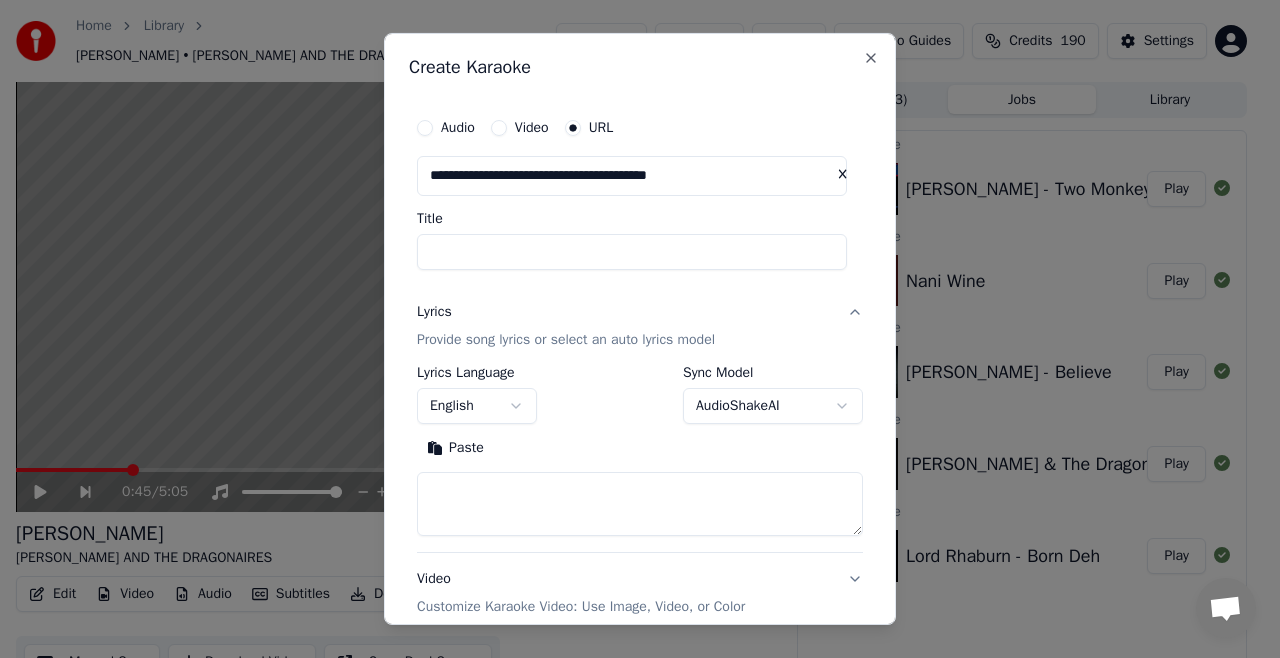 type 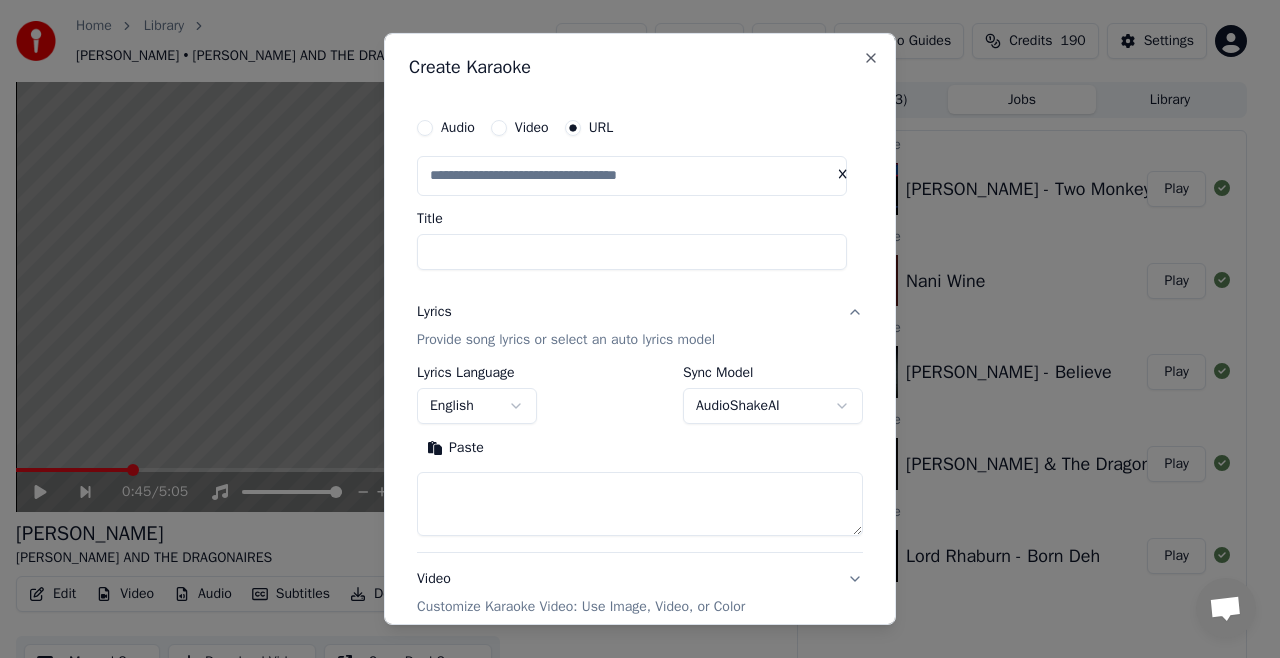 type on "**********" 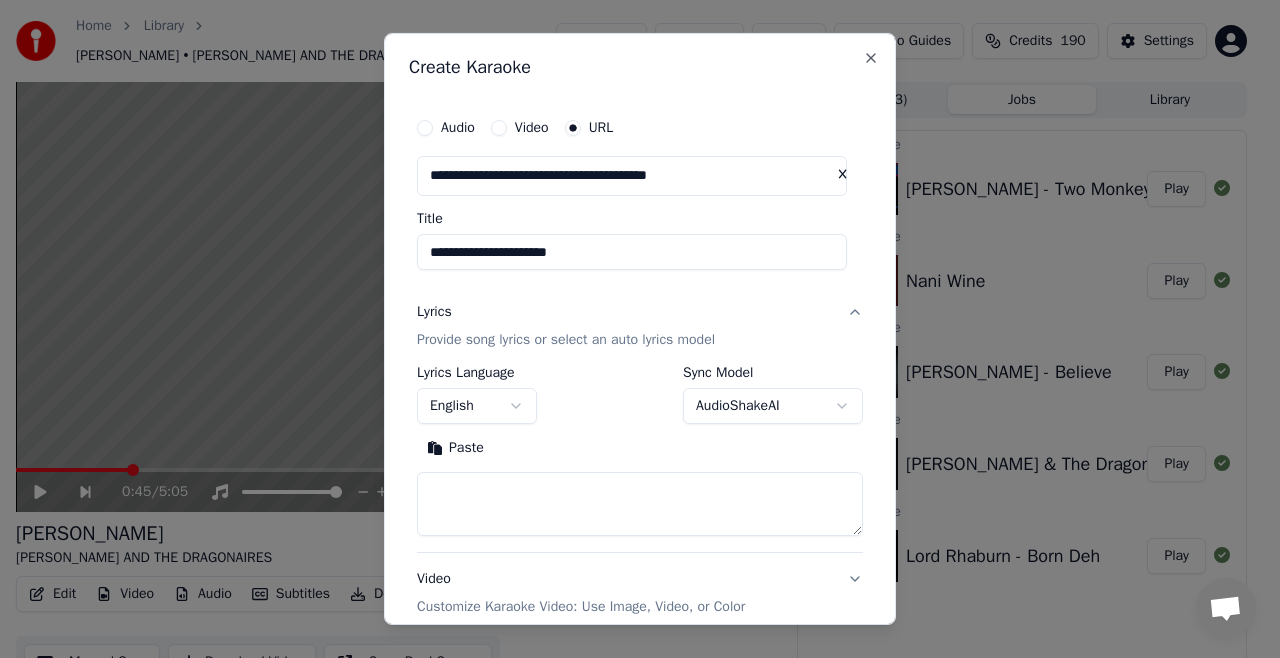 click on "Title" at bounding box center (640, 219) 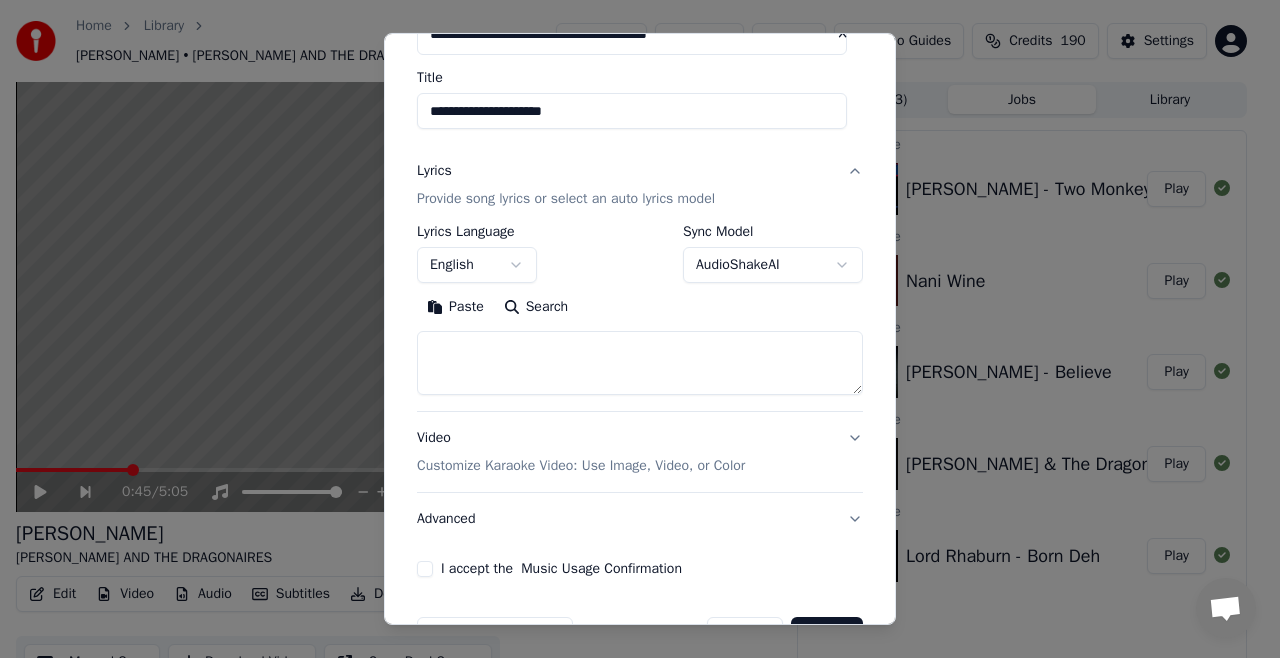 scroll, scrollTop: 142, scrollLeft: 0, axis: vertical 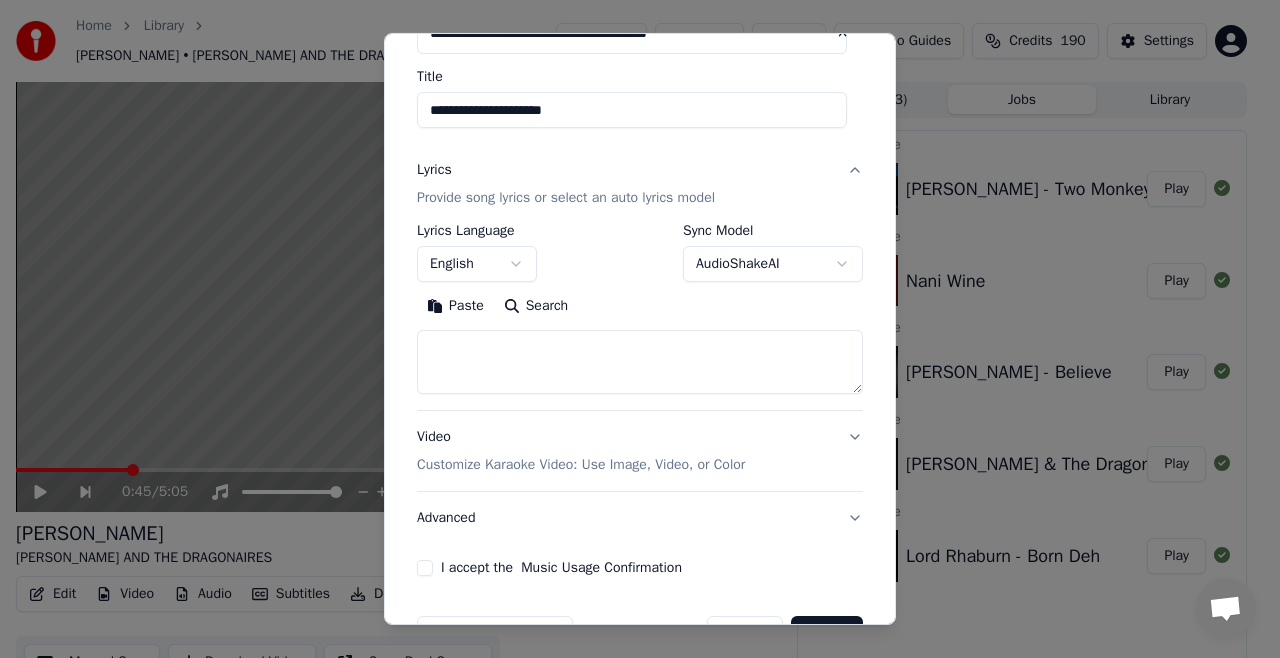 type on "**********" 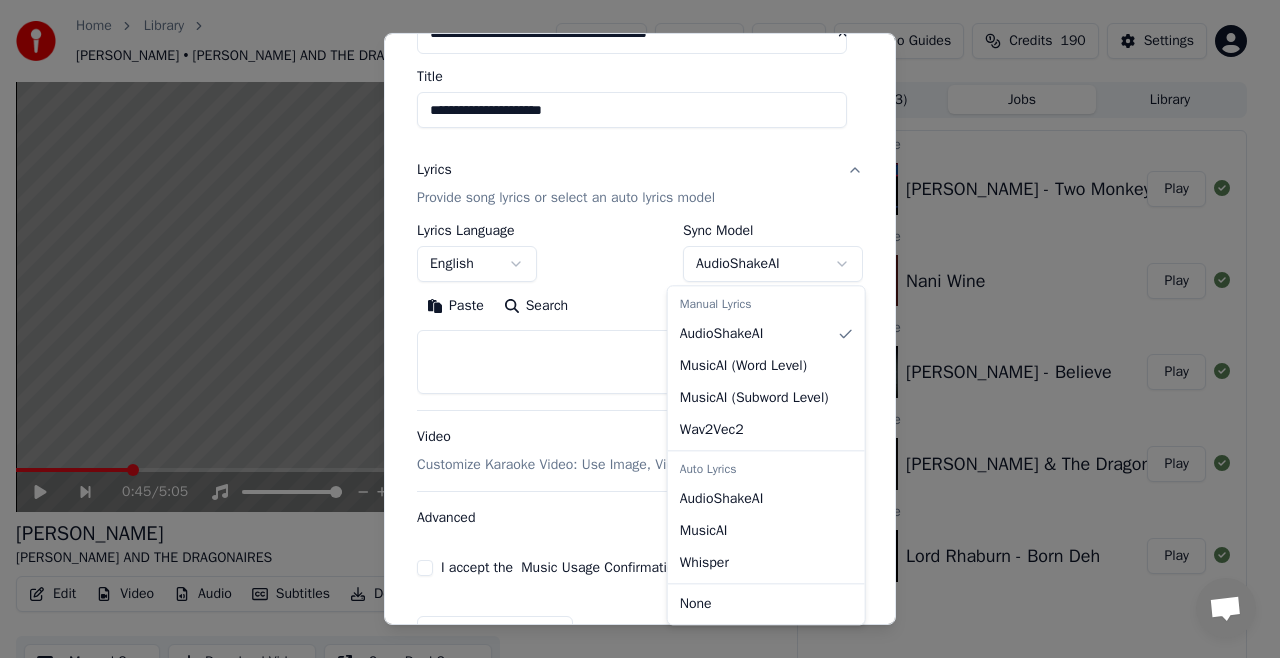 click on "**********" at bounding box center (631, 329) 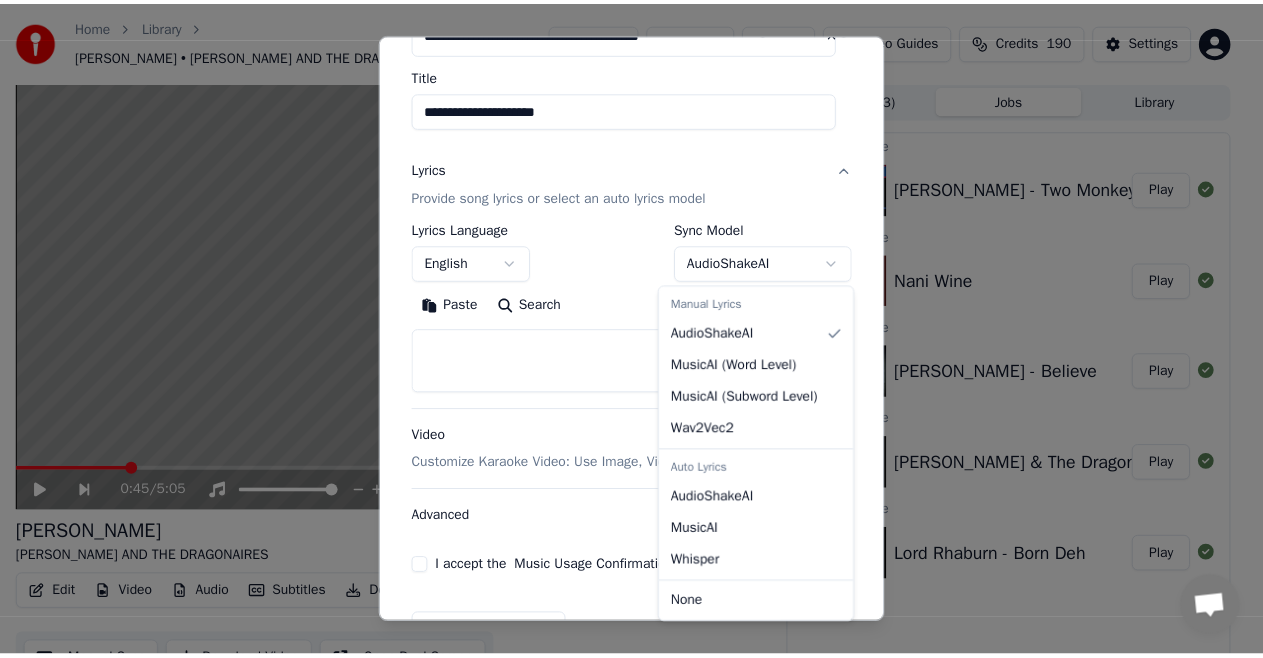 scroll, scrollTop: 88, scrollLeft: 0, axis: vertical 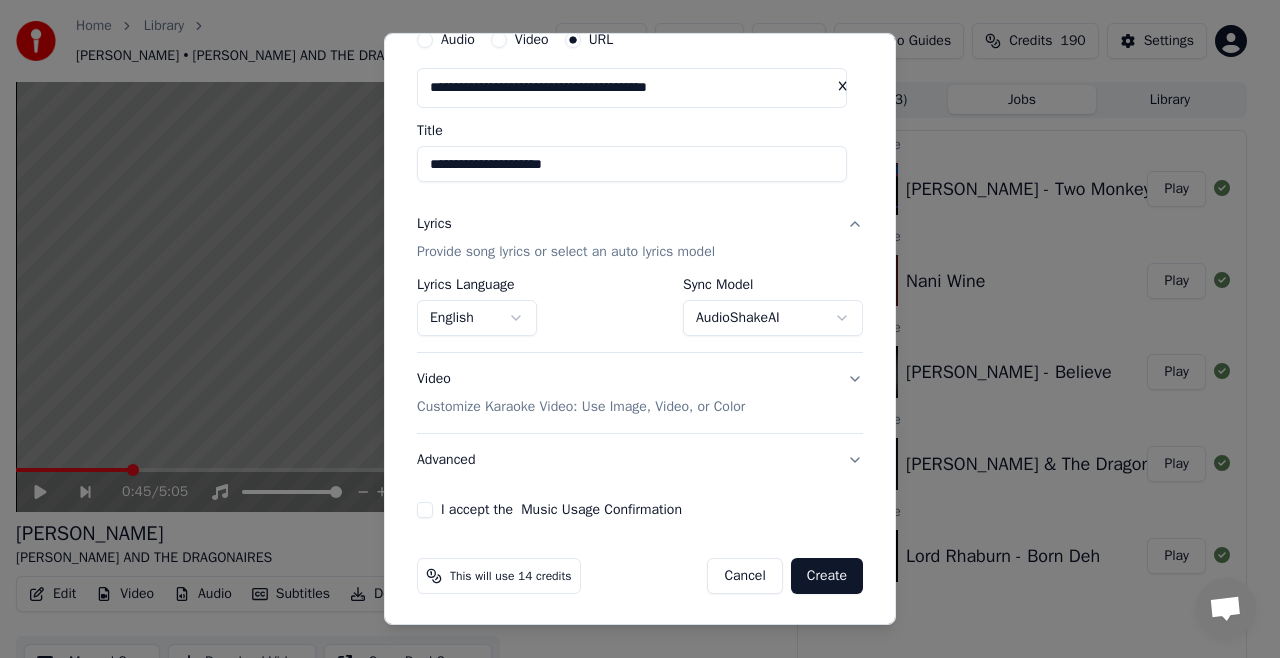 click on "I accept the   Music Usage Confirmation" at bounding box center [425, 510] 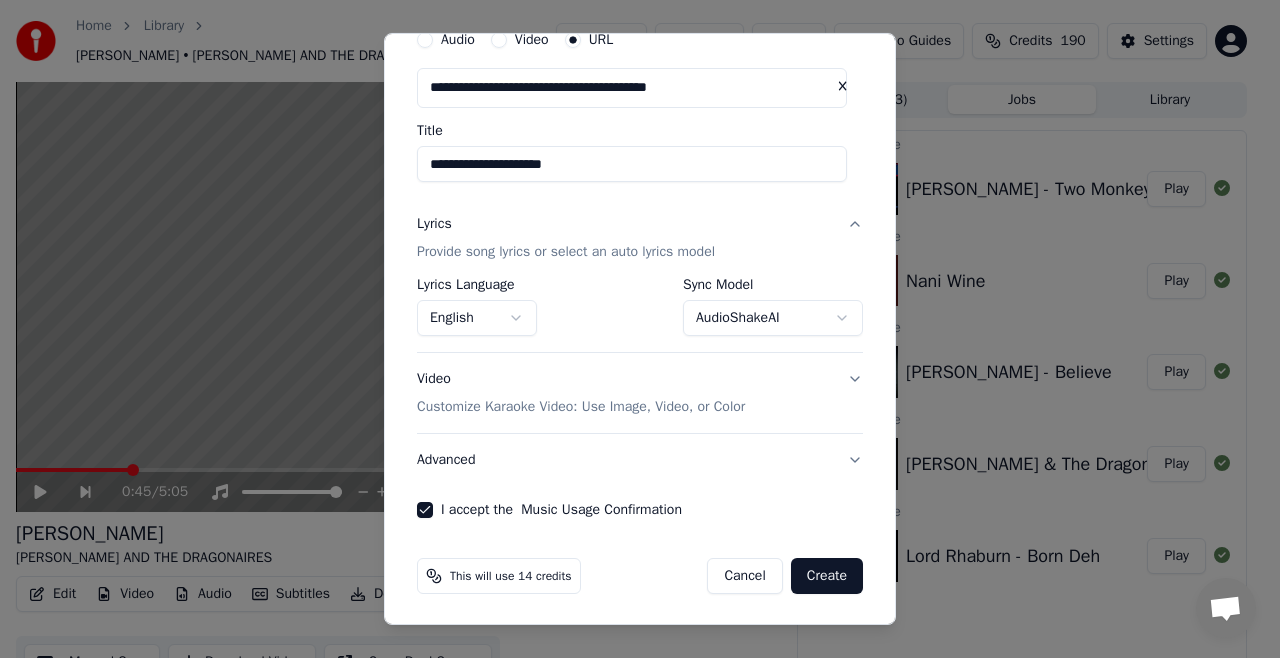 click on "Create" at bounding box center [827, 576] 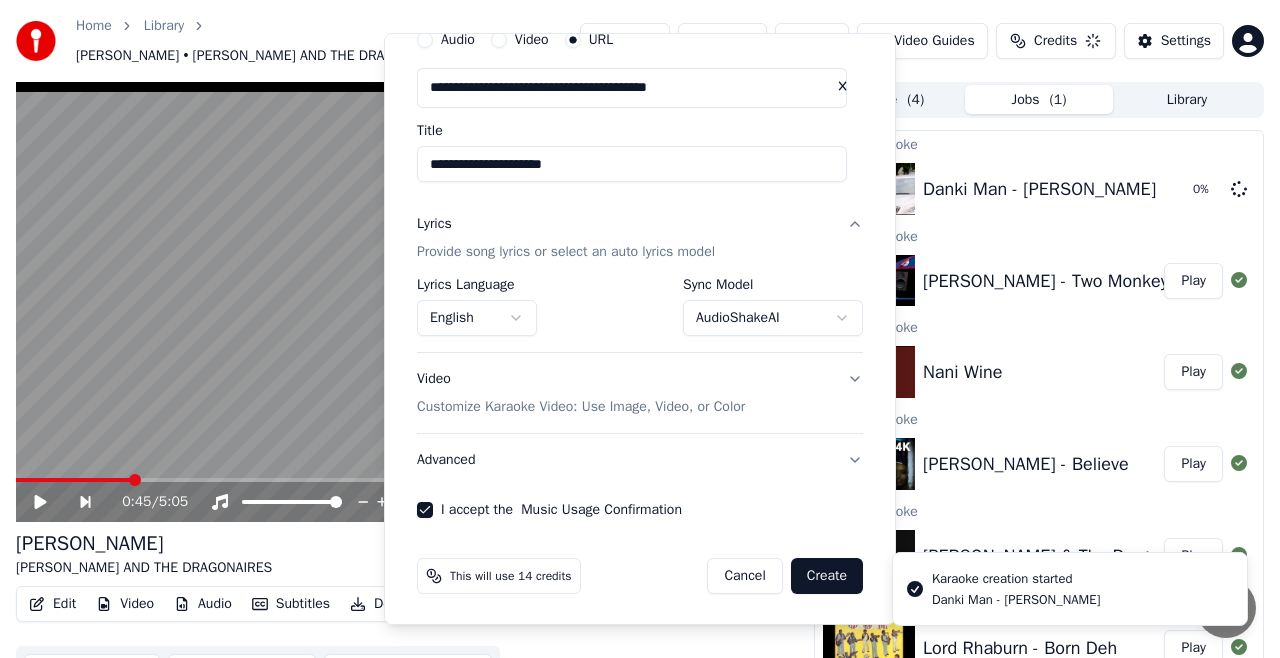 select on "**********" 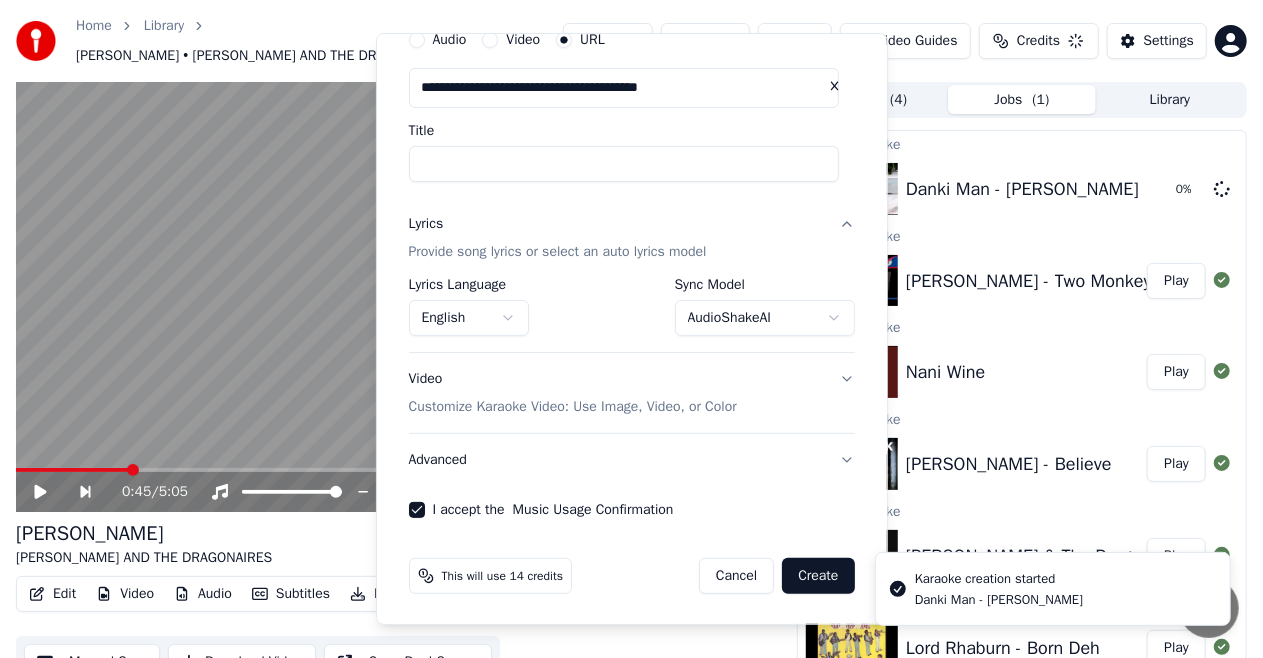 select 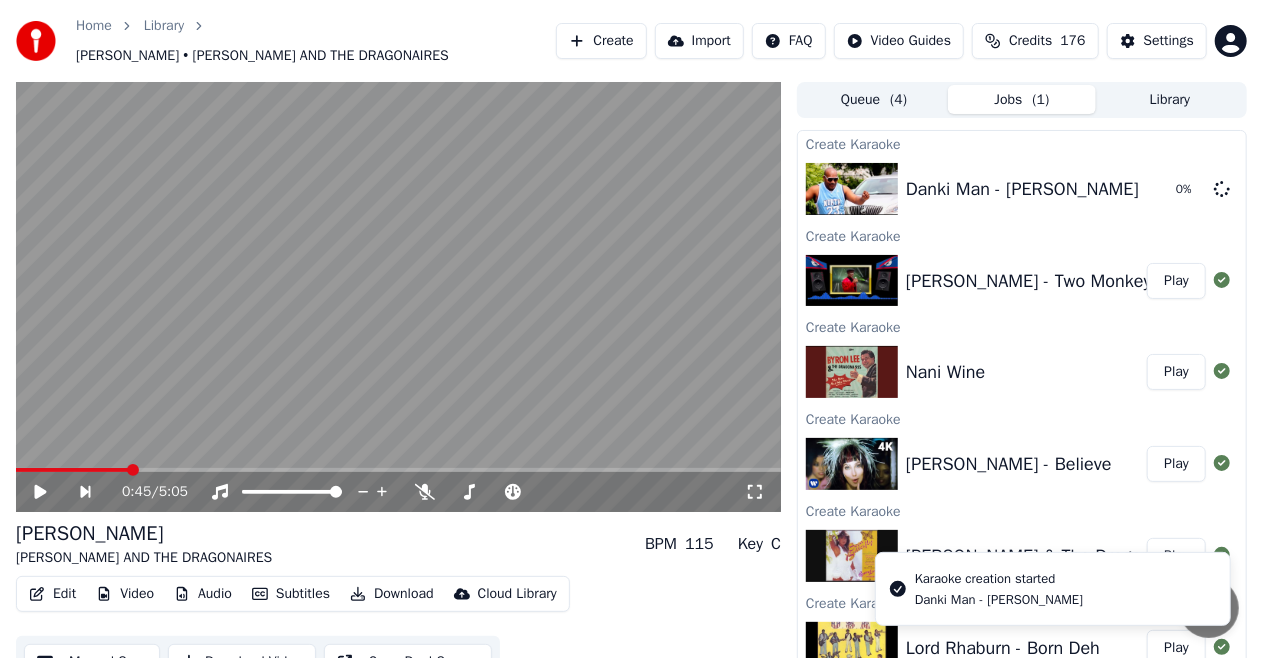 click on "Queue ( 4 )" at bounding box center [874, 99] 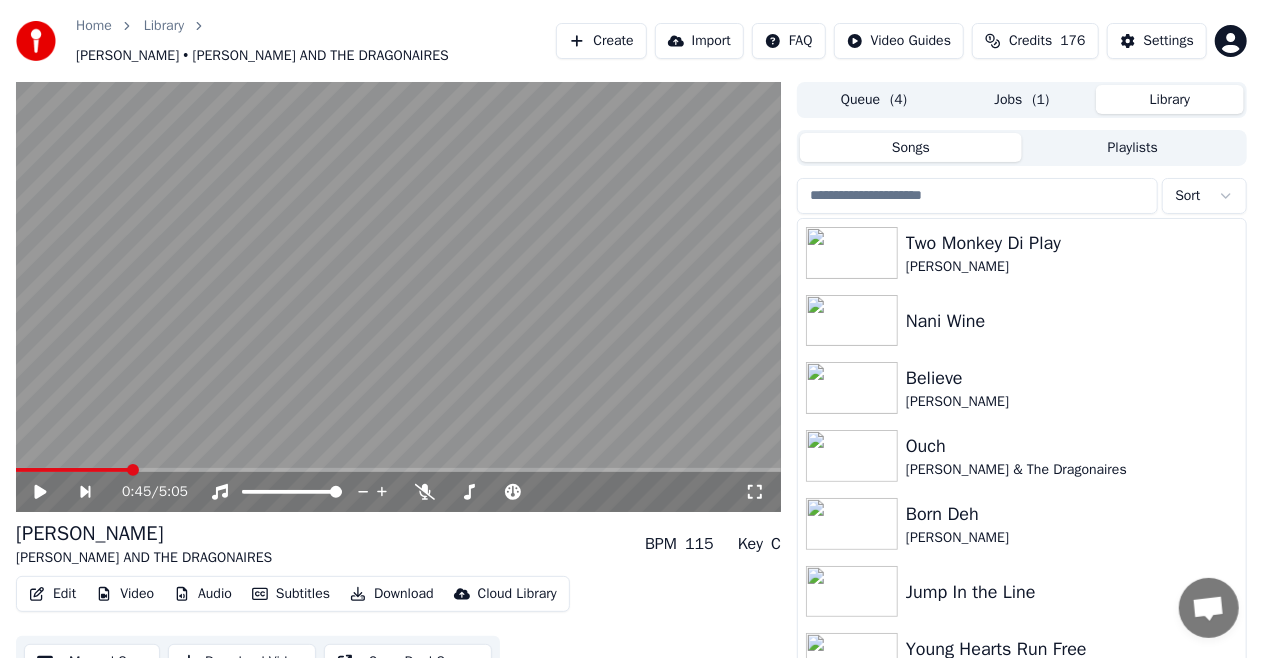 click on "Library" at bounding box center [1170, 99] 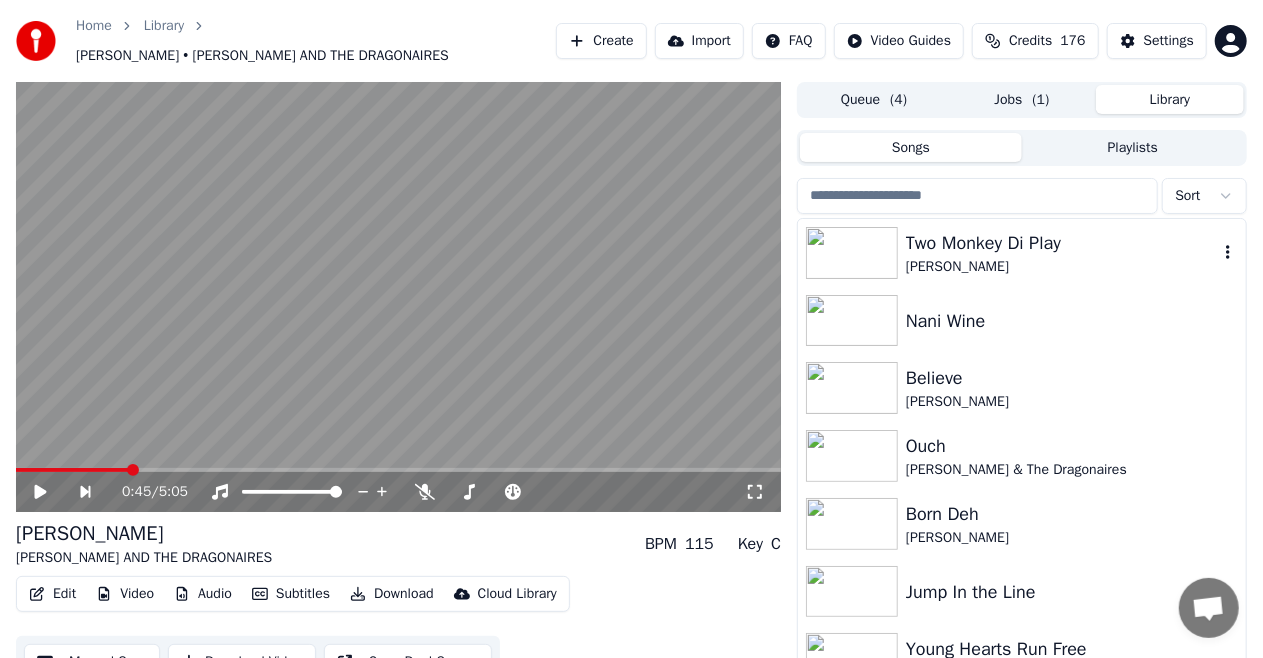 click on "[PERSON_NAME]" at bounding box center [1062, 267] 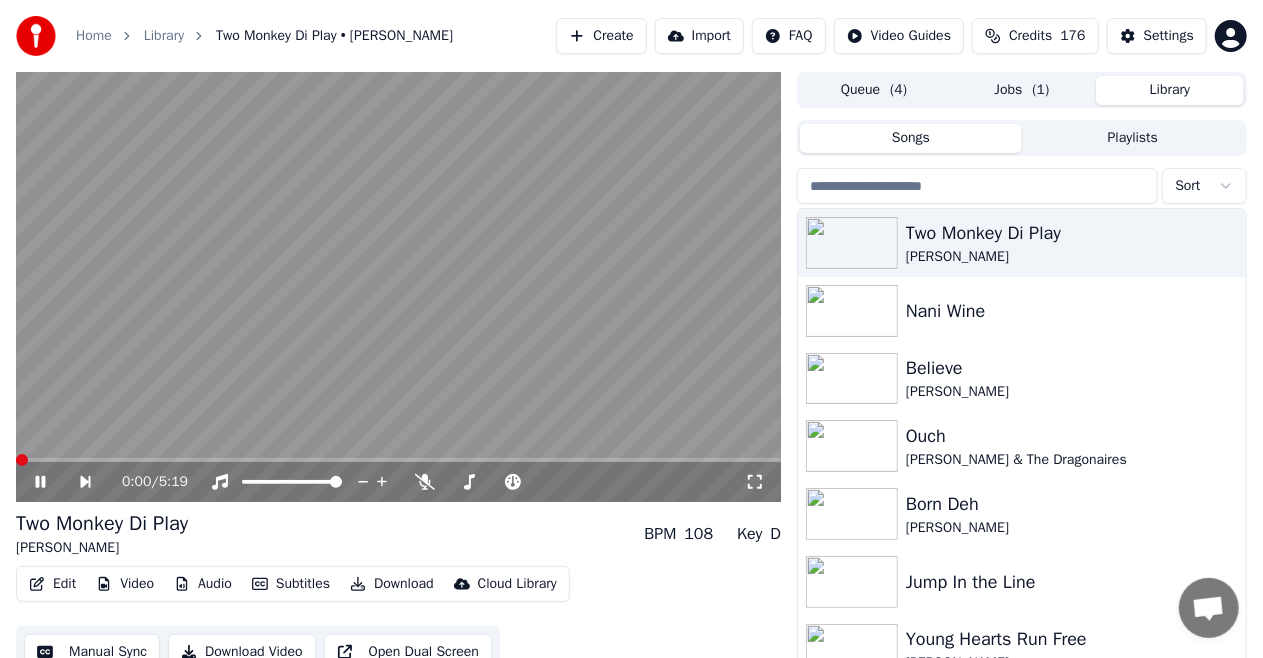 click at bounding box center (398, 460) 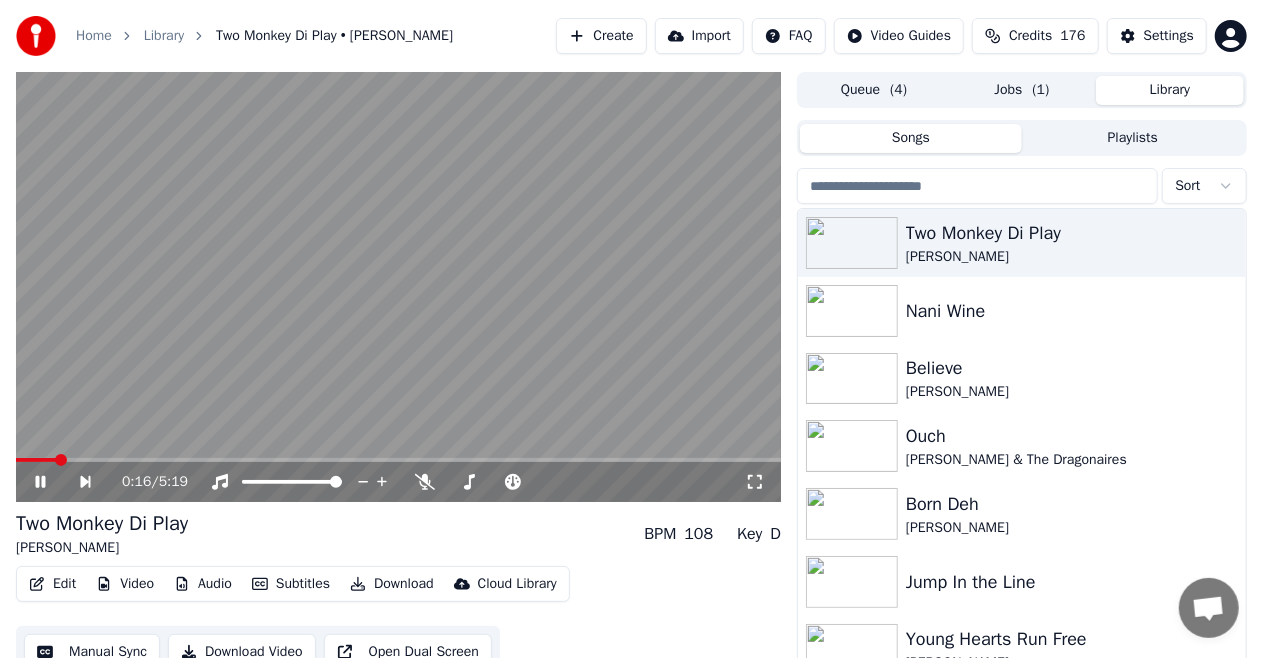 click at bounding box center (398, 460) 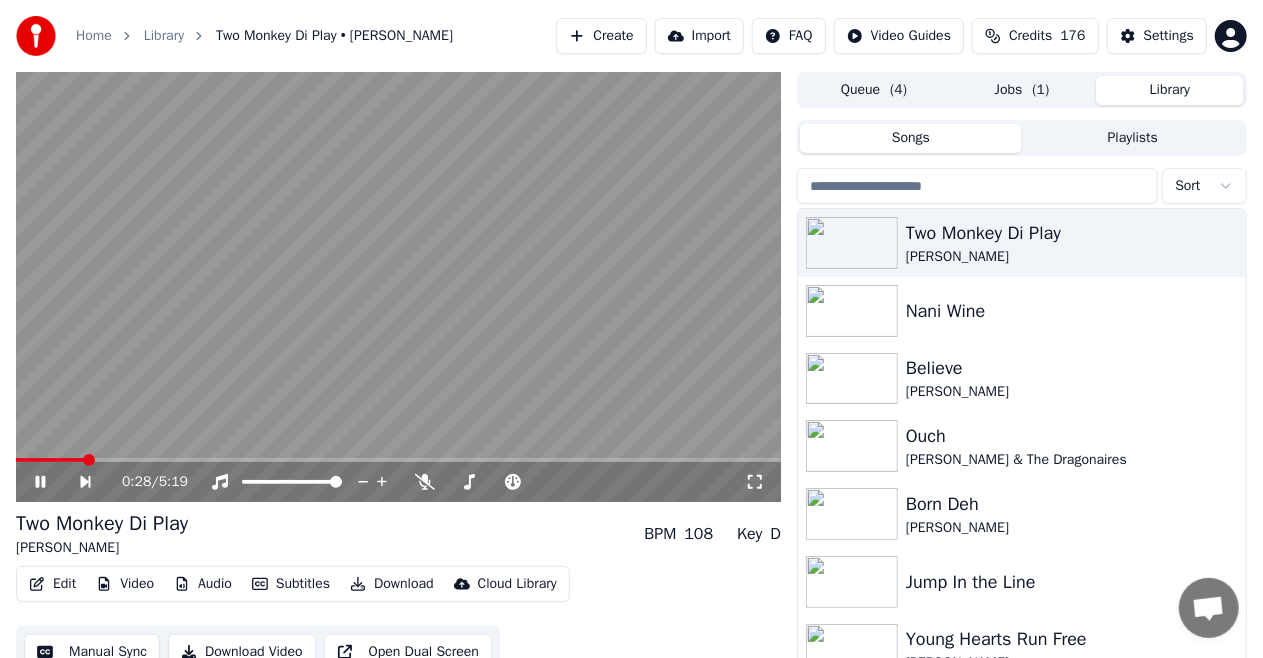 click at bounding box center (398, 460) 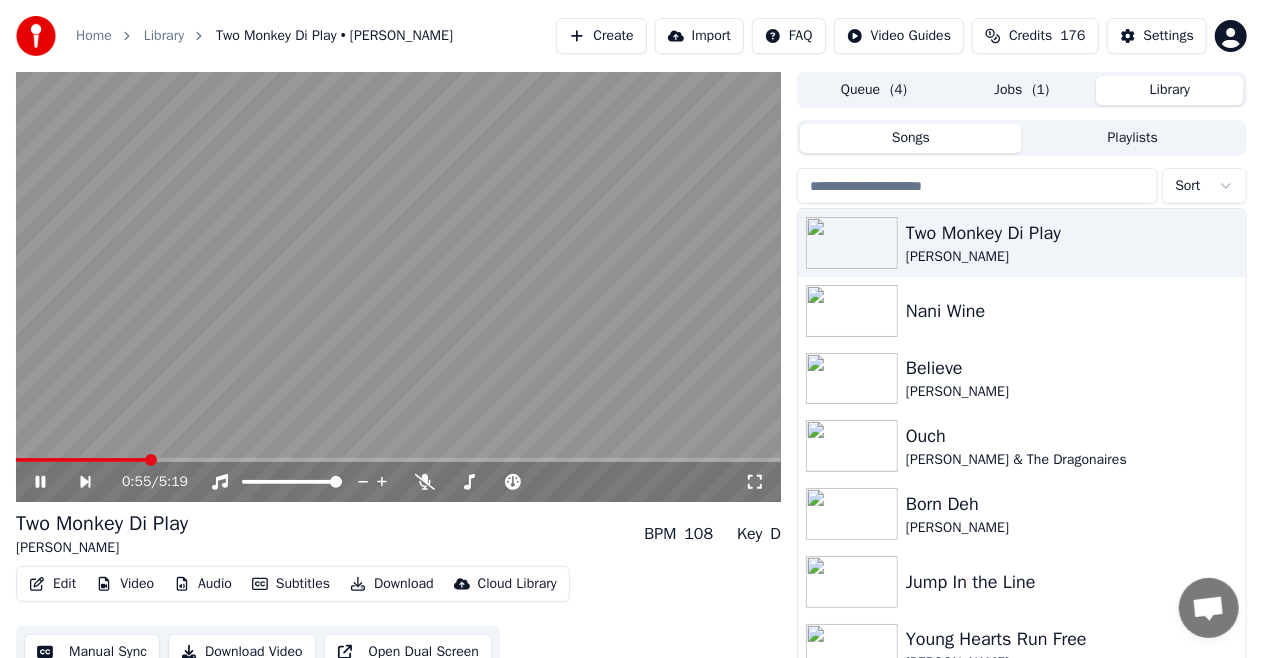 click at bounding box center [398, 460] 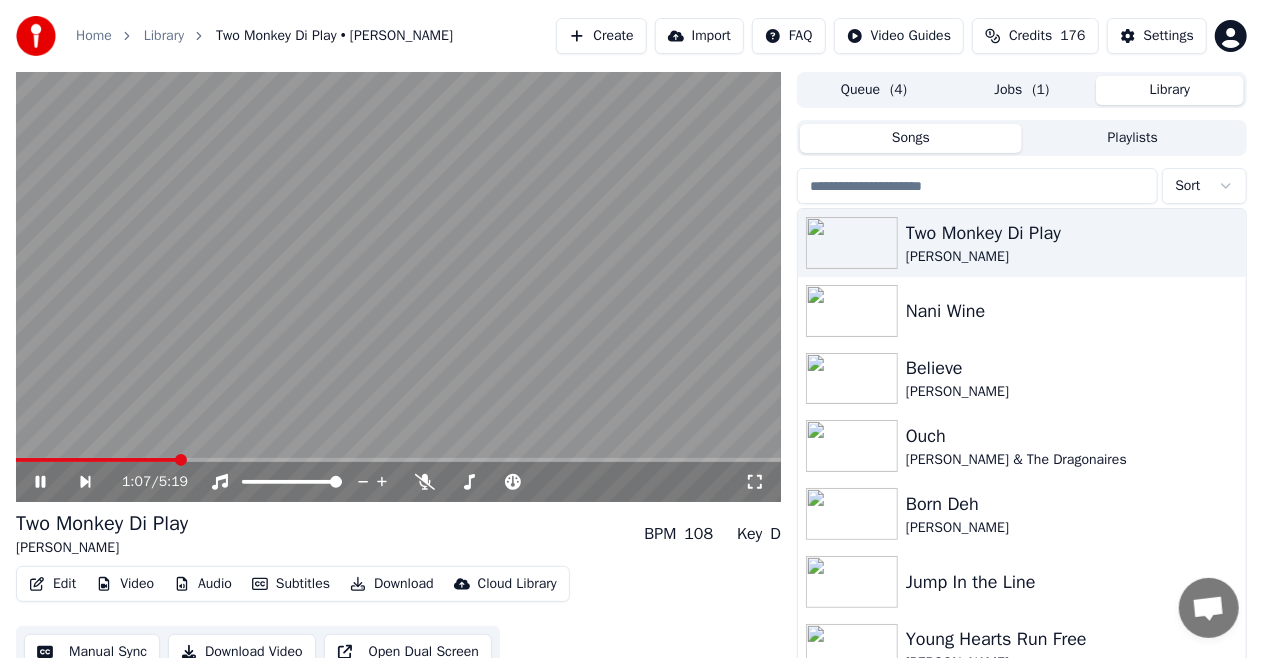 click on "1:07  /  5:19" at bounding box center [398, 482] 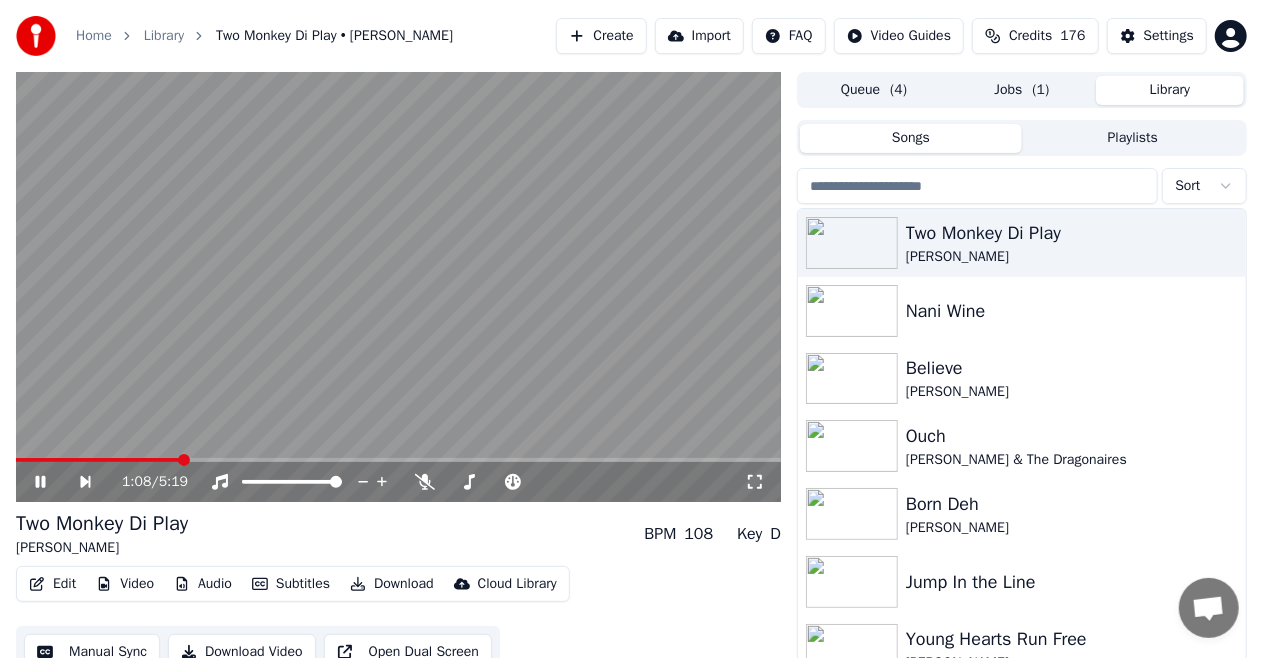 scroll, scrollTop: 43, scrollLeft: 0, axis: vertical 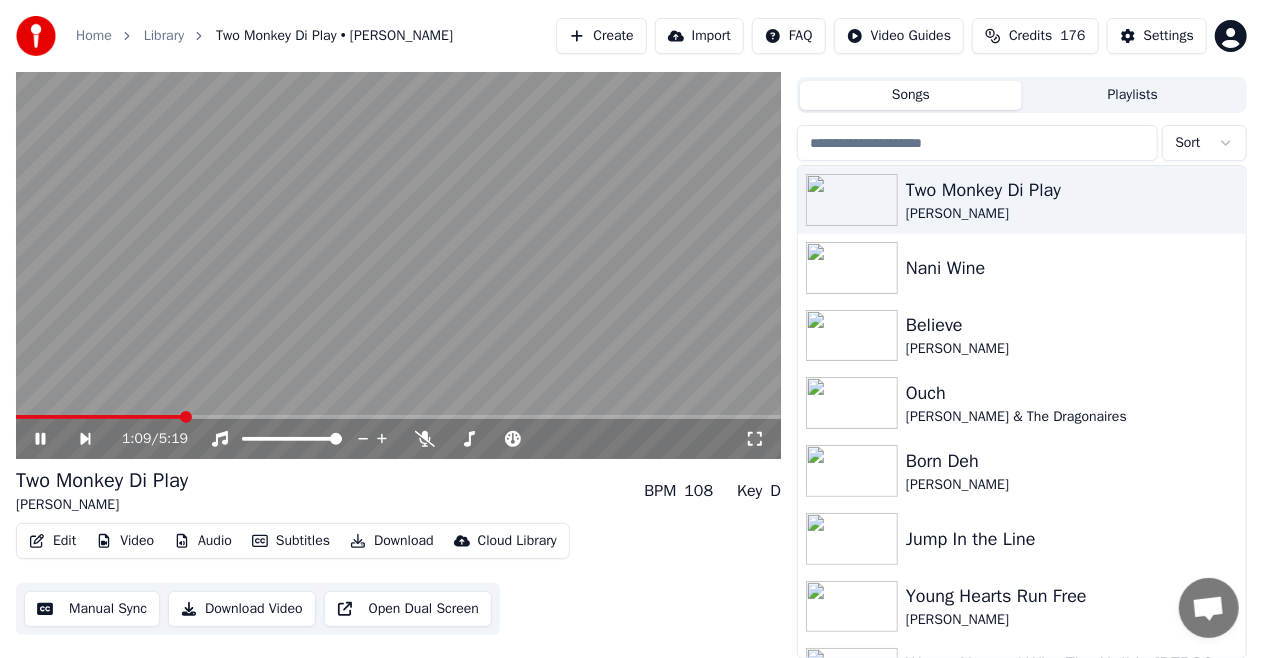 click on "Open Dual Screen" at bounding box center [408, 609] 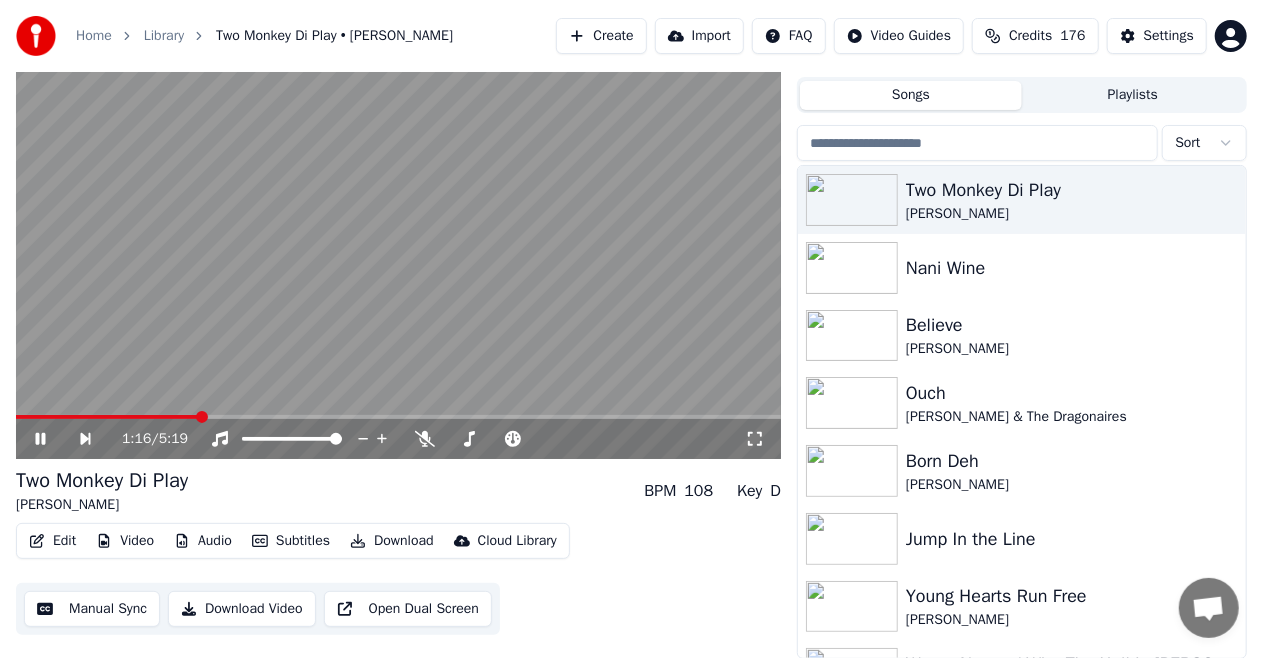 click 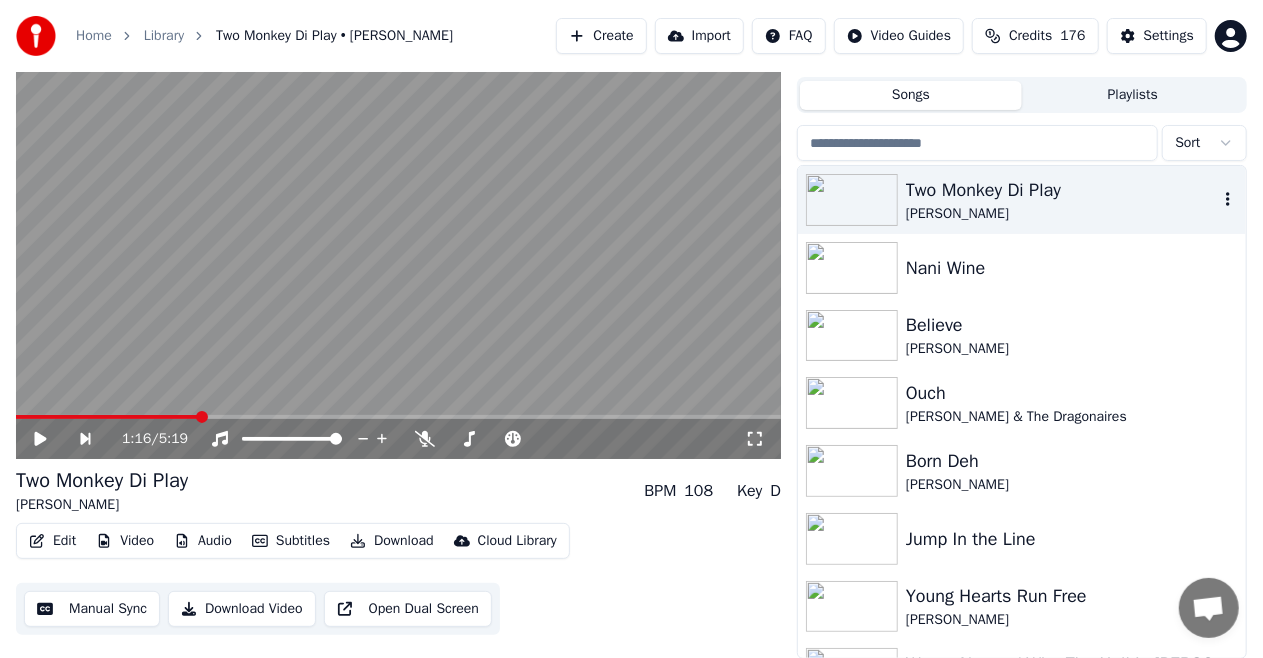scroll, scrollTop: 0, scrollLeft: 0, axis: both 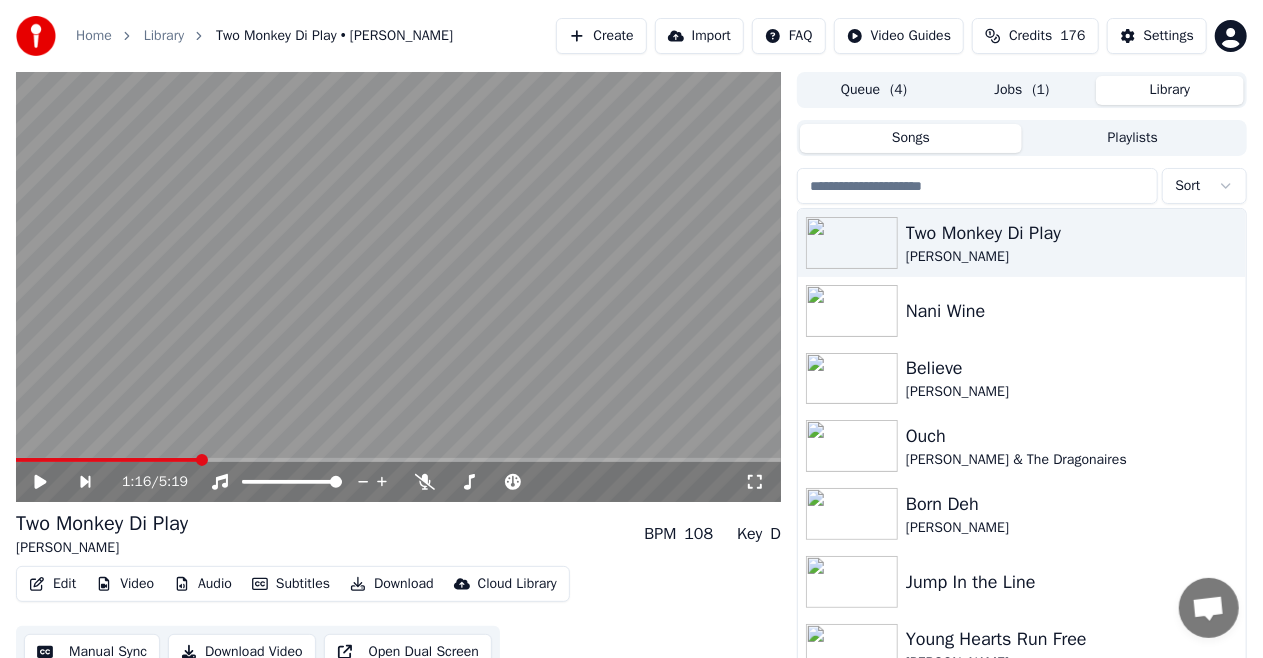 click on "Jobs ( 1 )" at bounding box center (1022, 90) 